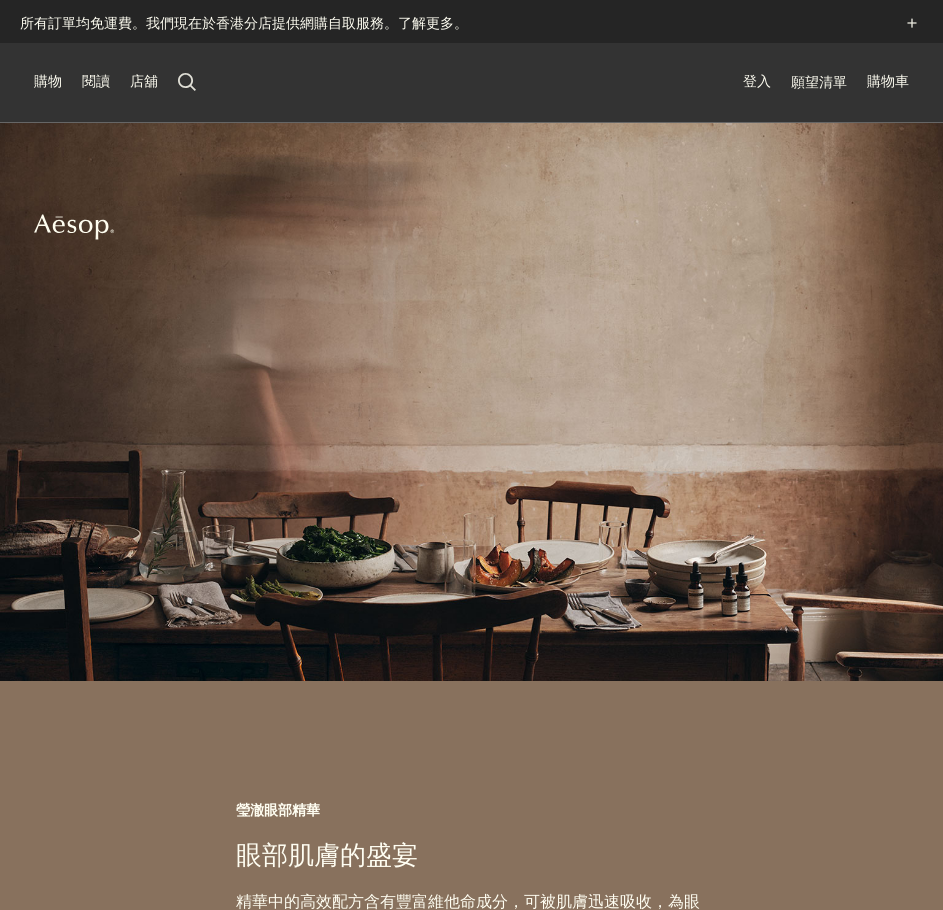 scroll, scrollTop: 600, scrollLeft: 0, axis: vertical 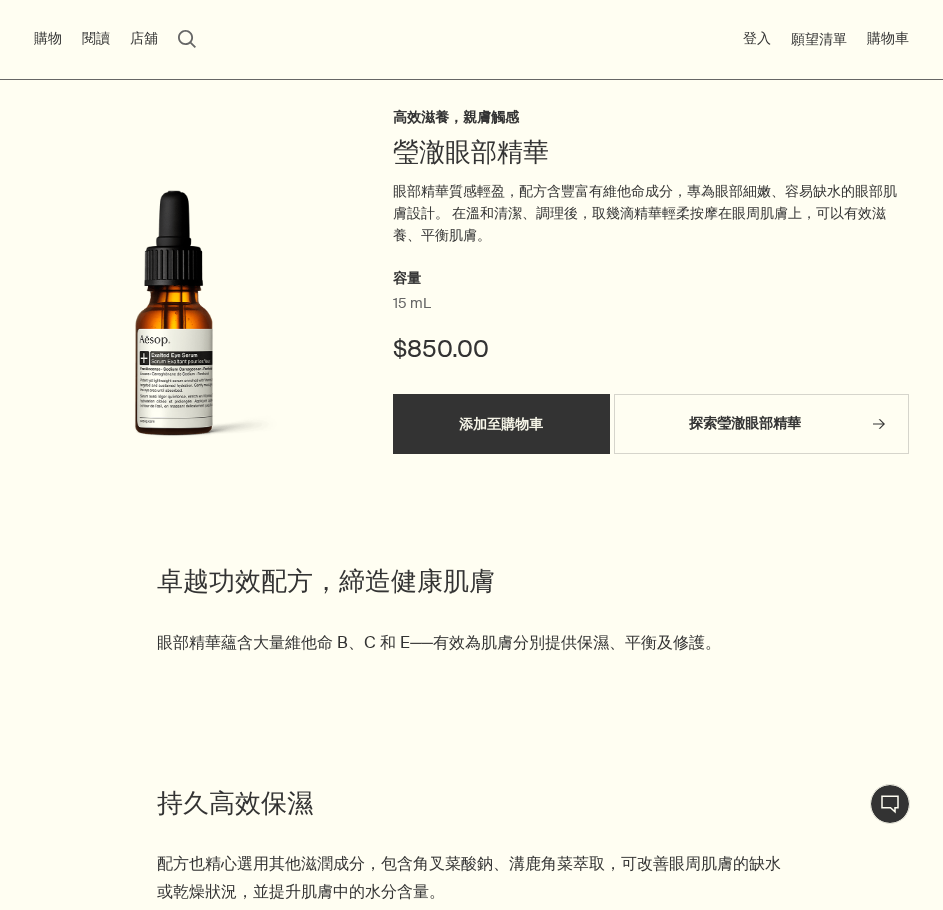 click on "店舖" at bounding box center [144, 39] 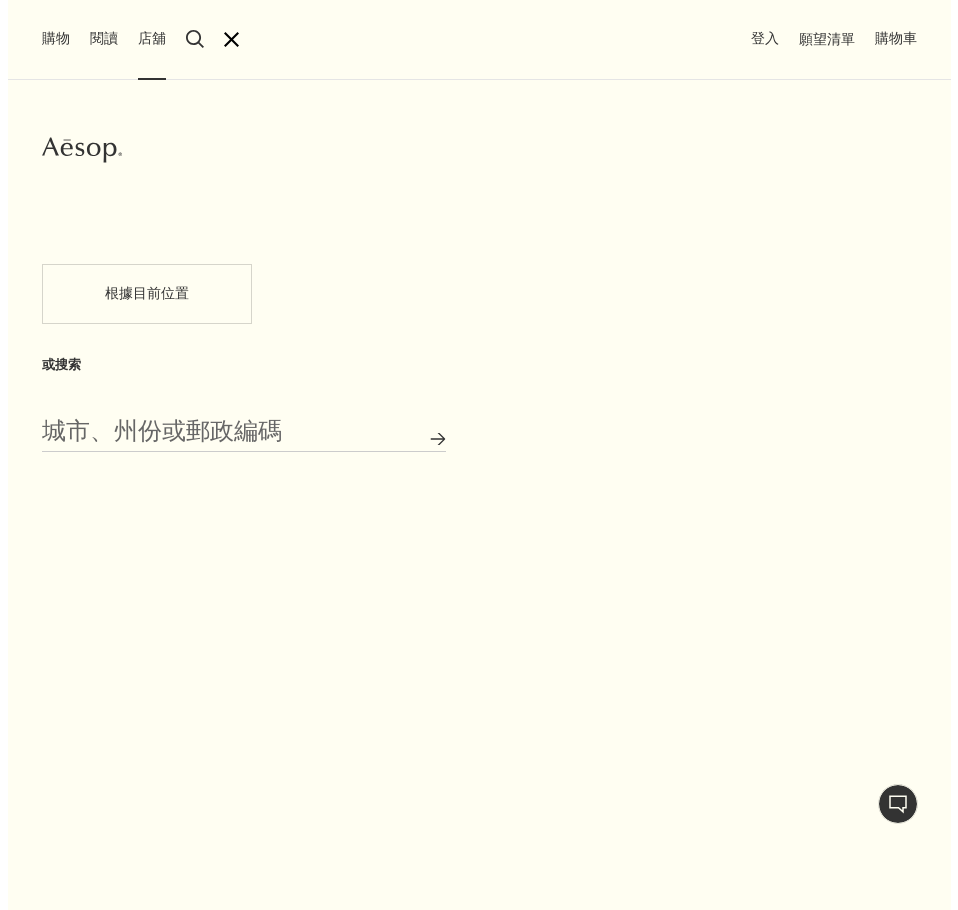 scroll, scrollTop: 2017, scrollLeft: 0, axis: vertical 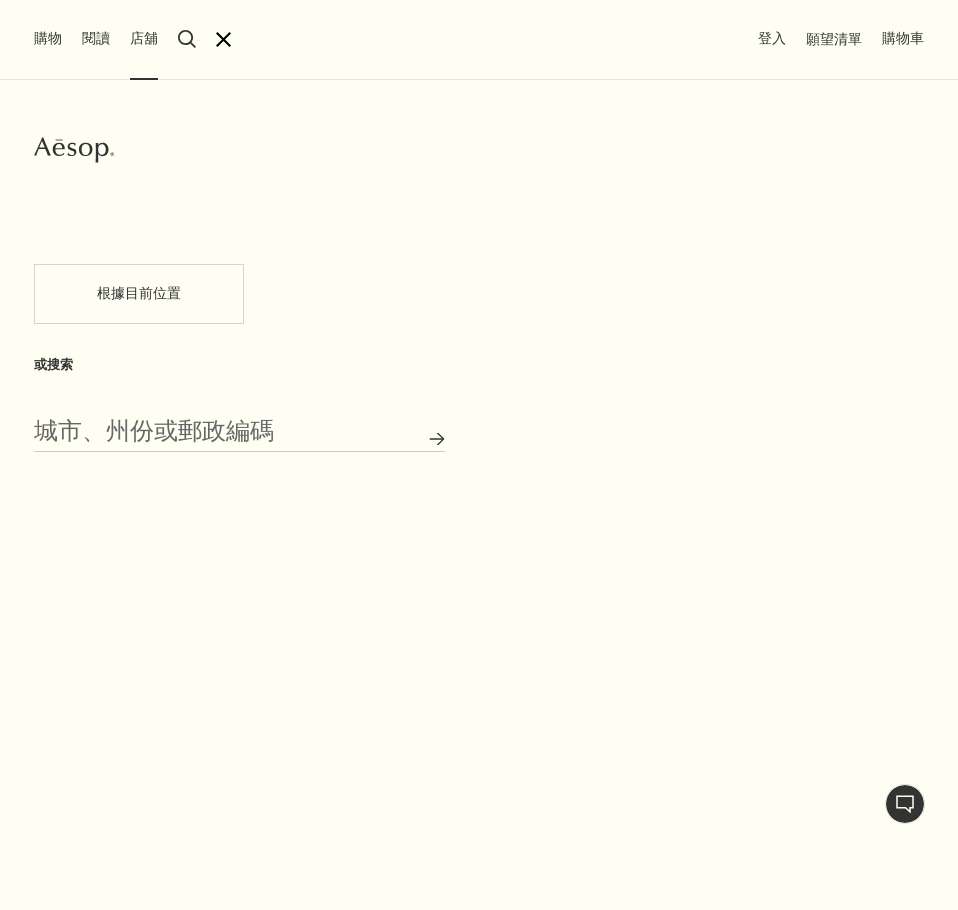 click on "購物" at bounding box center (48, 39) 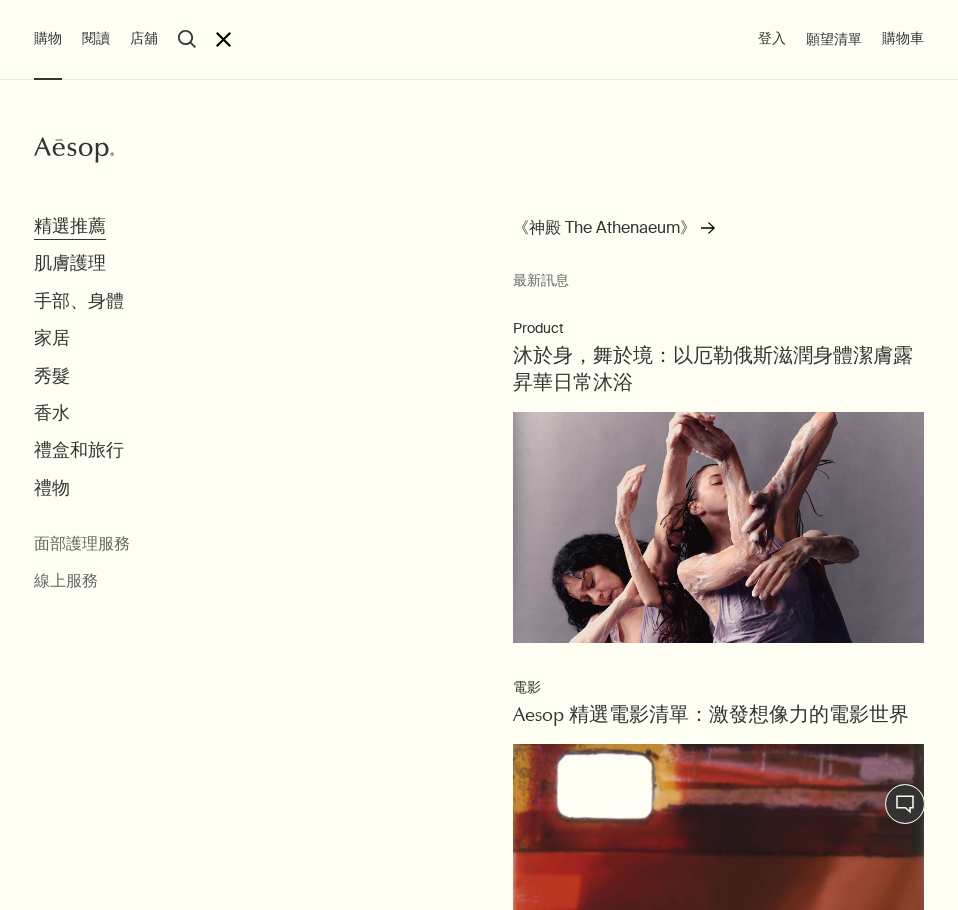 click on "精選推薦" at bounding box center (70, 226) 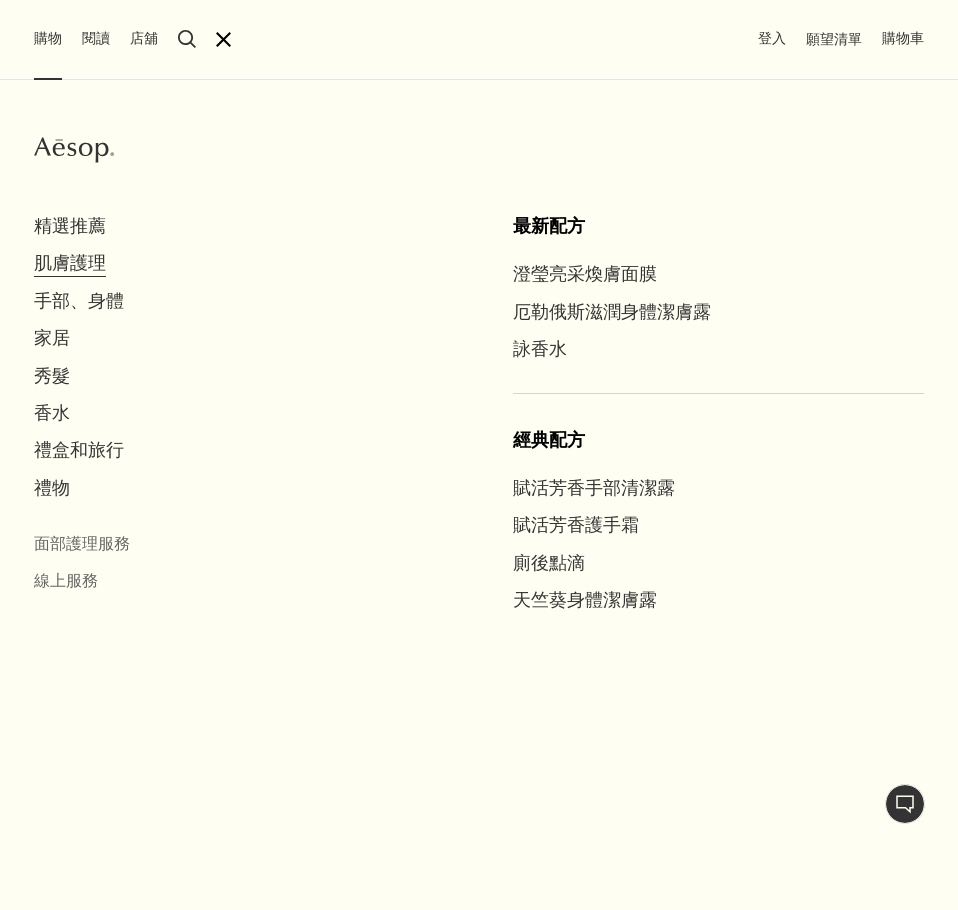 click on "肌膚護理" at bounding box center [70, 226] 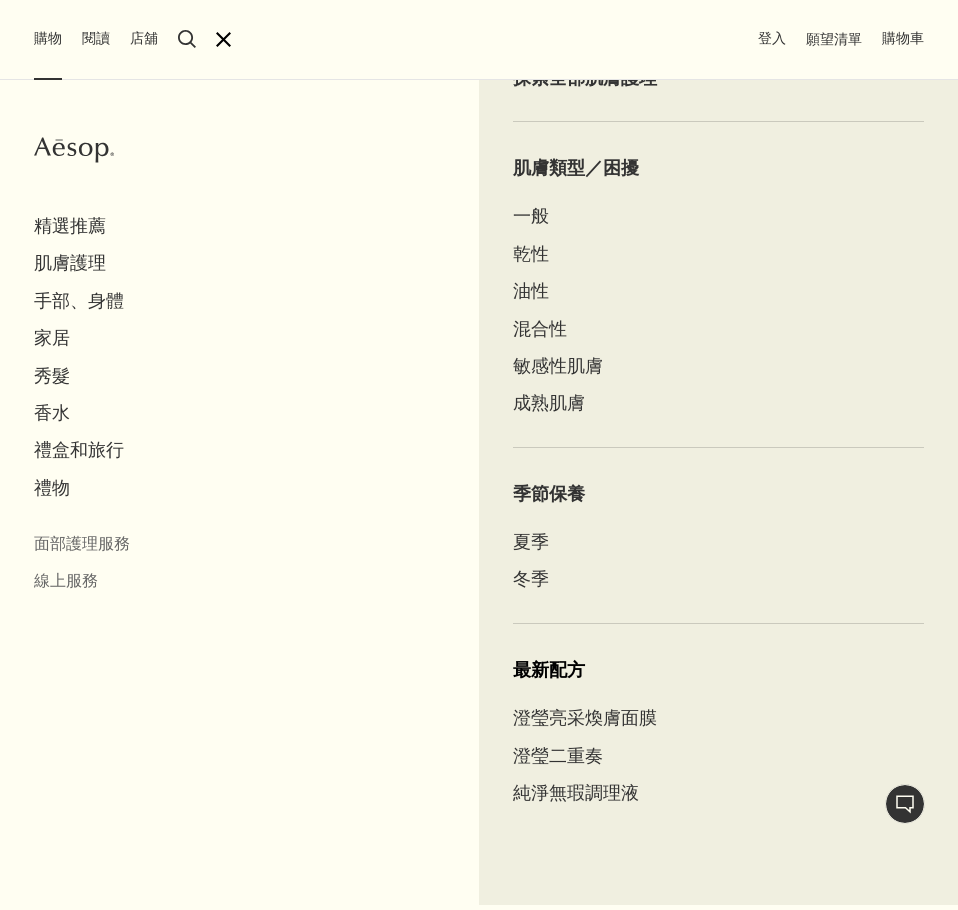 scroll, scrollTop: 867, scrollLeft: 0, axis: vertical 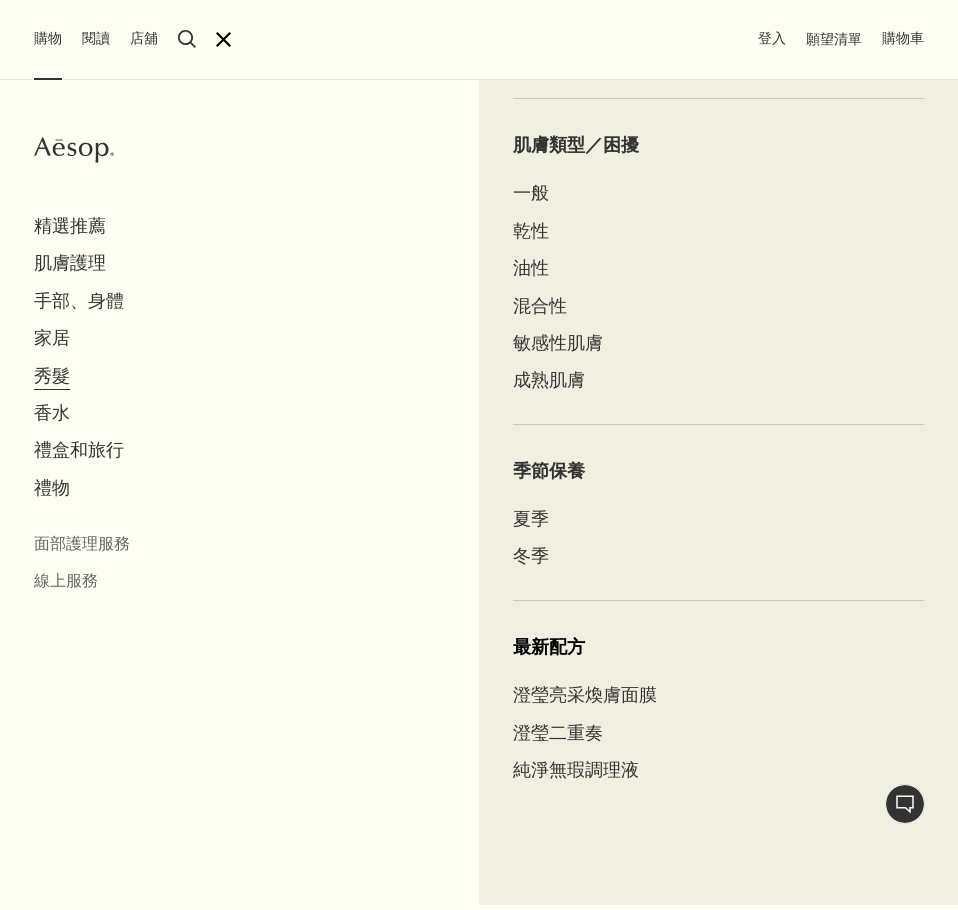 click on "秀髮" at bounding box center [70, 226] 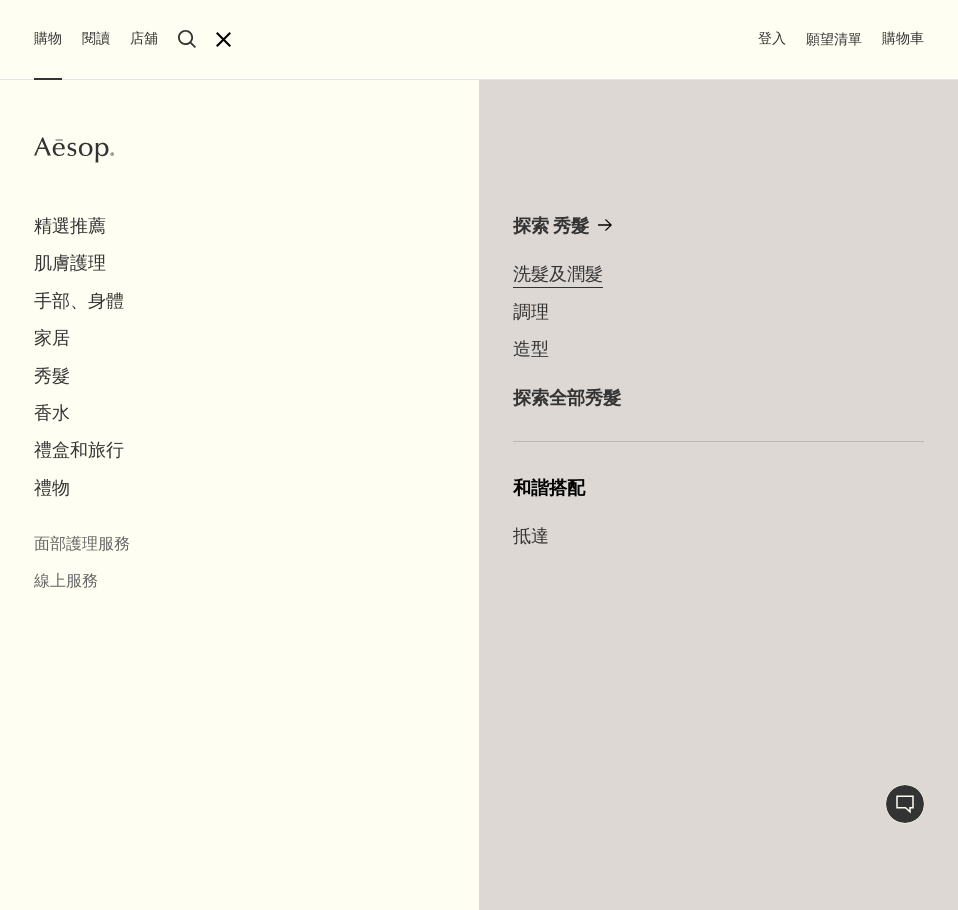 click on "洗髮及潤髮" at bounding box center (558, 274) 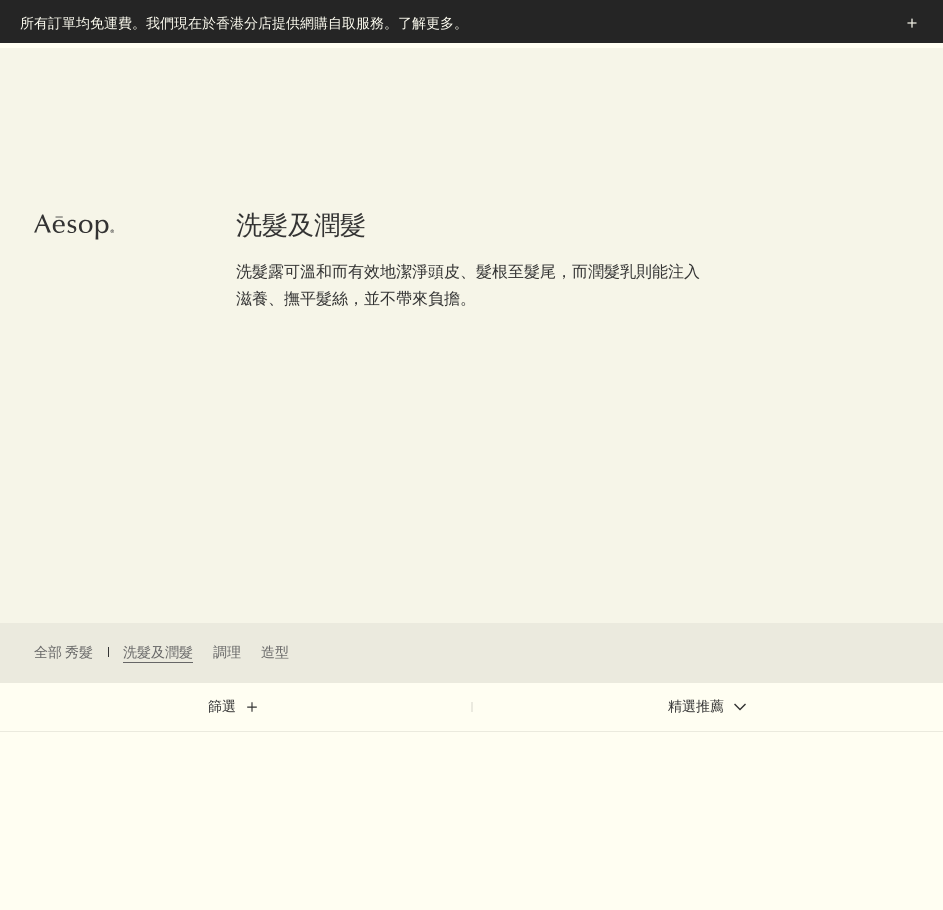scroll, scrollTop: 500, scrollLeft: 0, axis: vertical 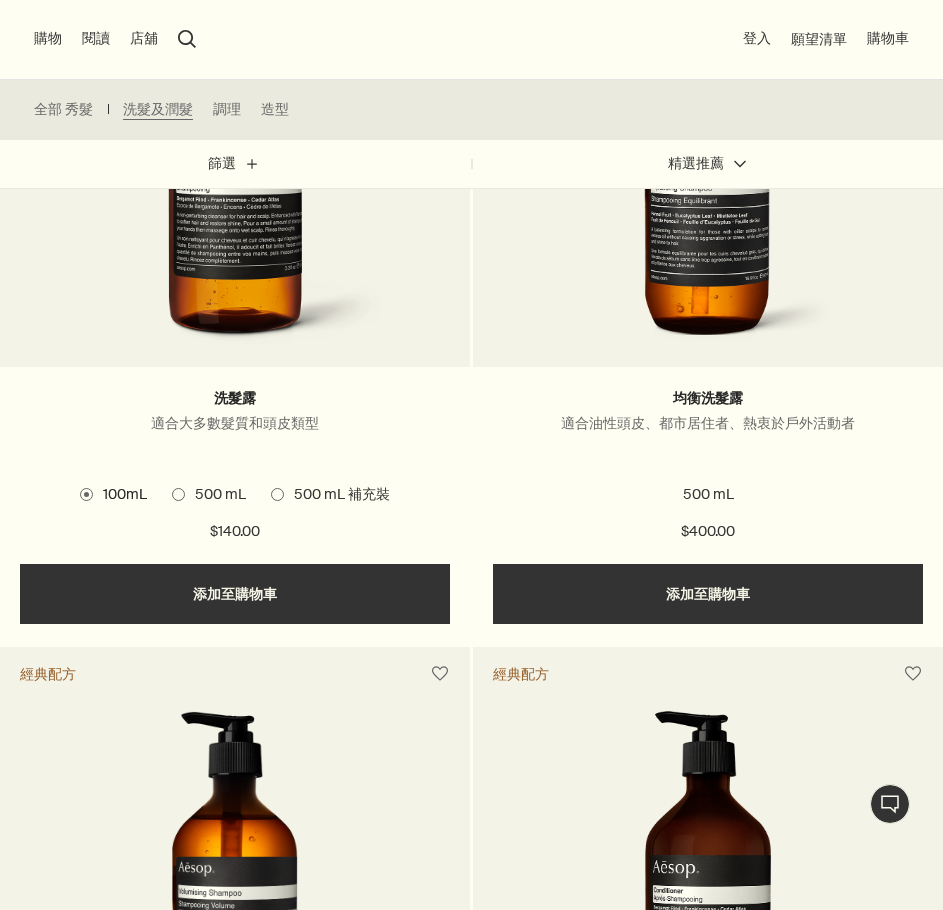 click at bounding box center [708, 182] 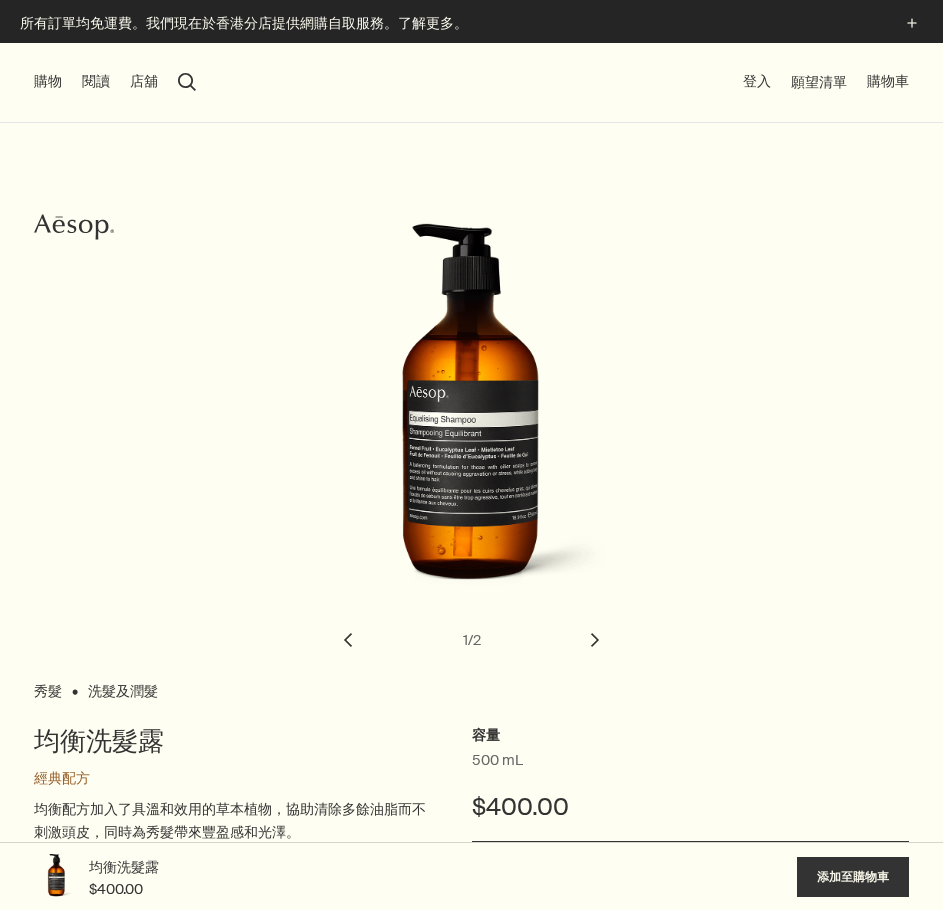 scroll, scrollTop: 300, scrollLeft: 0, axis: vertical 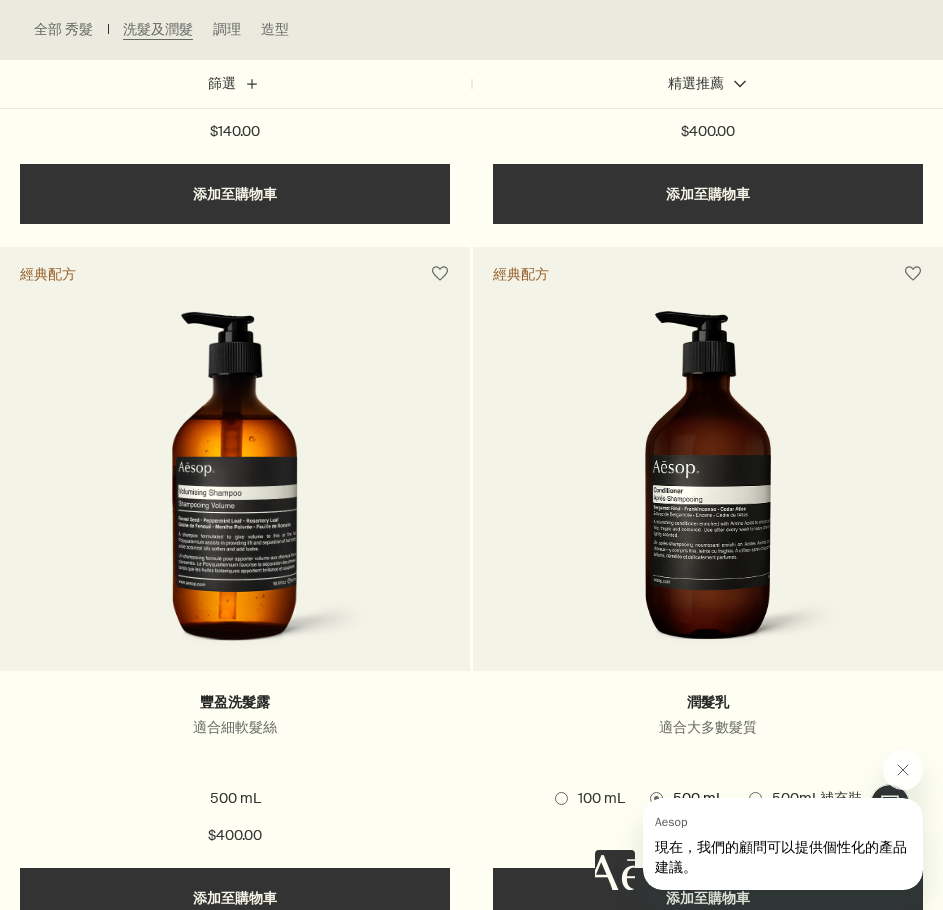 click at bounding box center (235, 486) 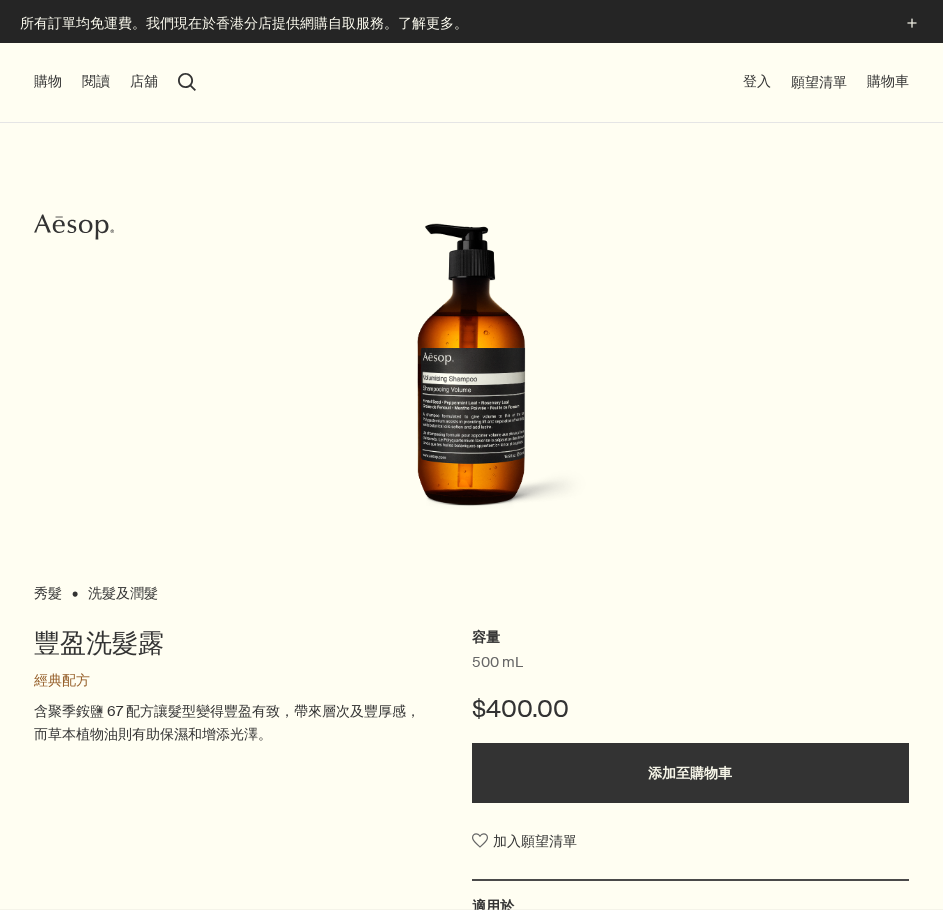 scroll, scrollTop: 0, scrollLeft: 0, axis: both 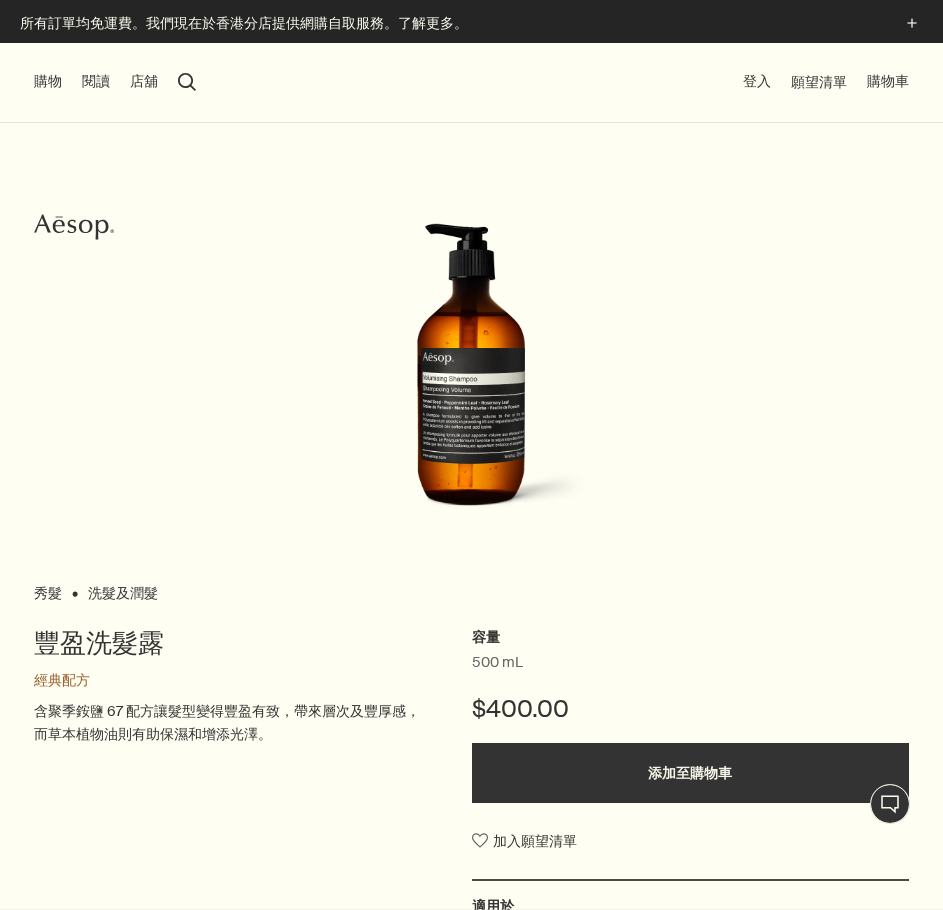 click at bounding box center (471, 373) 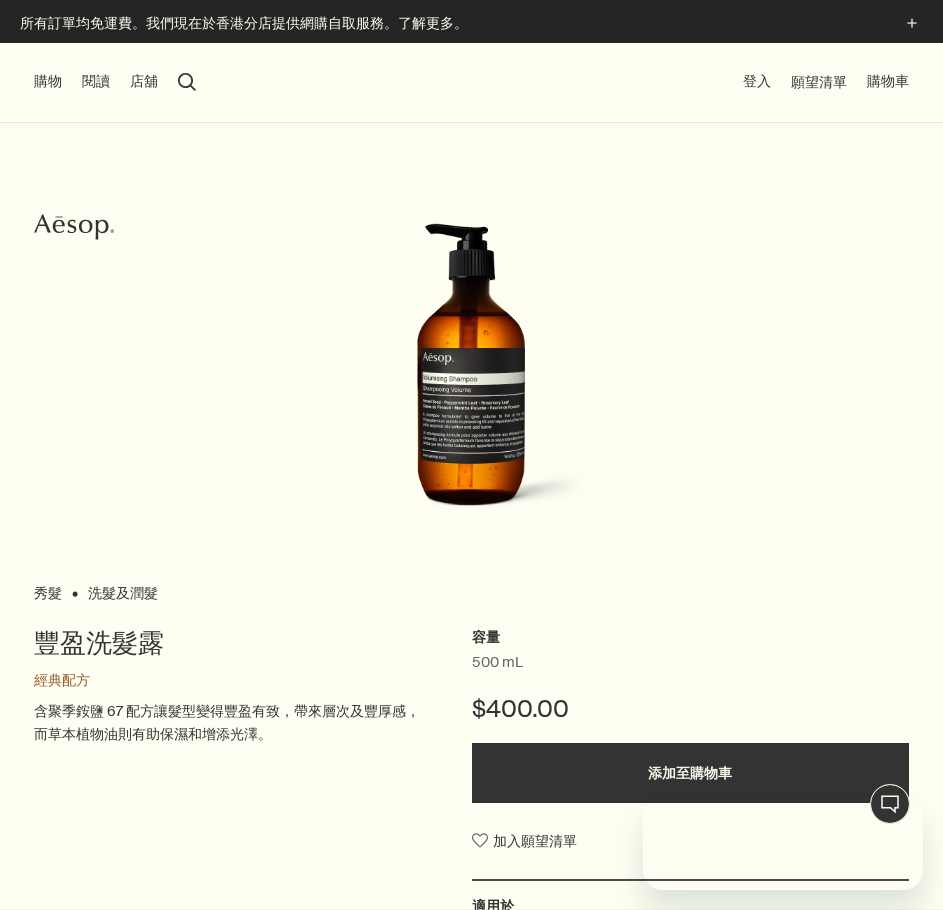 scroll, scrollTop: 0, scrollLeft: 0, axis: both 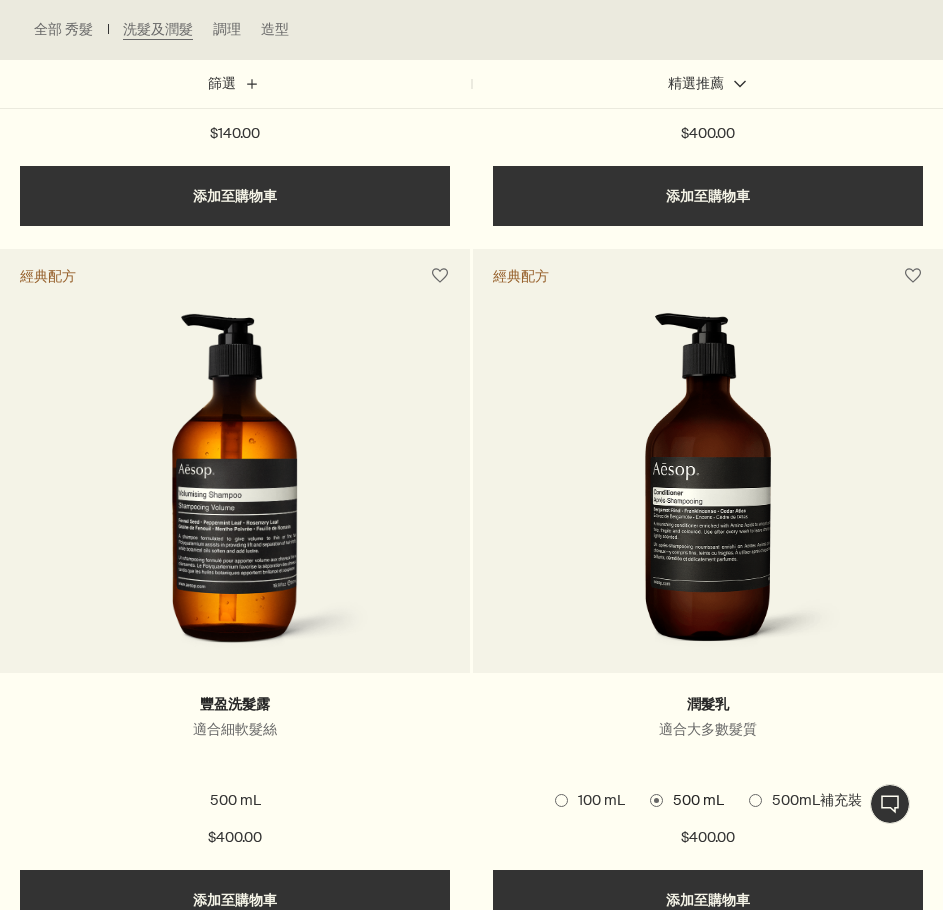 click at bounding box center [708, 488] 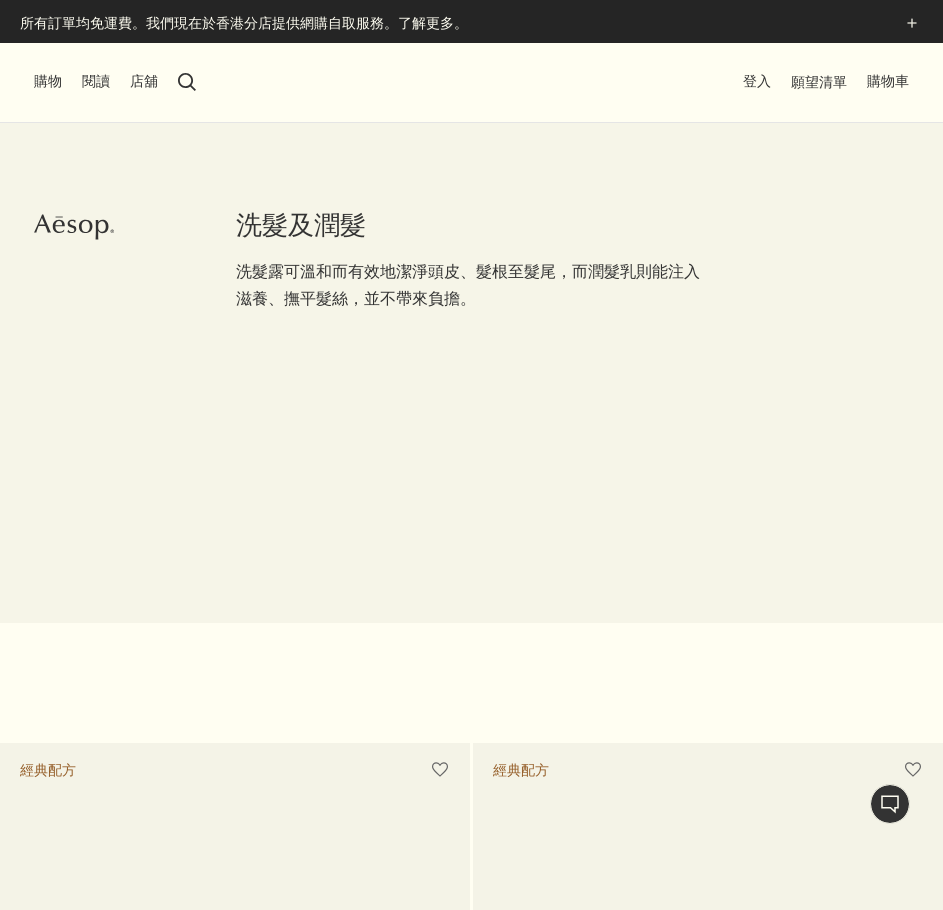 scroll, scrollTop: 1196, scrollLeft: 0, axis: vertical 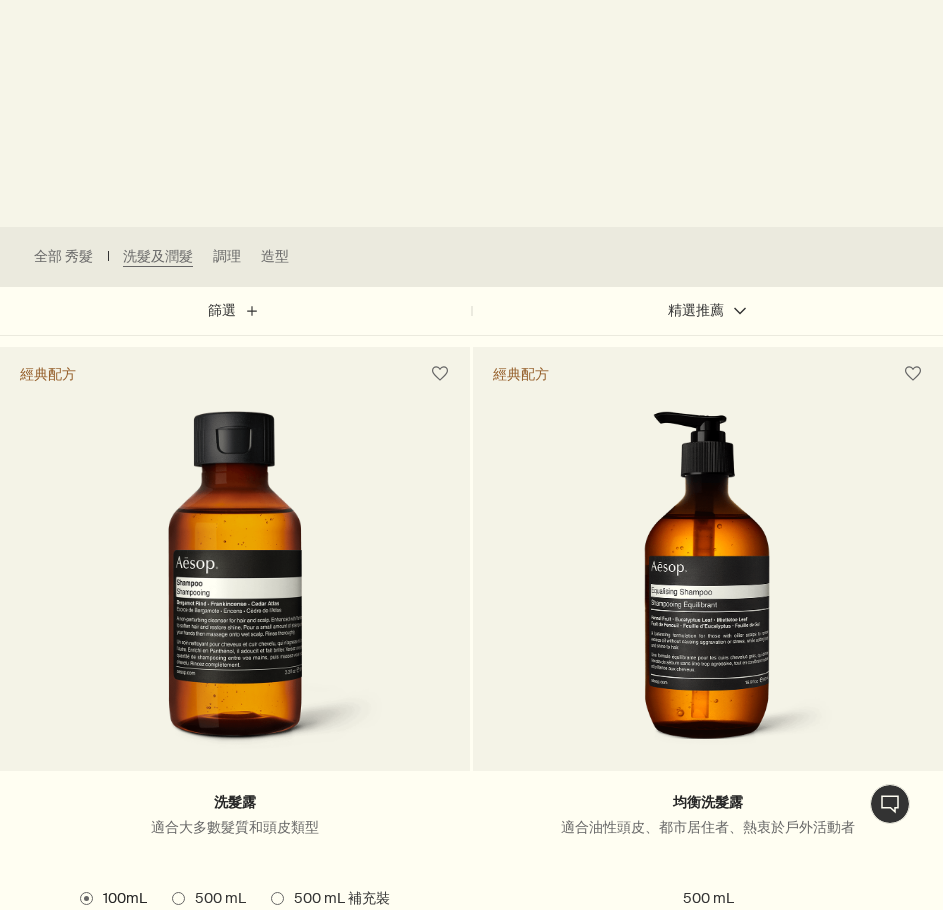 click at bounding box center (708, 586) 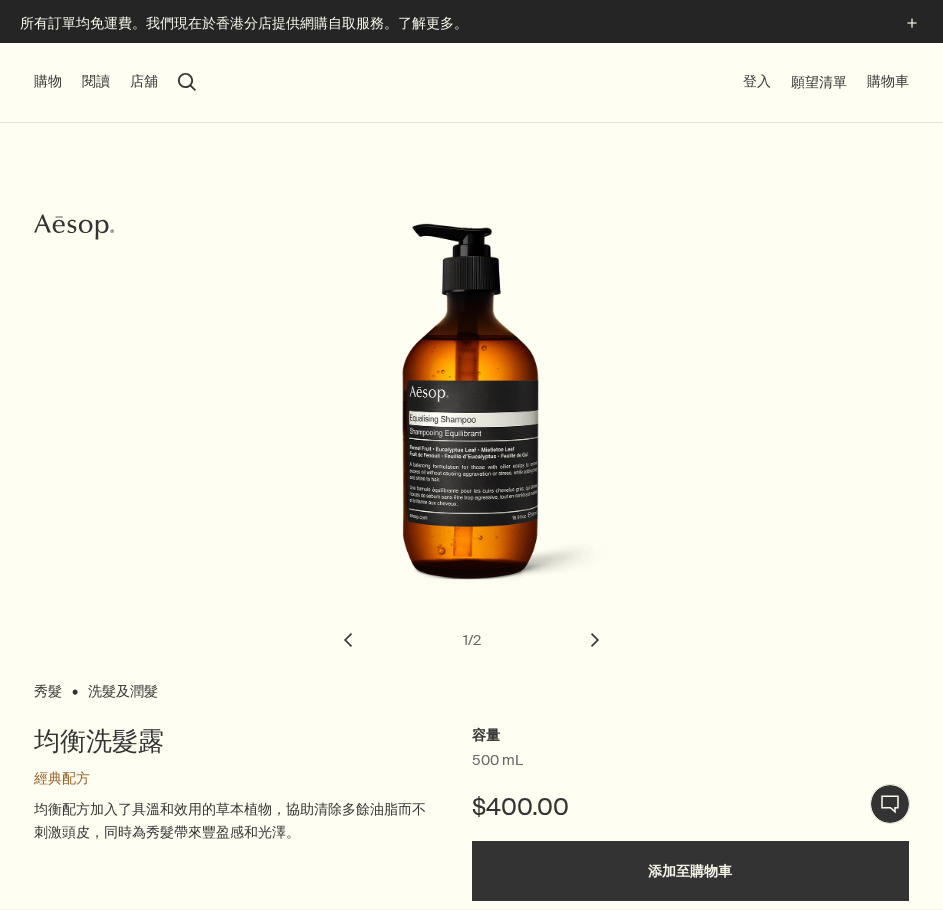 scroll, scrollTop: 0, scrollLeft: 0, axis: both 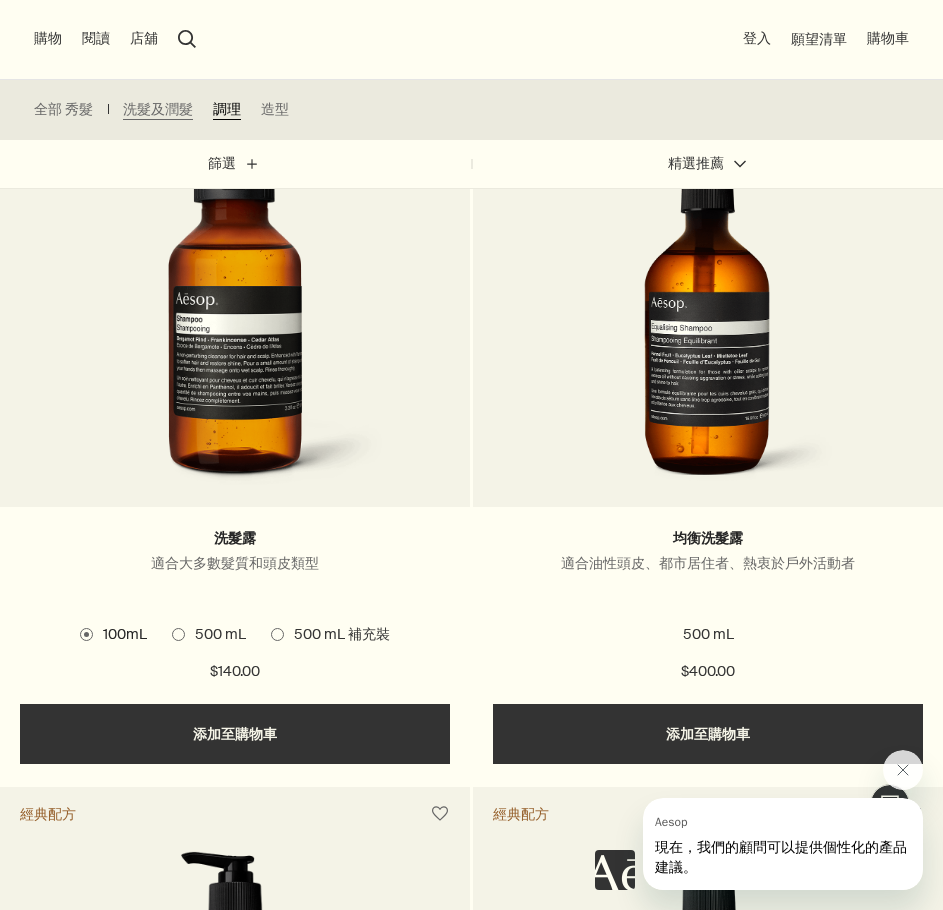 click on "調理" at bounding box center (227, 110) 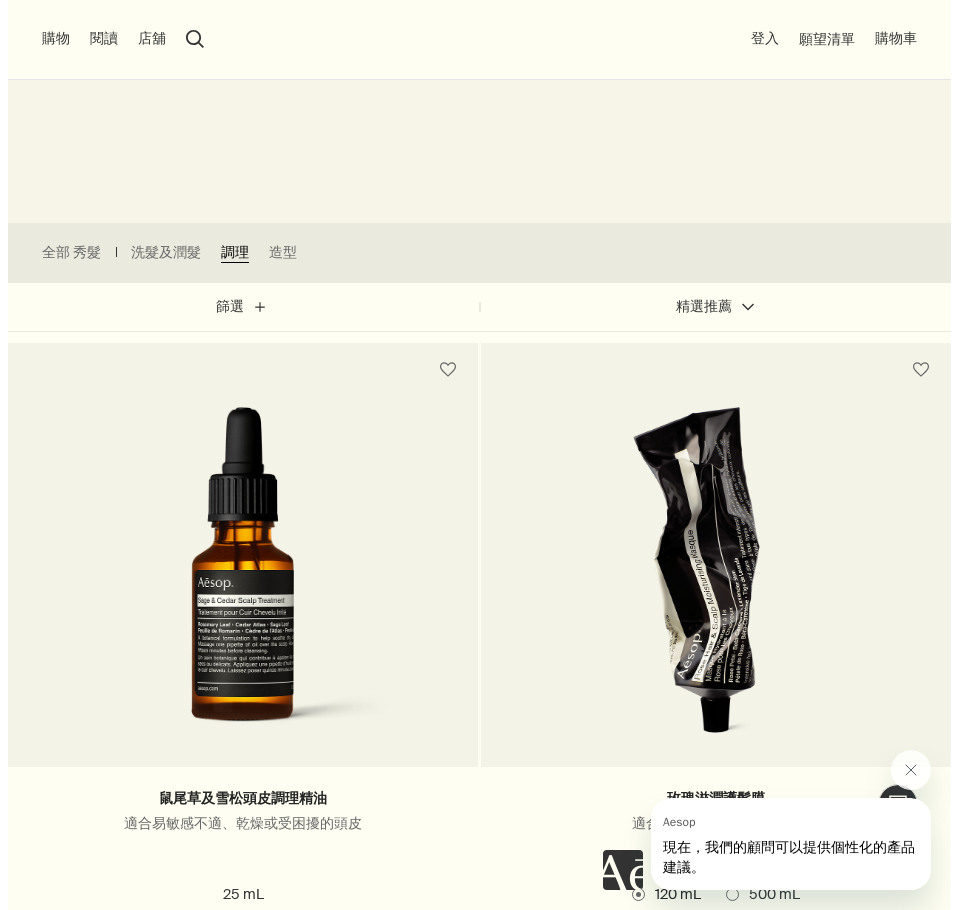 scroll, scrollTop: 0, scrollLeft: 0, axis: both 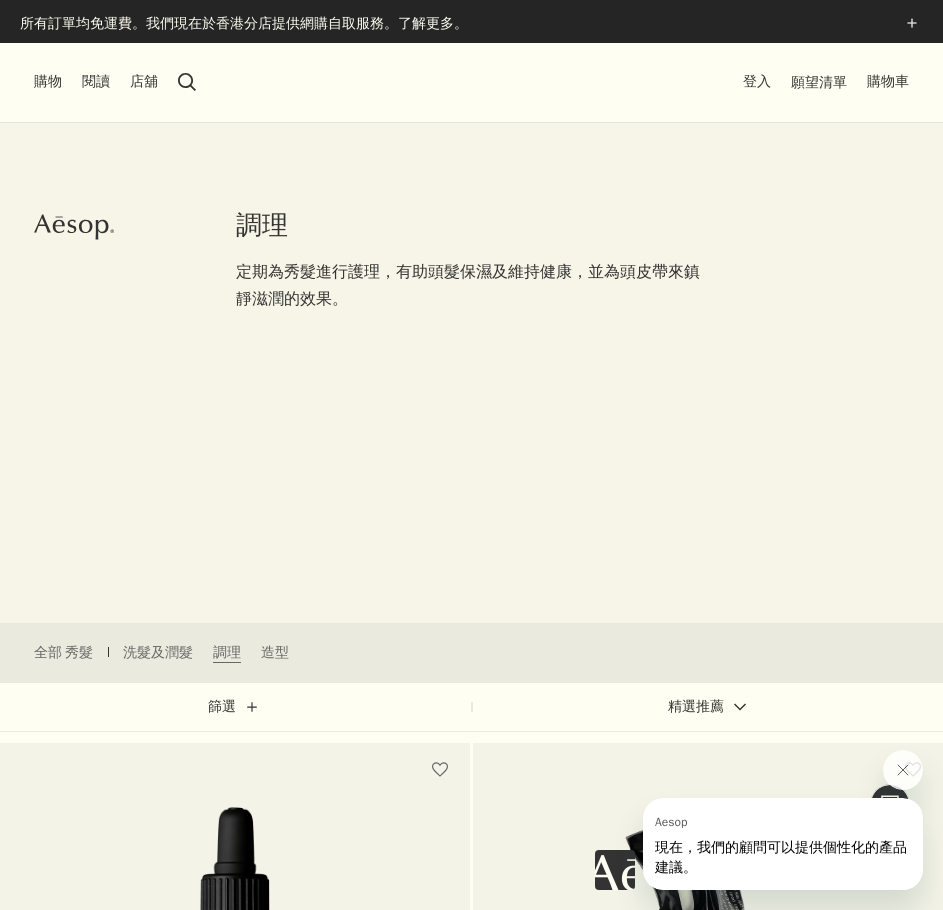 click on "購物" at bounding box center [48, 82] 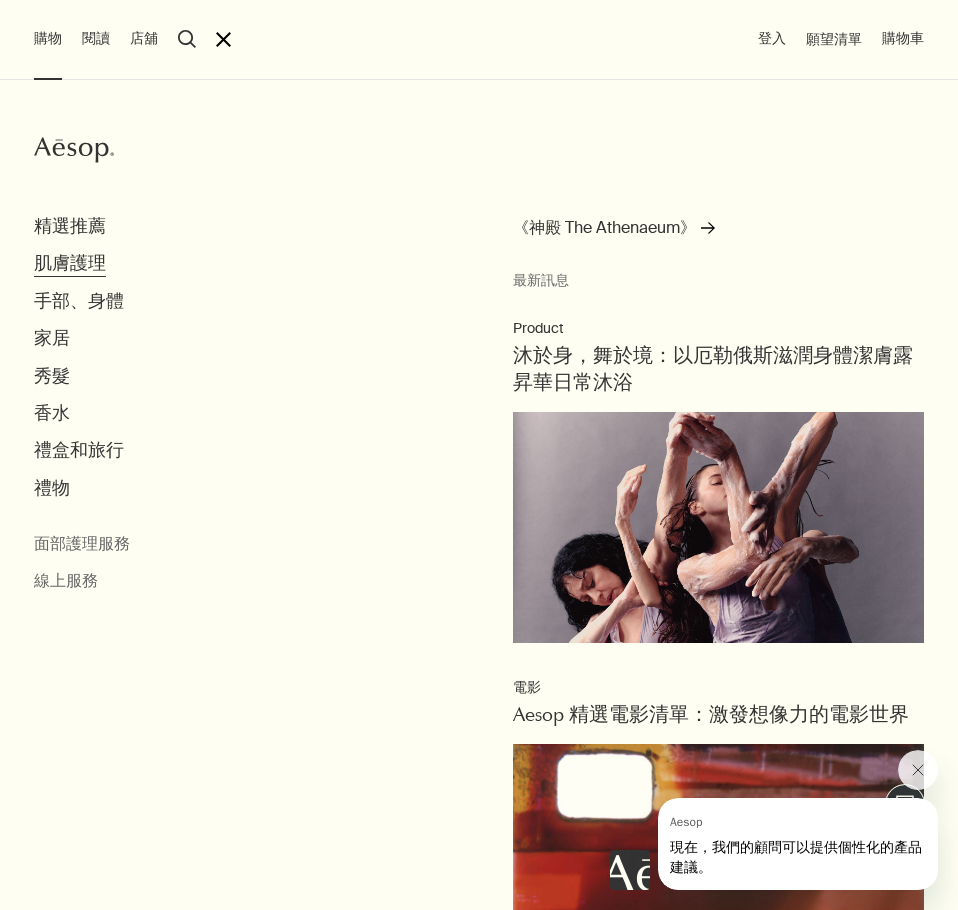 click on "肌膚護理" at bounding box center (70, 226) 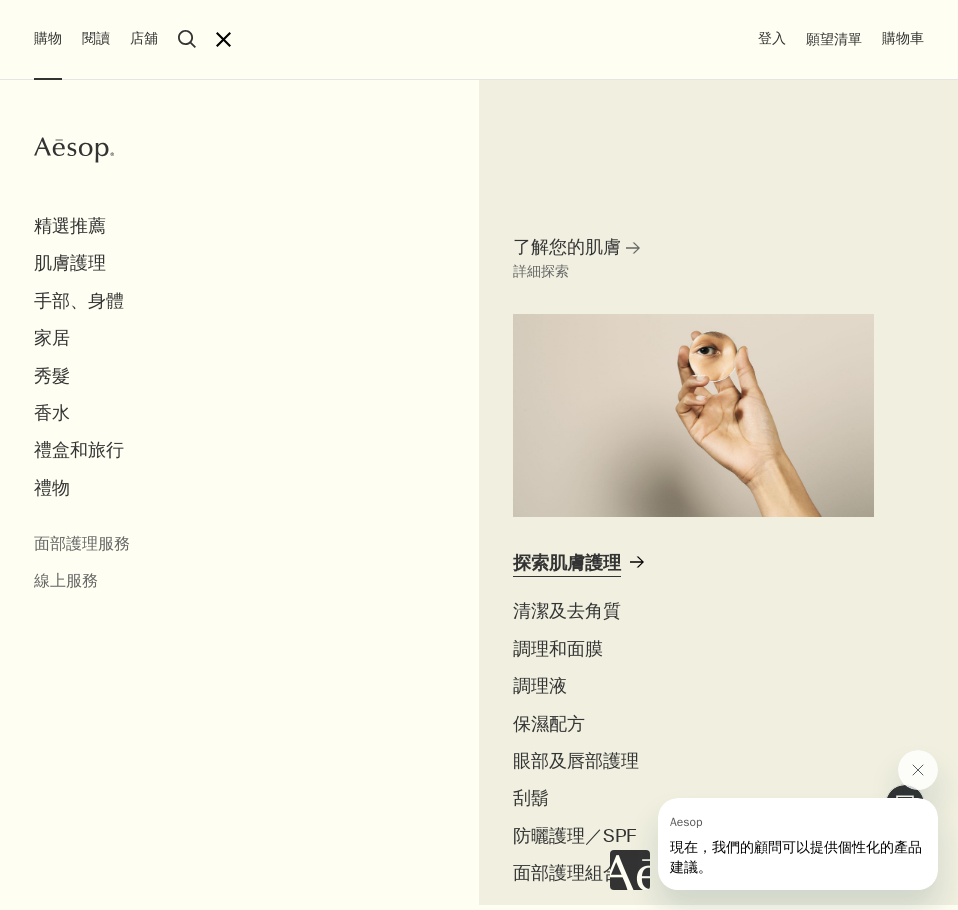 click on "探索肌膚護理" at bounding box center [567, 563] 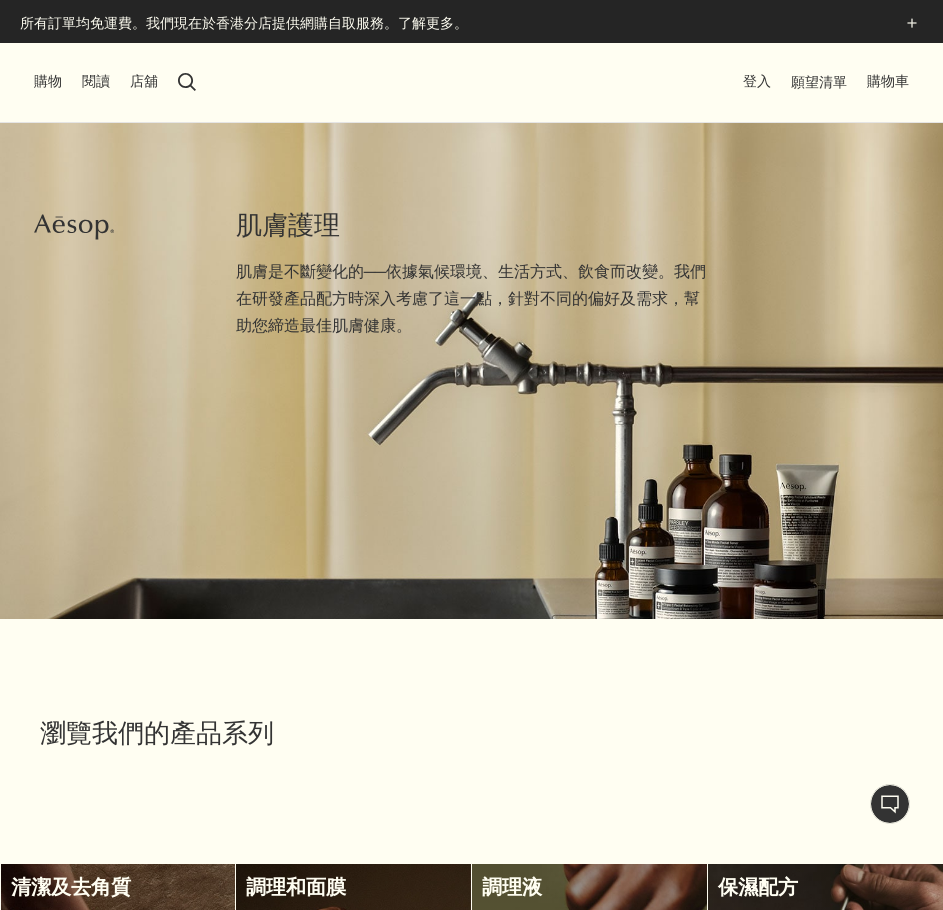 scroll, scrollTop: 0, scrollLeft: 0, axis: both 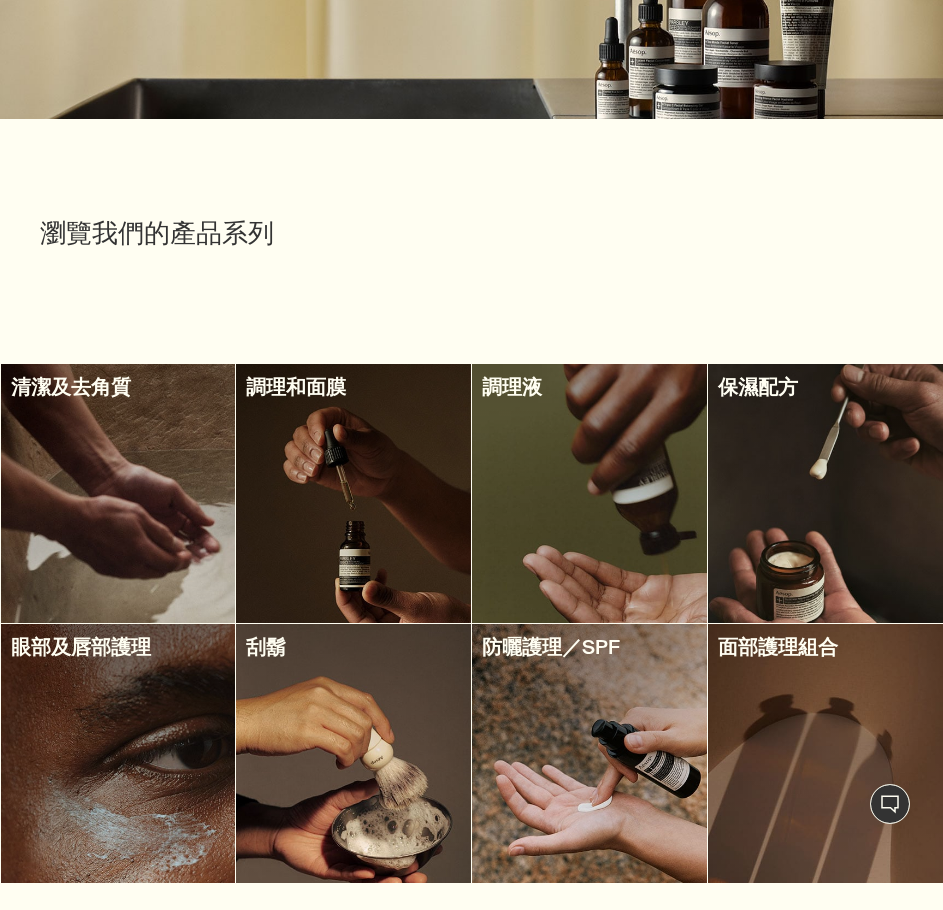 click at bounding box center (589, 493) 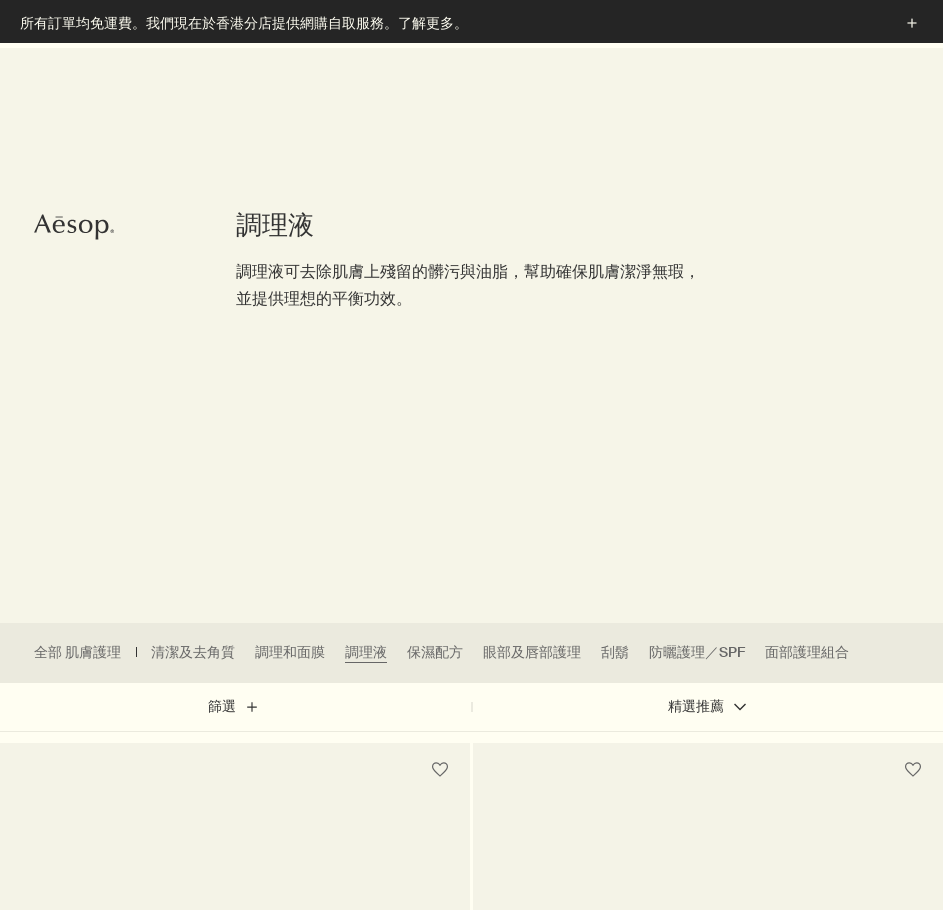 scroll, scrollTop: 500, scrollLeft: 0, axis: vertical 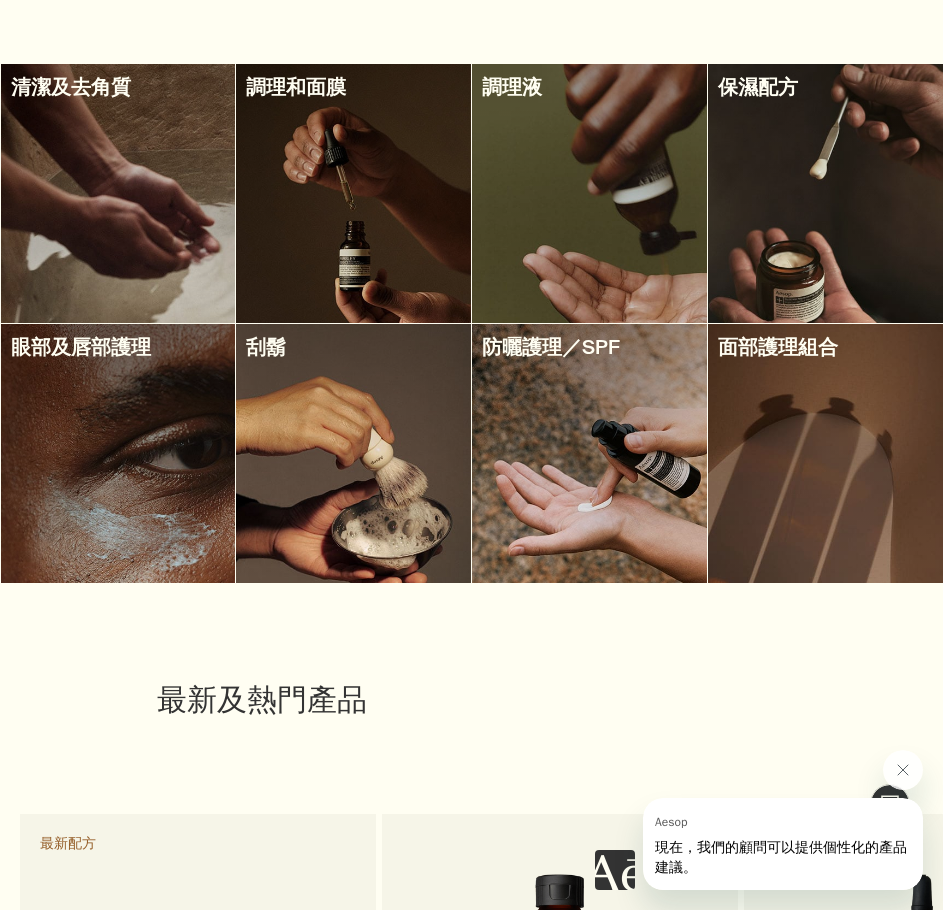 click at bounding box center (589, 453) 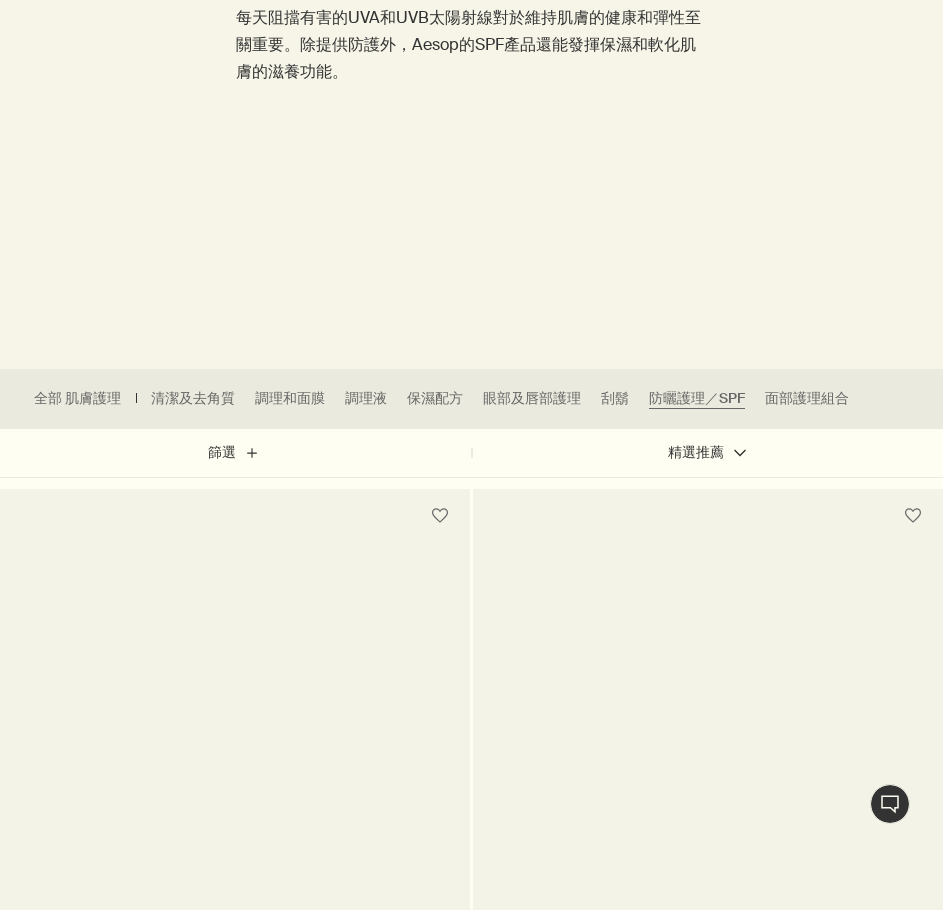 scroll, scrollTop: 0, scrollLeft: 0, axis: both 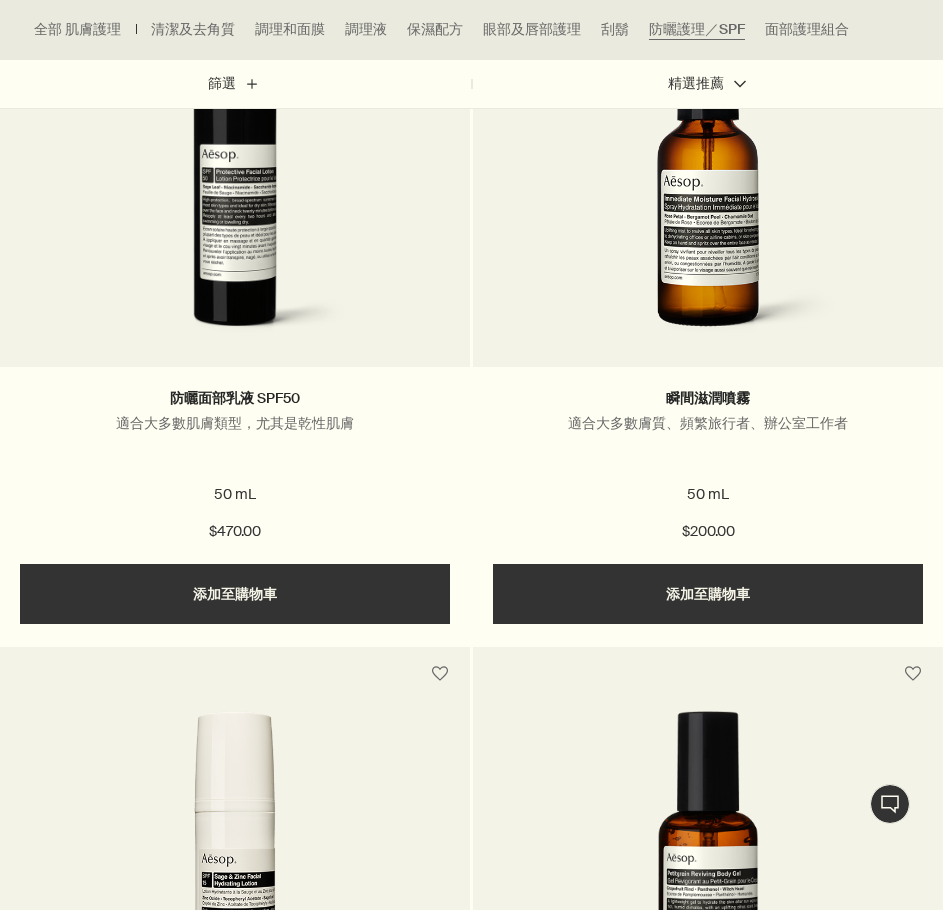 click on "瞬間滋潤噴霧 適合大多數膚質、頻繁旅行者、辦公室工作者 50 mL $200.00" at bounding box center [235, 465] 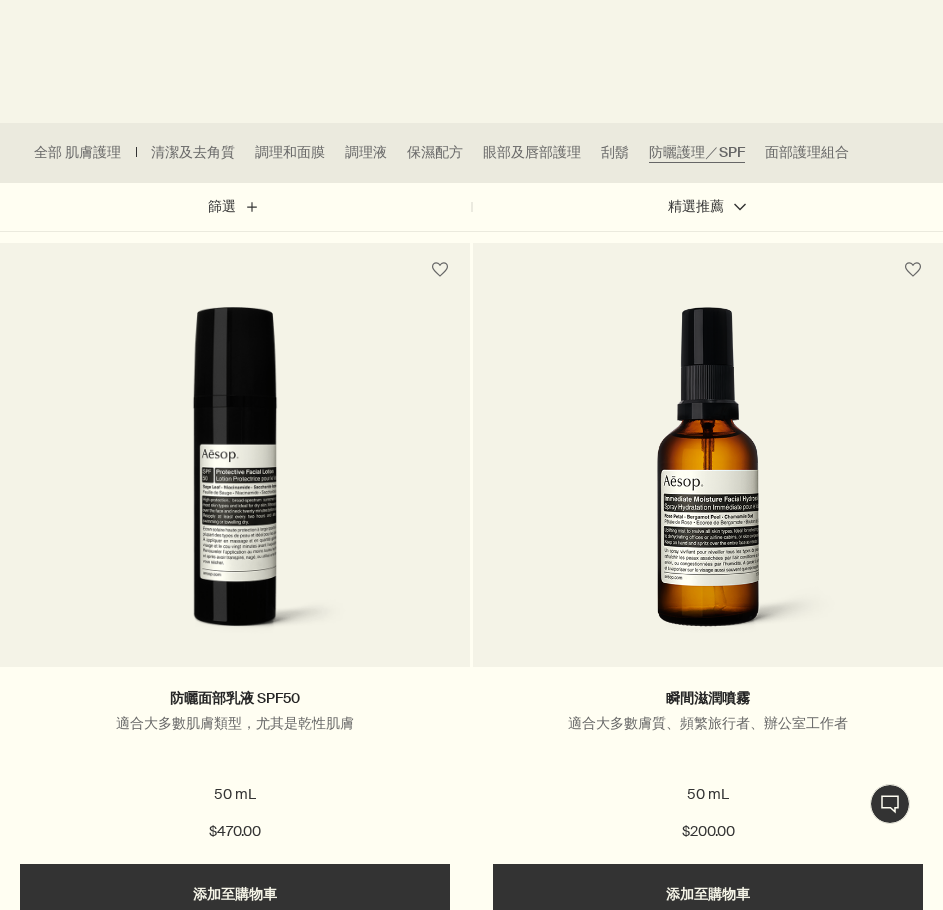 scroll, scrollTop: 0, scrollLeft: 0, axis: both 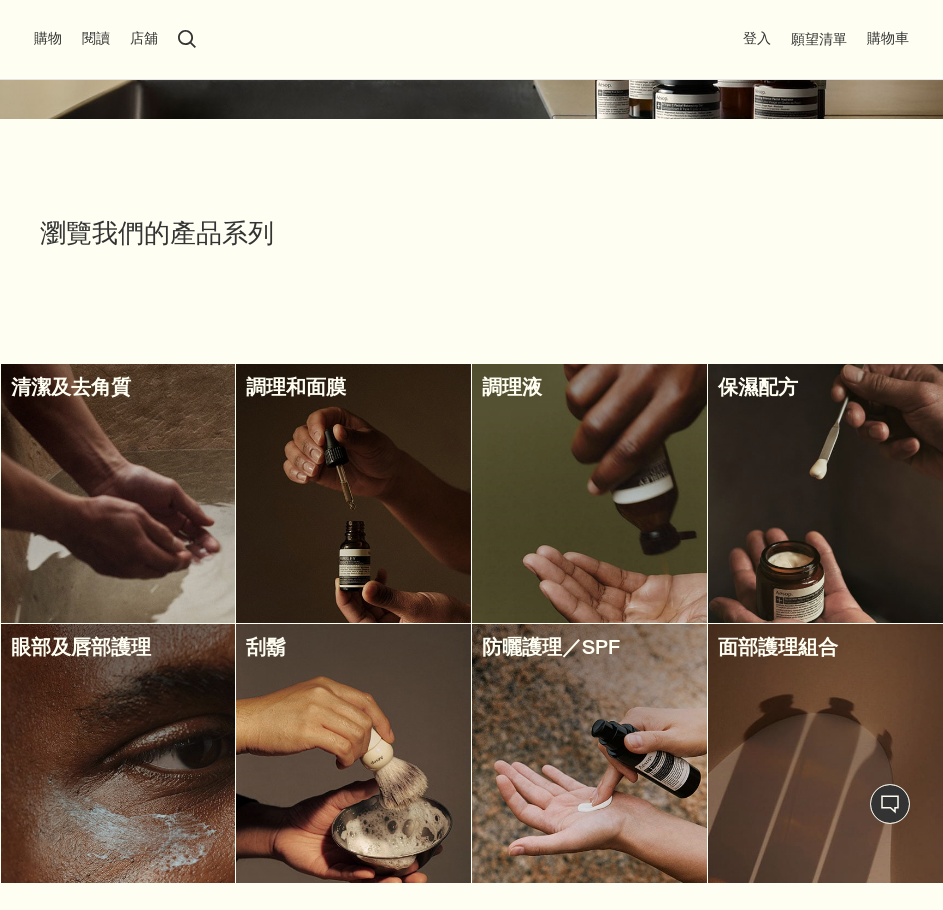 click at bounding box center [825, 493] 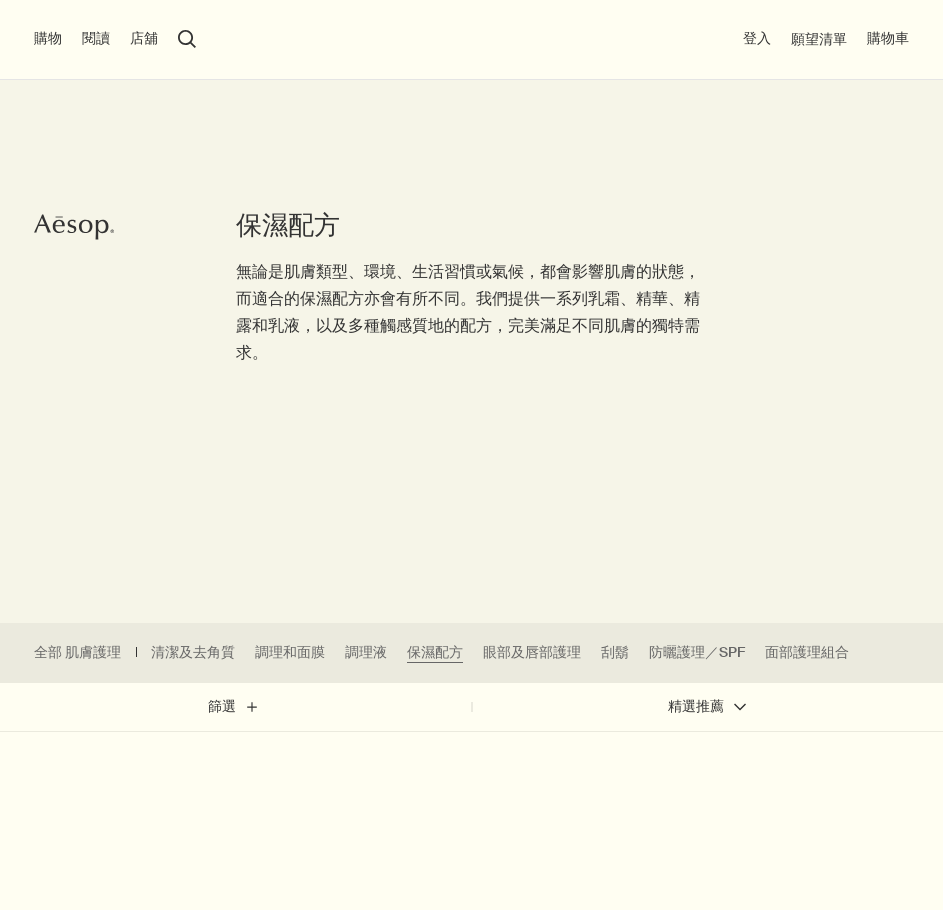 scroll, scrollTop: 600, scrollLeft: 0, axis: vertical 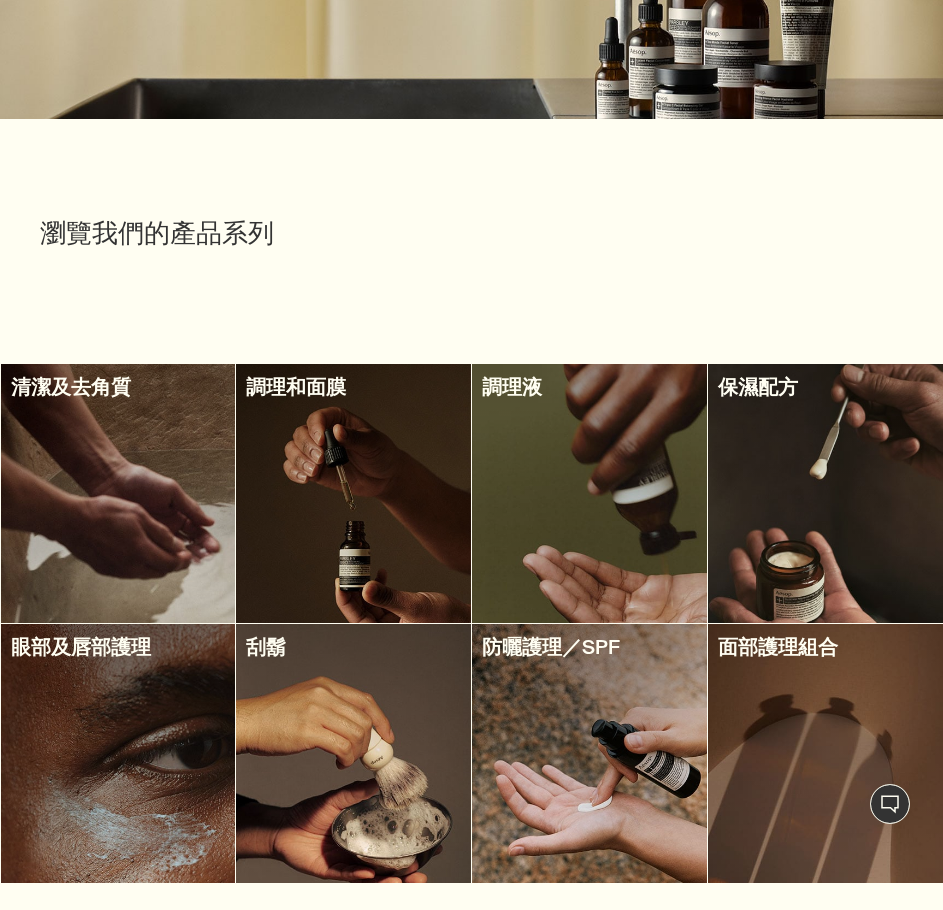 click at bounding box center (118, 493) 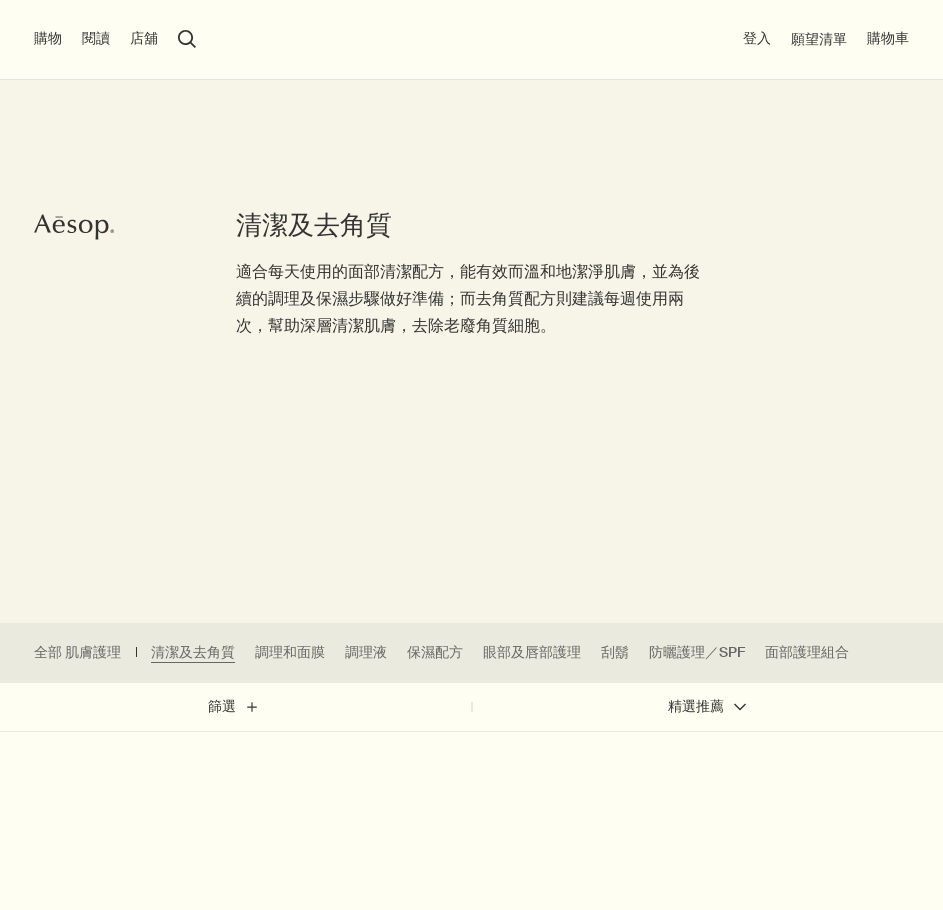 scroll, scrollTop: 500, scrollLeft: 0, axis: vertical 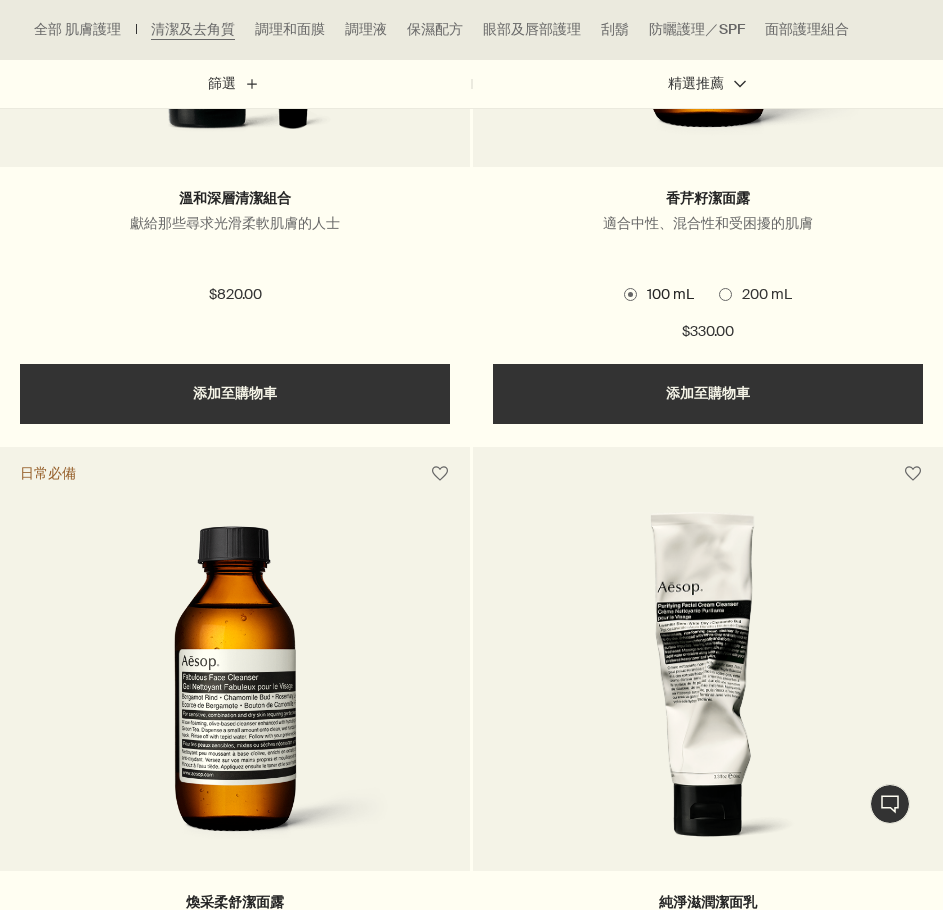 click on "加入購物車 添加至購物車" at bounding box center [235, 404] 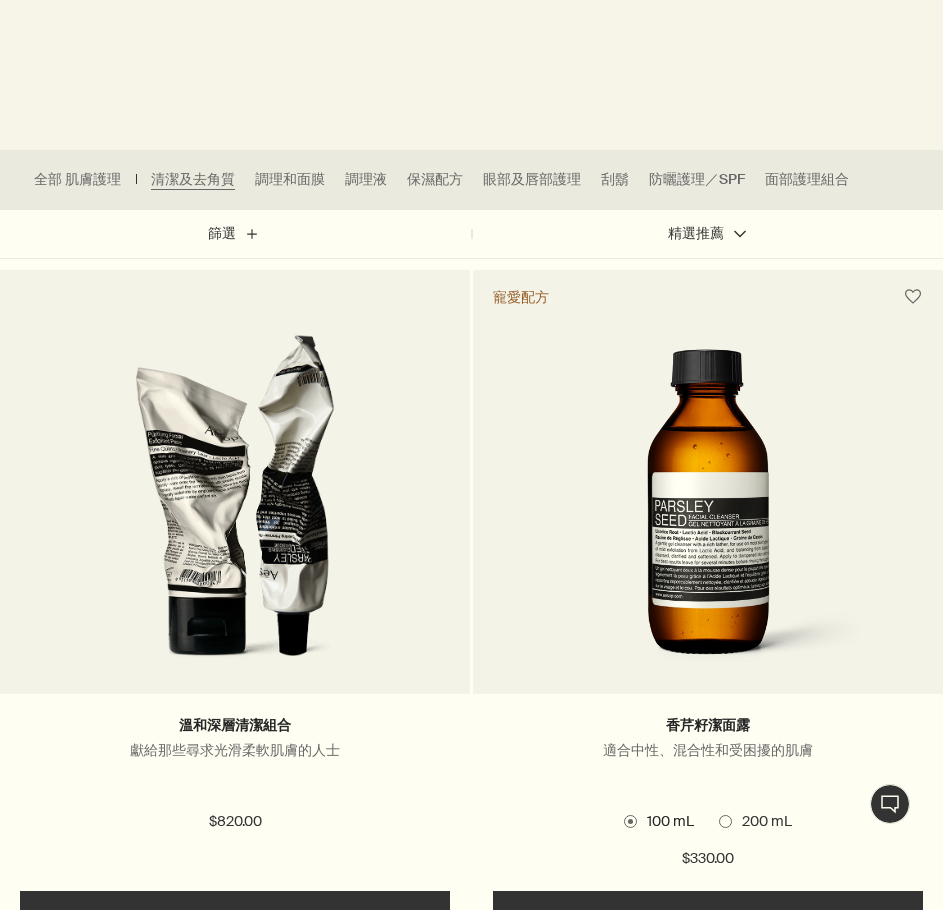 scroll, scrollTop: 600, scrollLeft: 0, axis: vertical 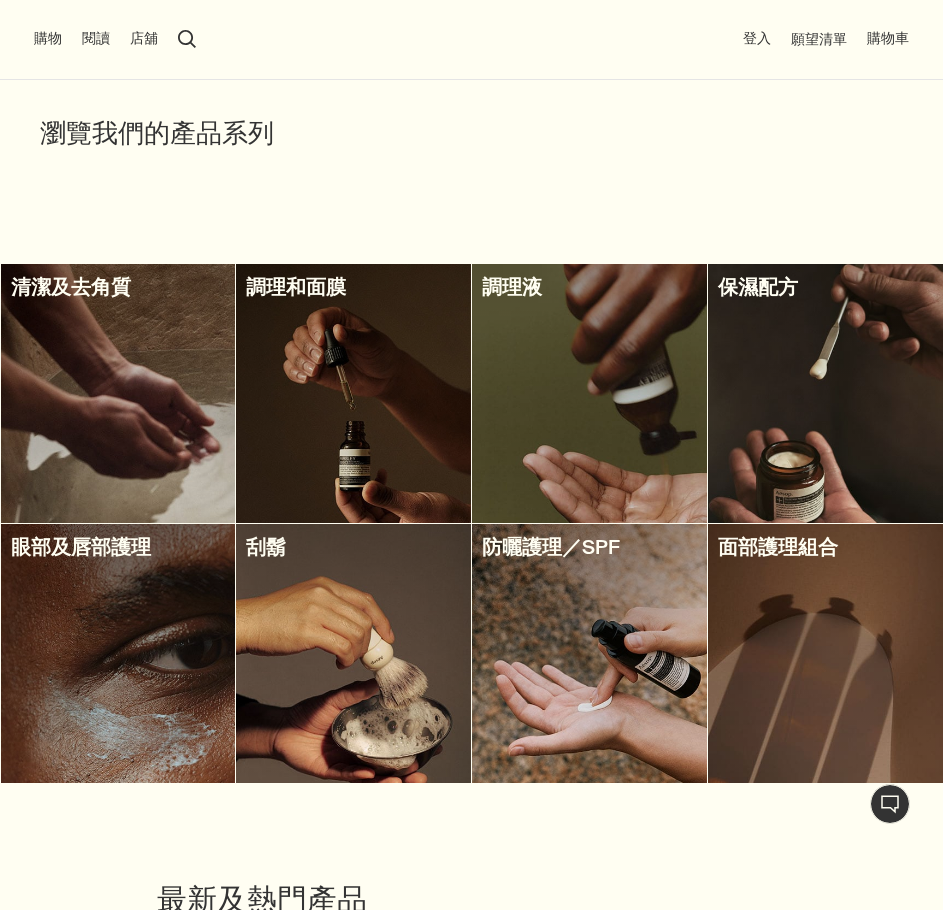 click at bounding box center (353, 393) 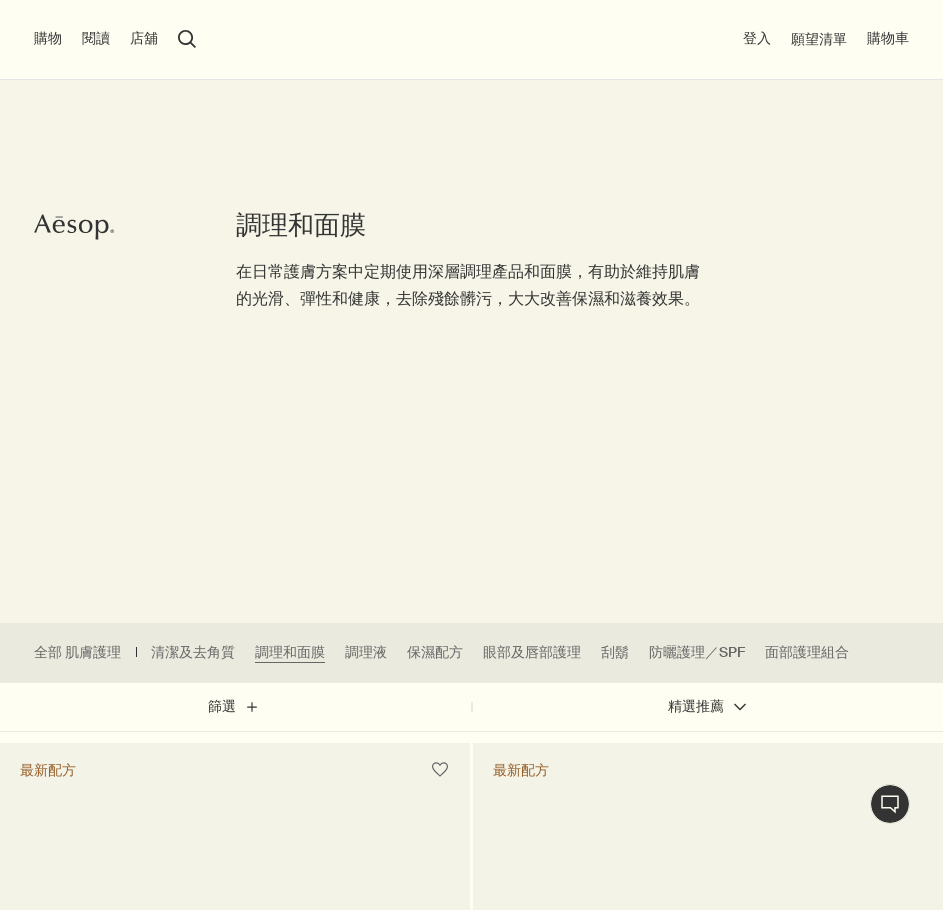 scroll, scrollTop: 500, scrollLeft: 0, axis: vertical 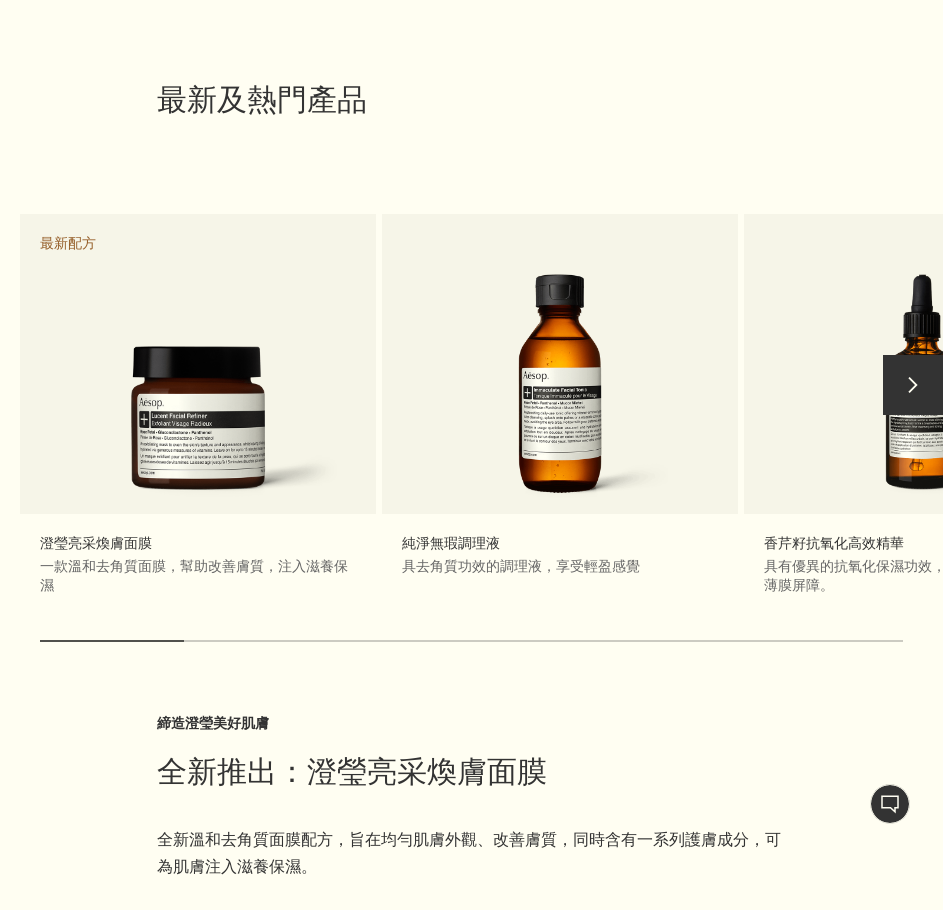 click on "chevron" at bounding box center (913, 385) 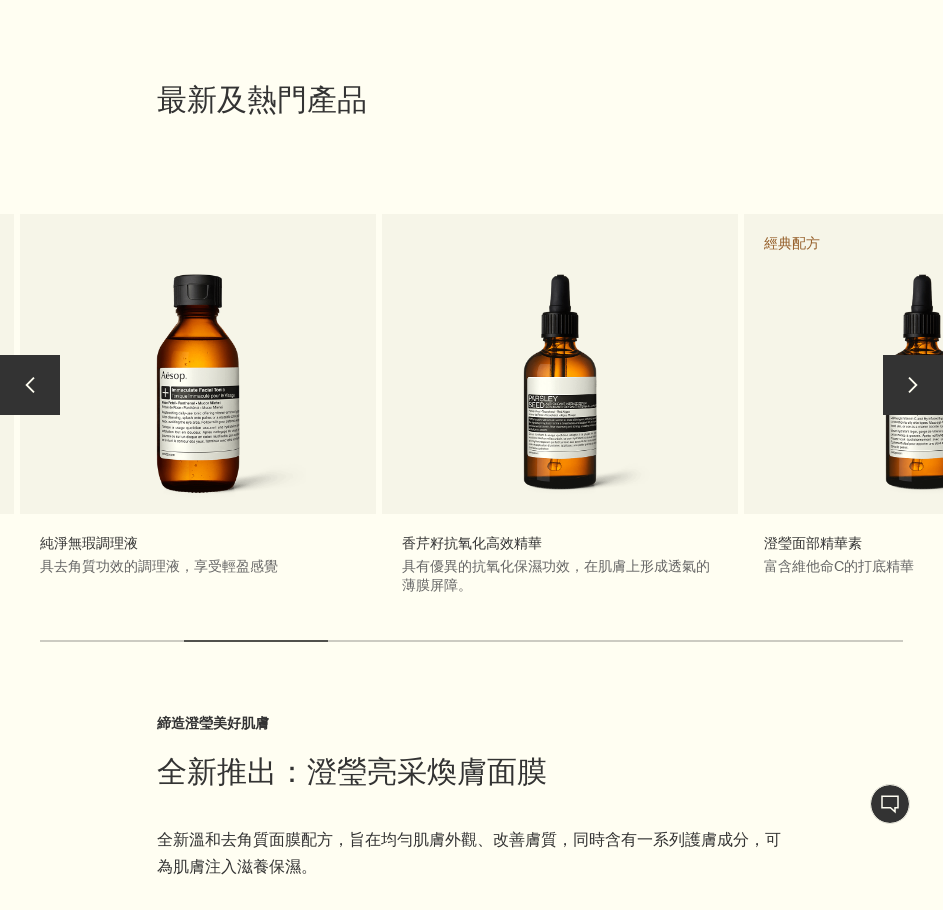 click on "chevron" at bounding box center [913, 385] 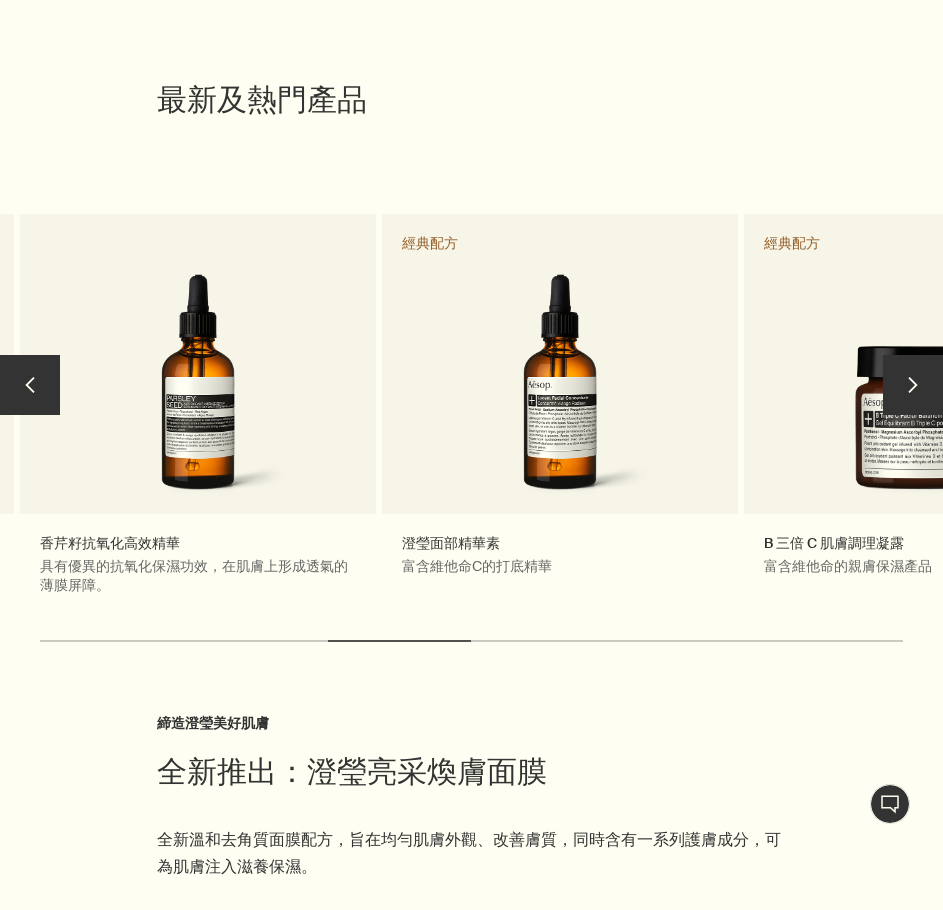 click on "chevron" at bounding box center [913, 385] 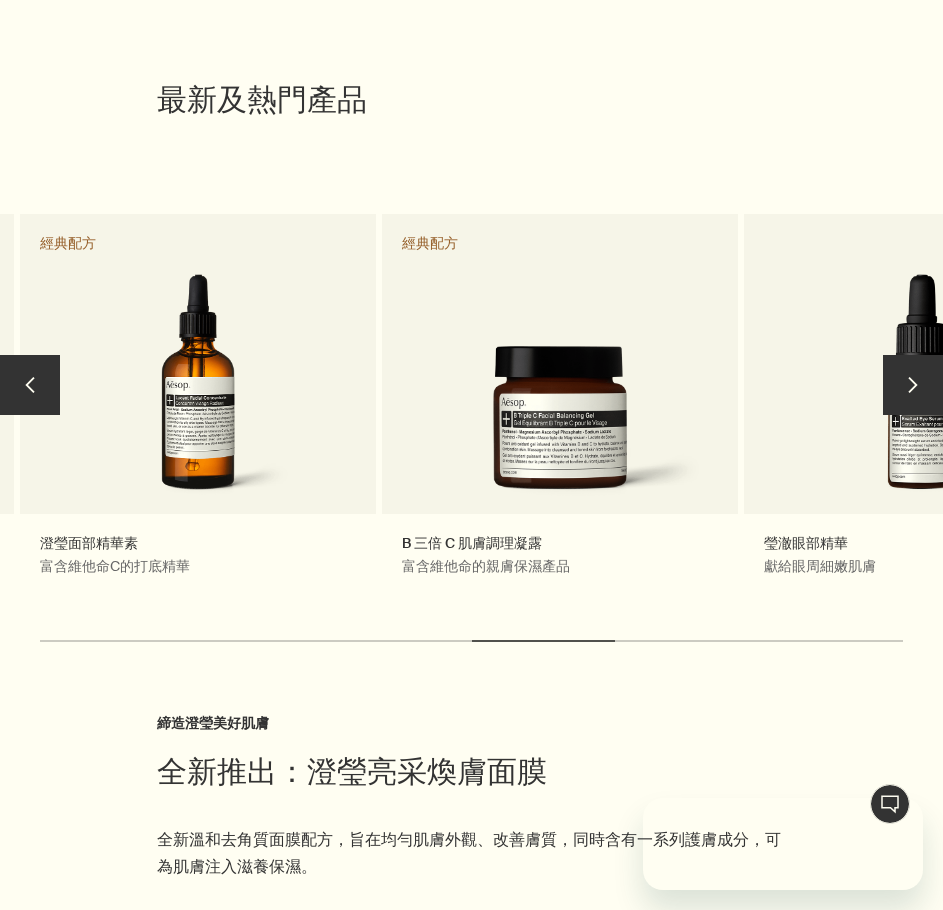 scroll, scrollTop: 0, scrollLeft: 0, axis: both 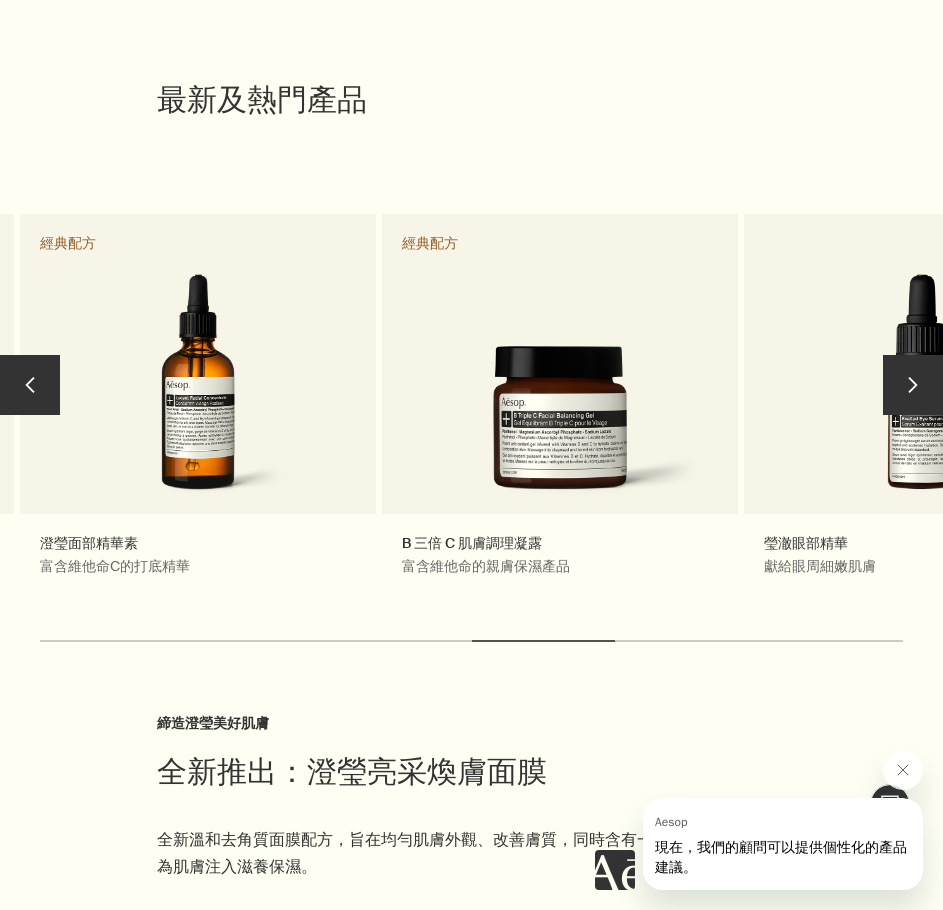 click on "chevron" at bounding box center (913, 385) 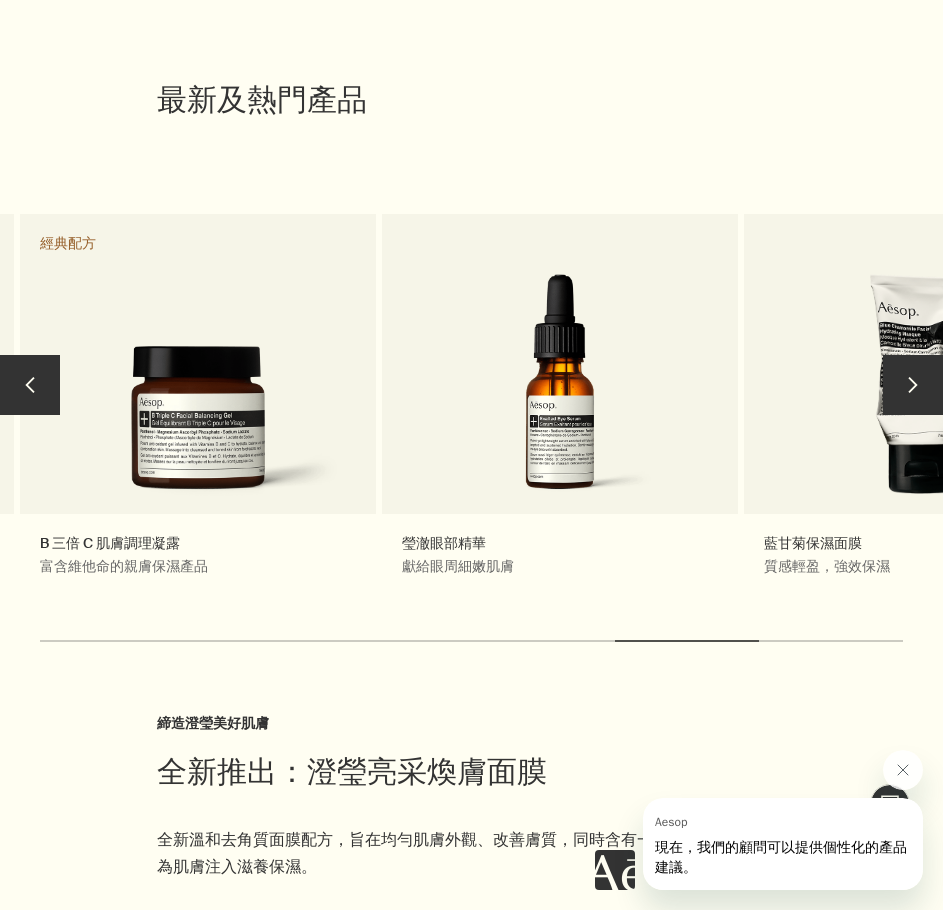click on "chevron" at bounding box center (913, 385) 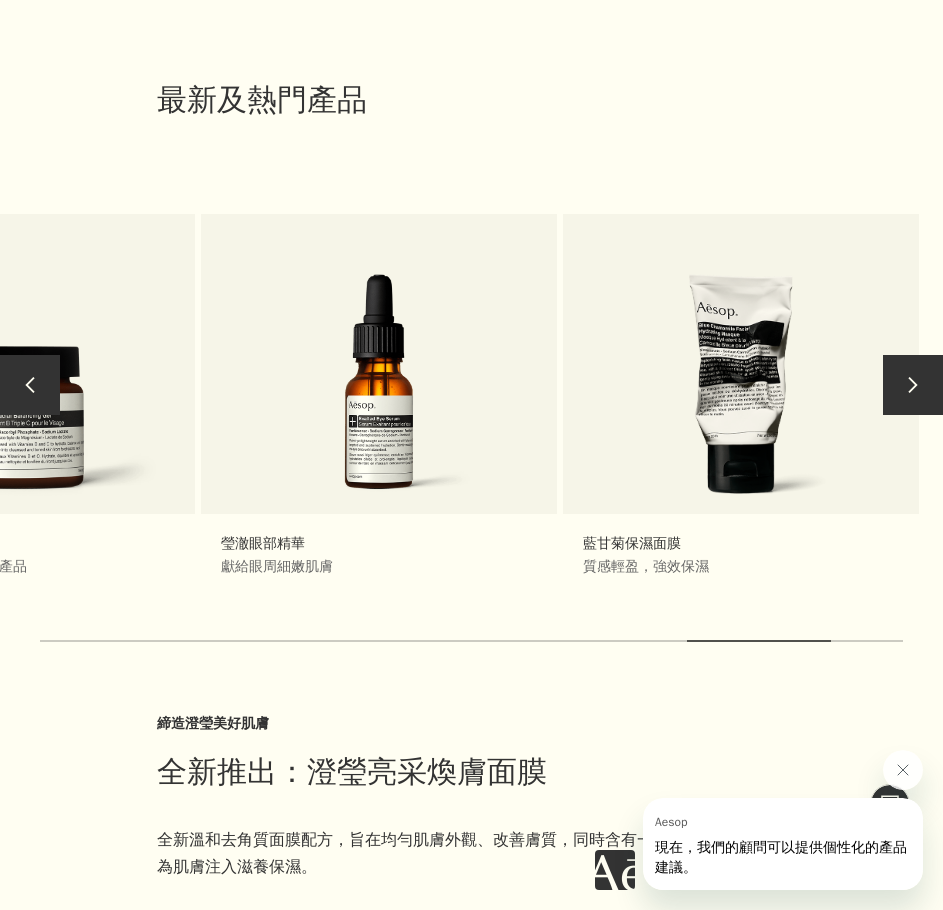 click on "chevron" at bounding box center [913, 385] 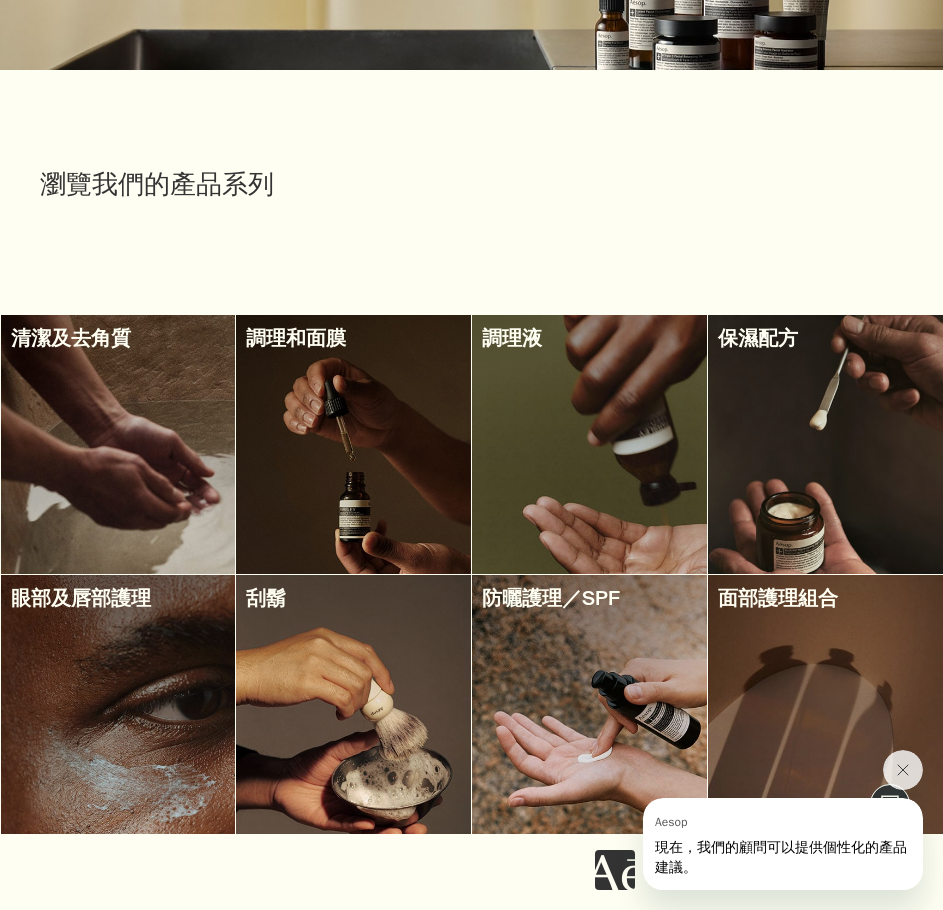 scroll, scrollTop: 700, scrollLeft: 0, axis: vertical 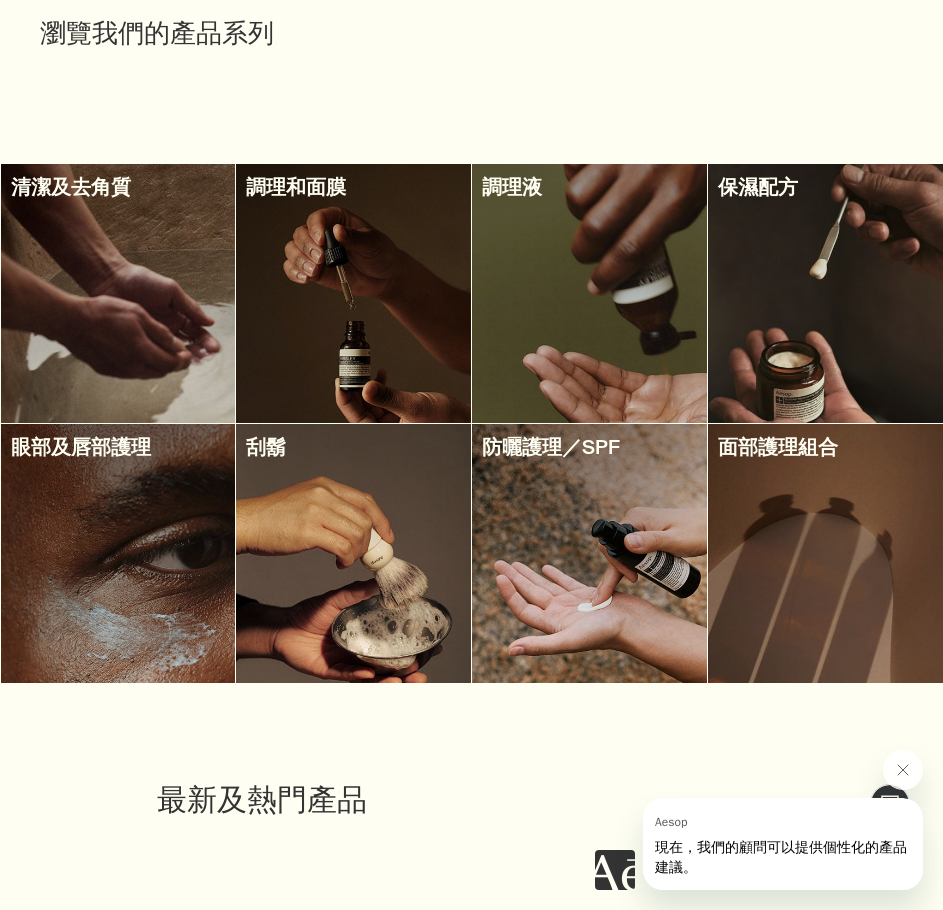 click at bounding box center [825, 553] 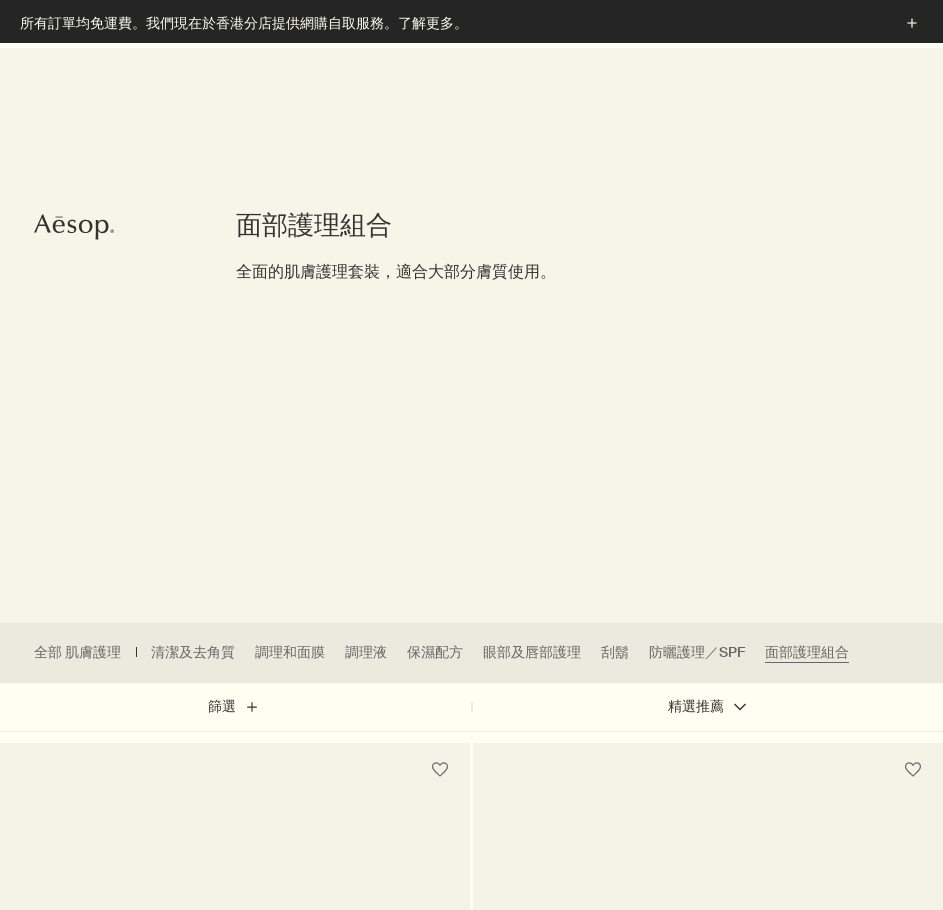 scroll, scrollTop: 400, scrollLeft: 0, axis: vertical 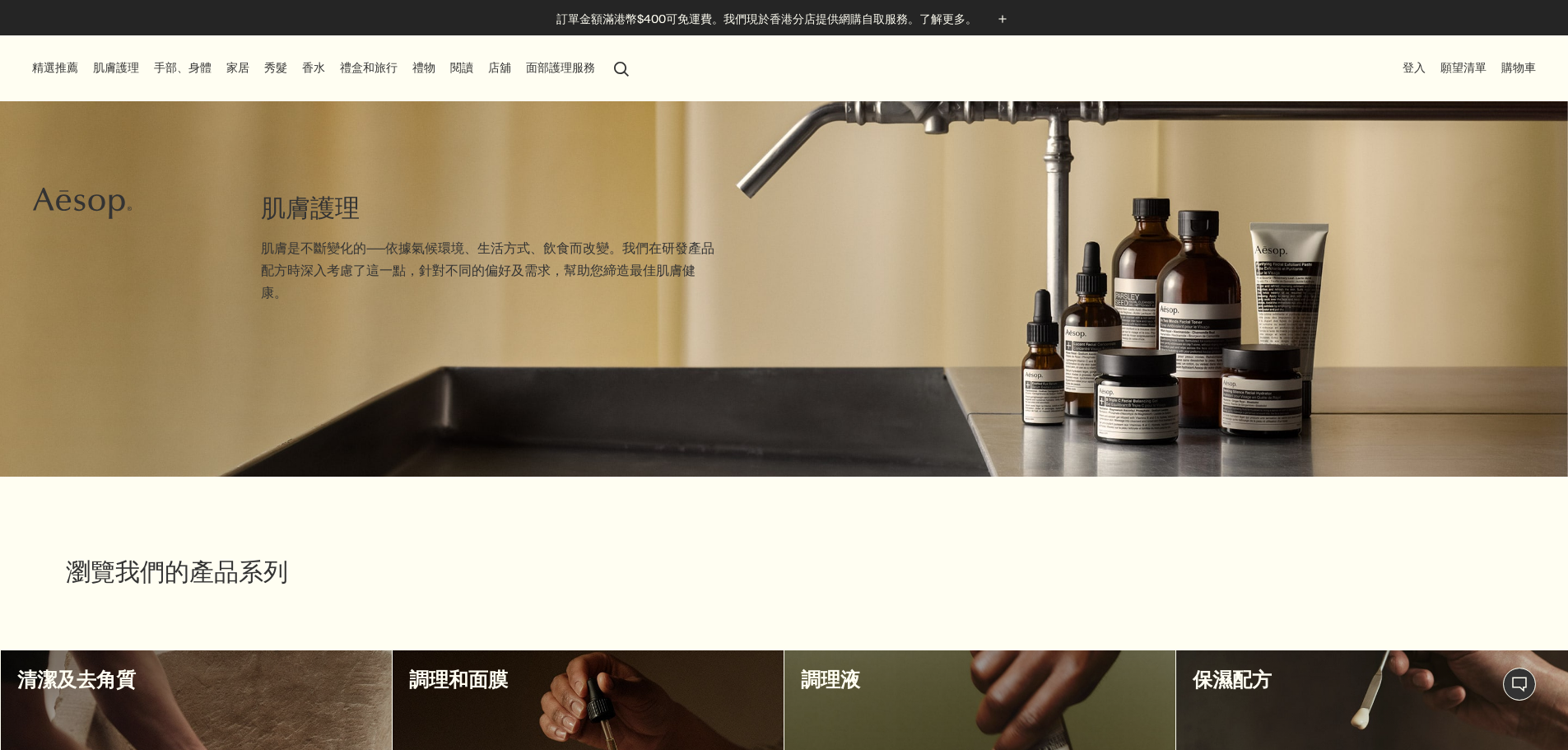 click on "手部、身體" at bounding box center [183, 68] 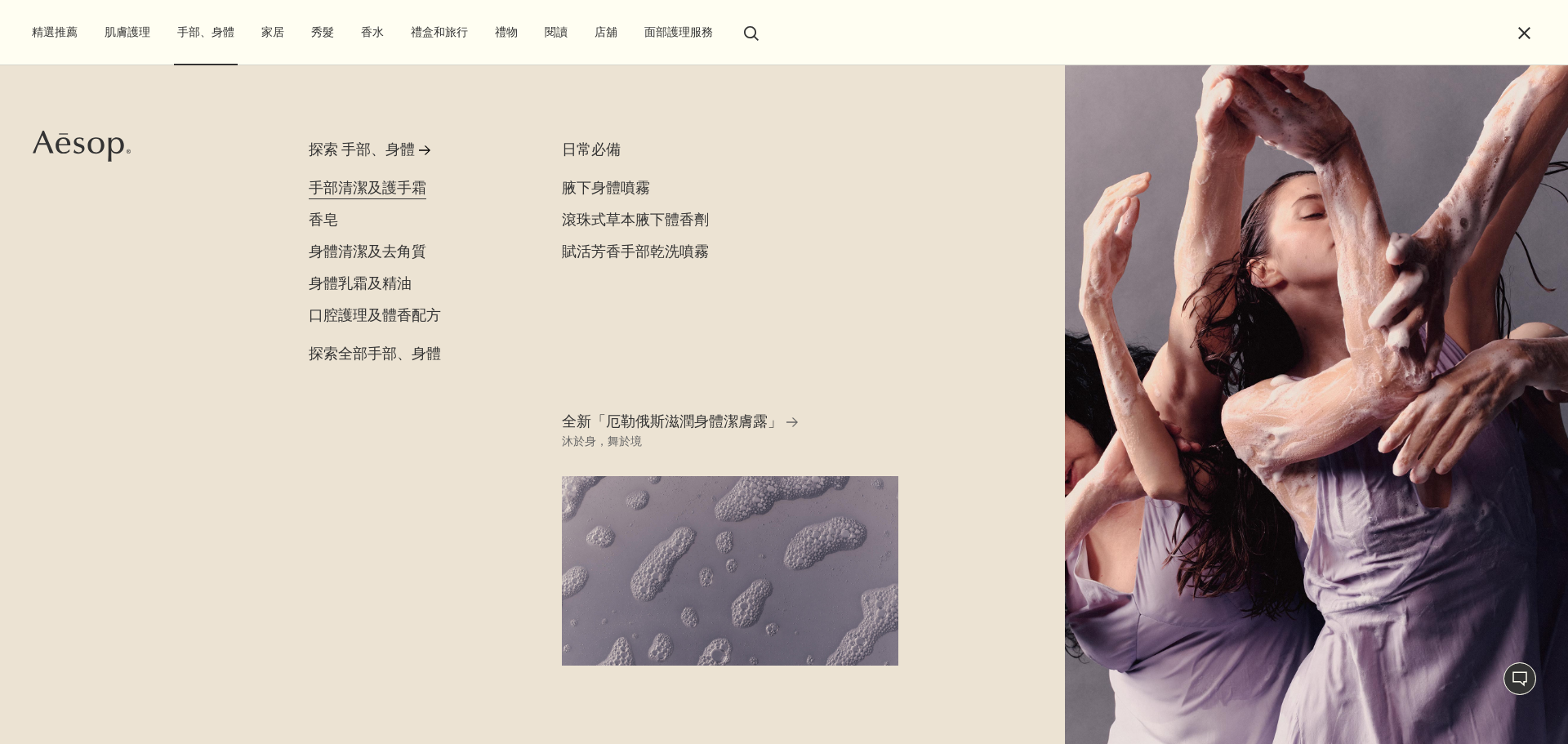click on "手部清潔及護手霜" at bounding box center [368, 188] 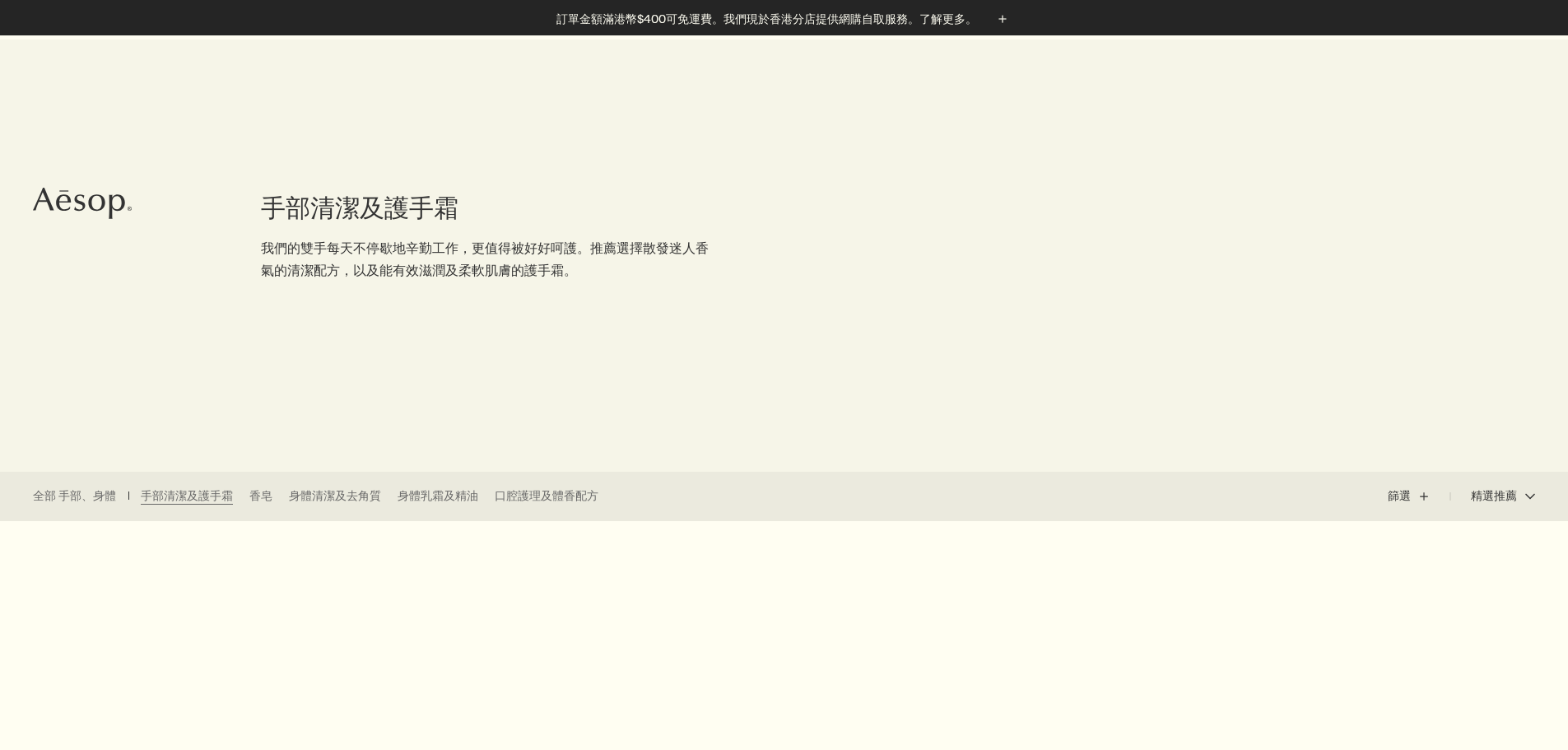 scroll, scrollTop: 329, scrollLeft: 0, axis: vertical 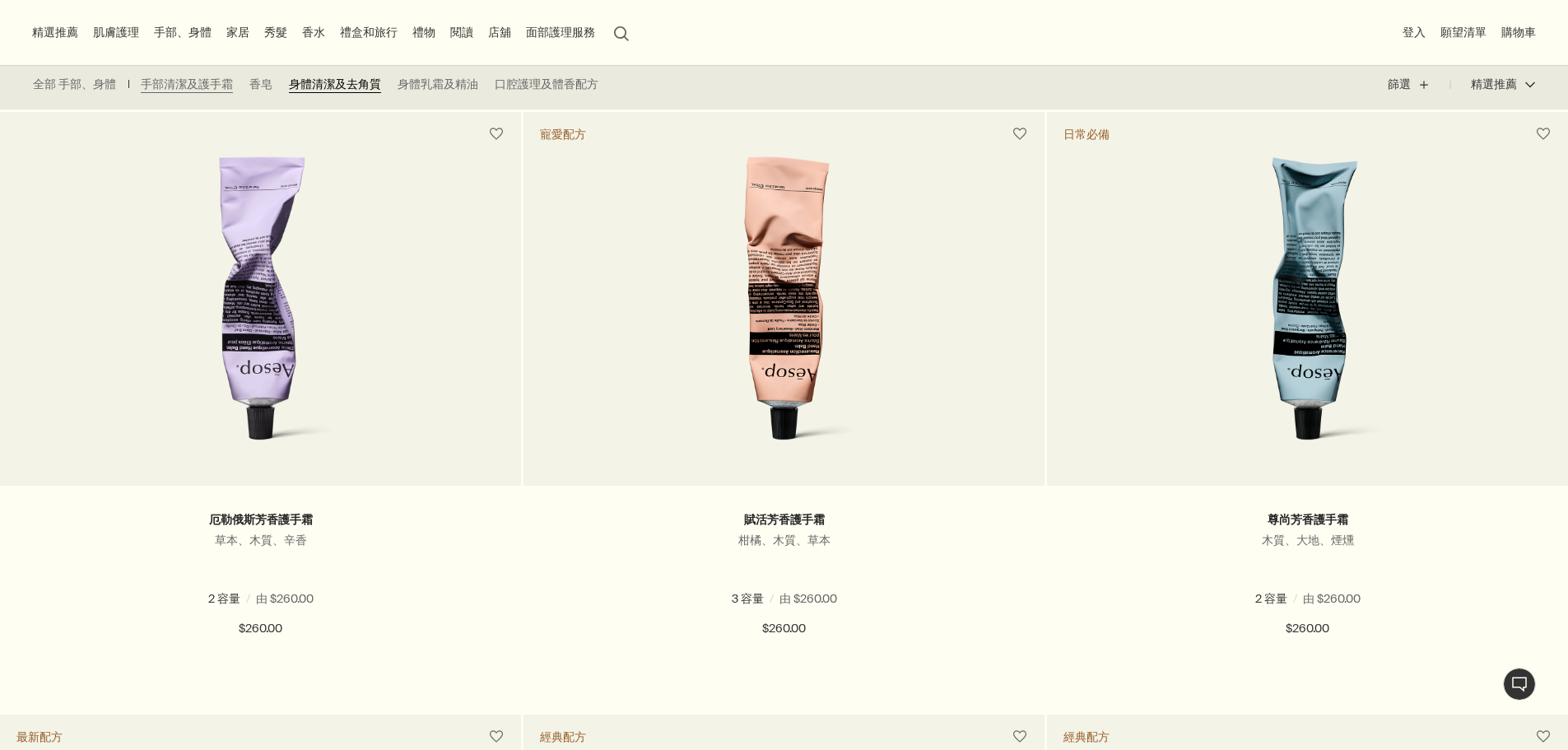 click on "身體清潔及去角質" at bounding box center [335, 85] 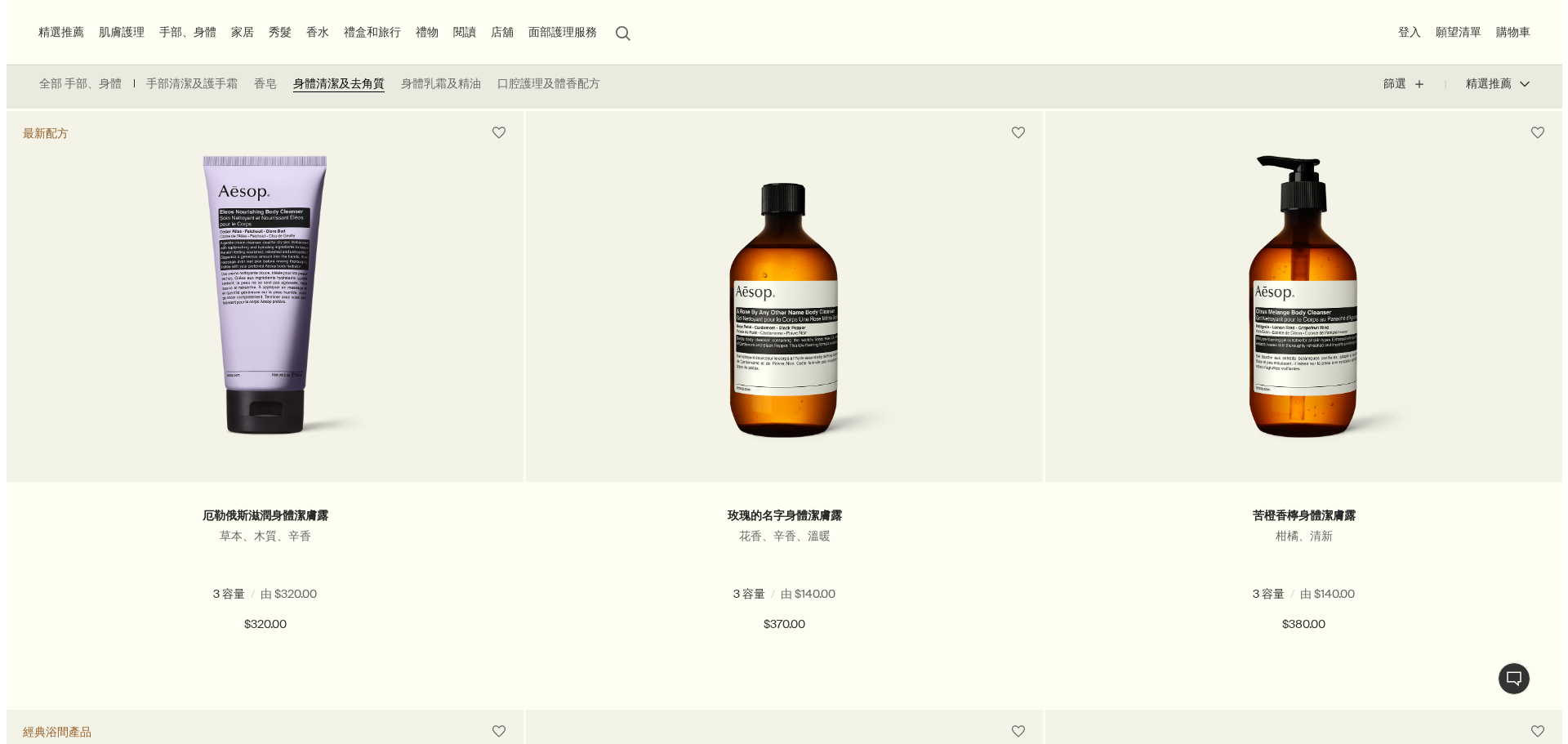 scroll, scrollTop: 0, scrollLeft: 0, axis: both 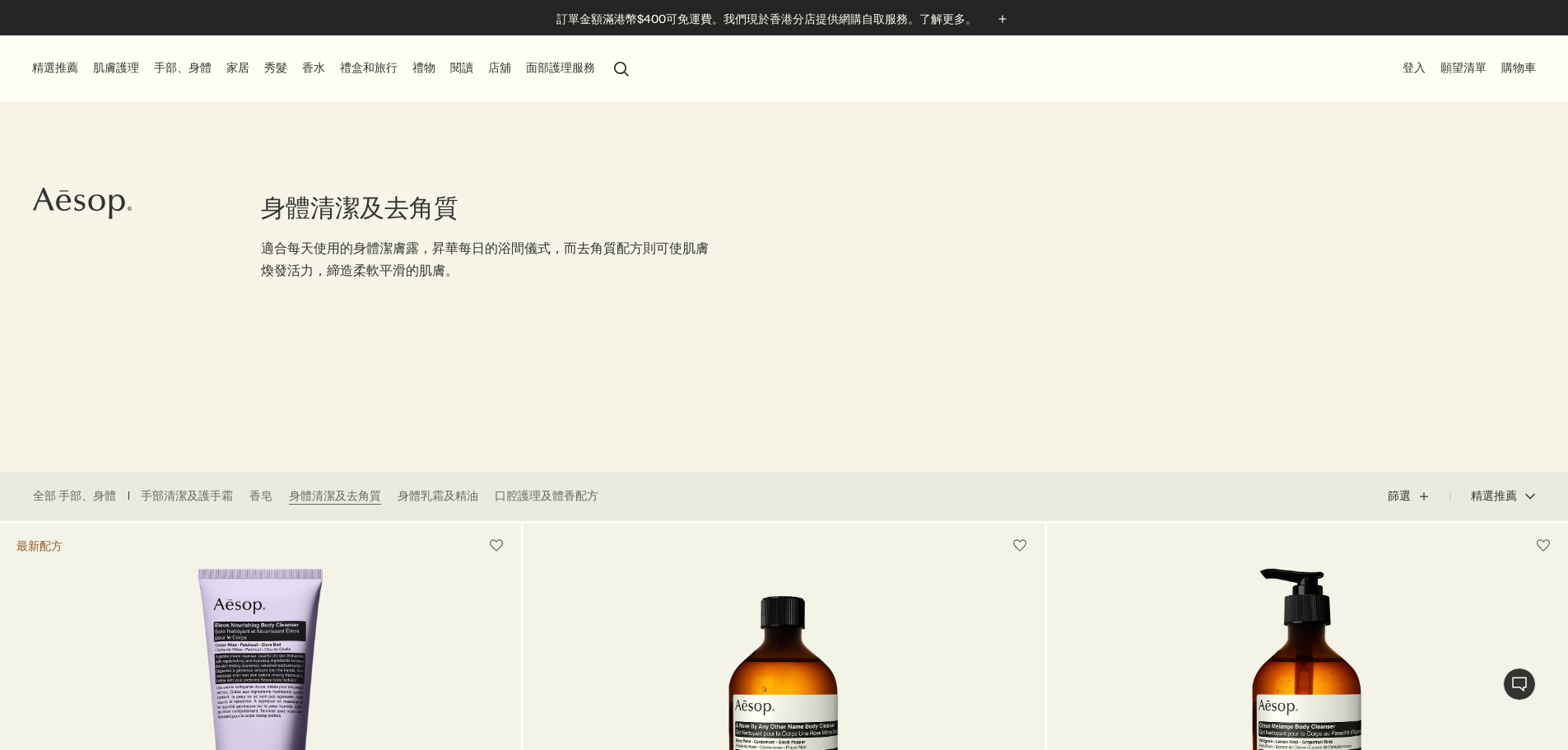 click on "肌膚護理" at bounding box center (116, 68) 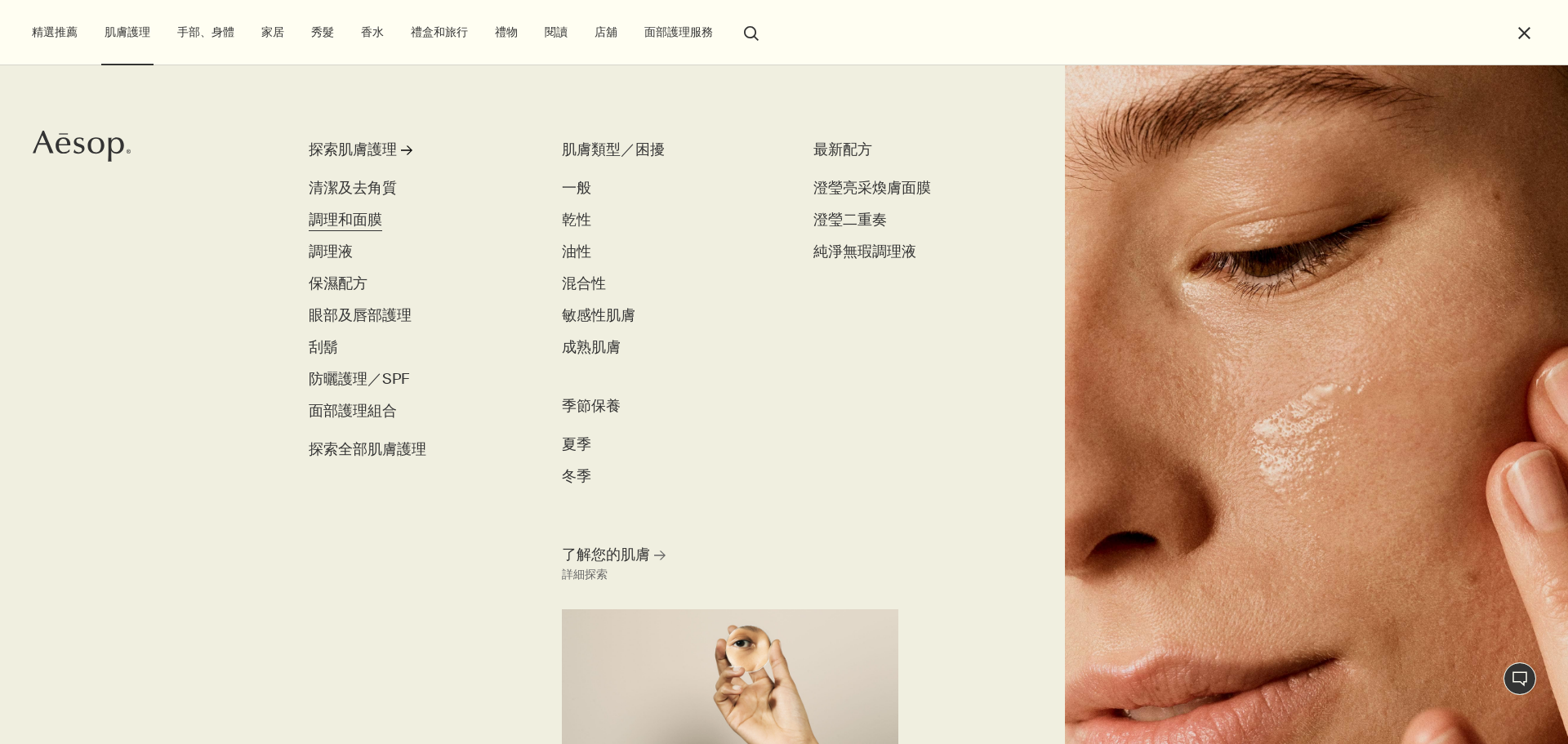 click on "調理和面膜" at bounding box center [345, 220] 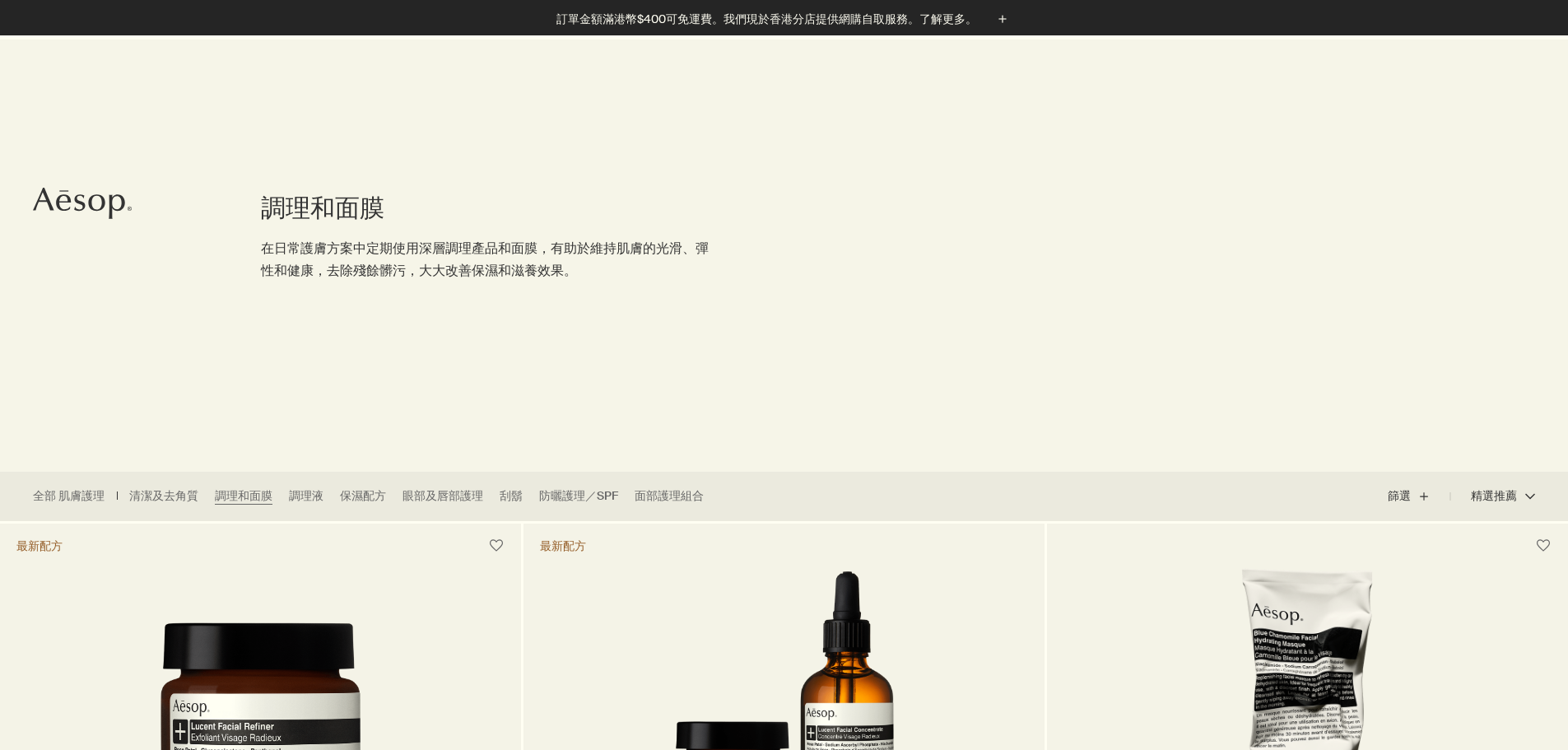 scroll, scrollTop: 412, scrollLeft: 0, axis: vertical 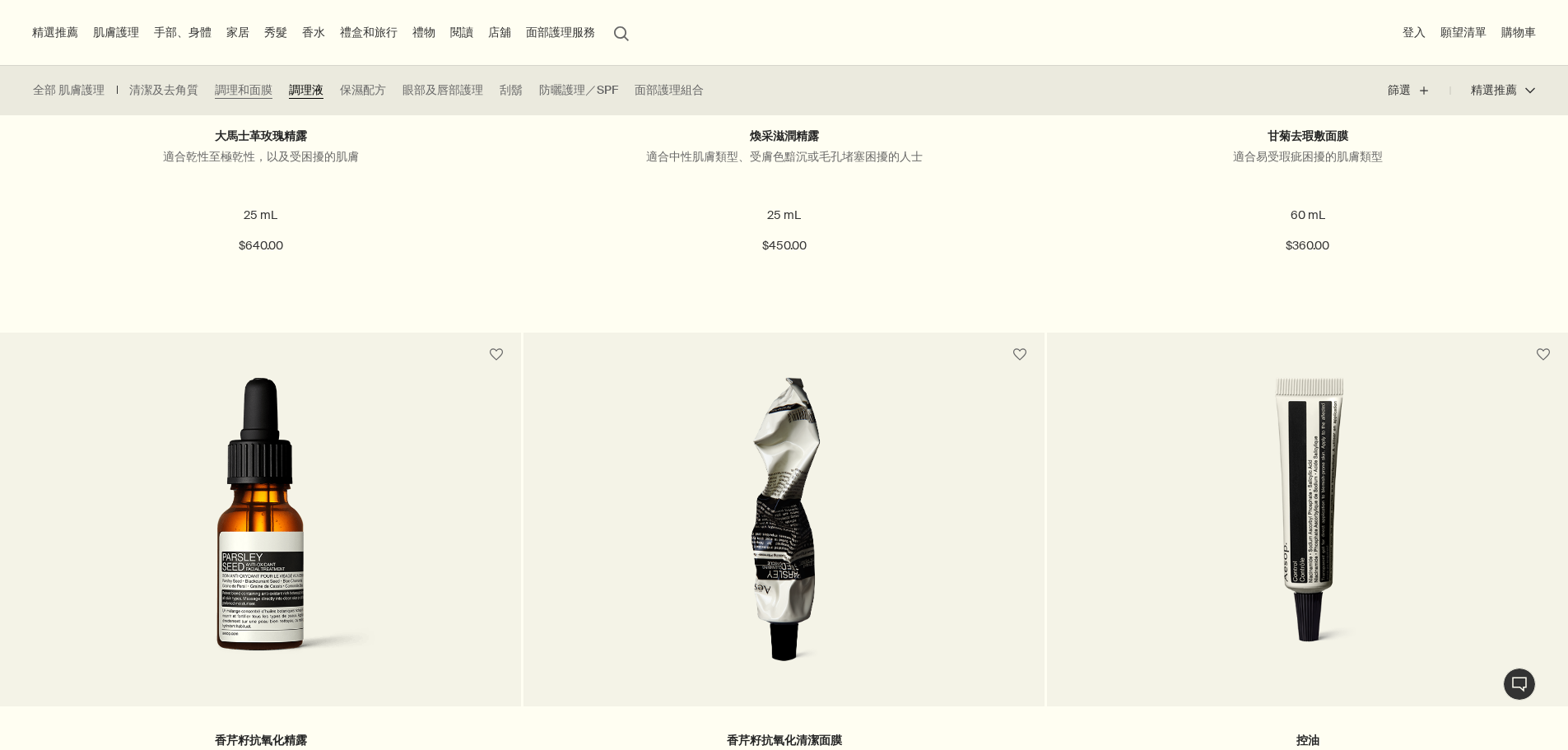 click on "調理液" at bounding box center (306, 91) 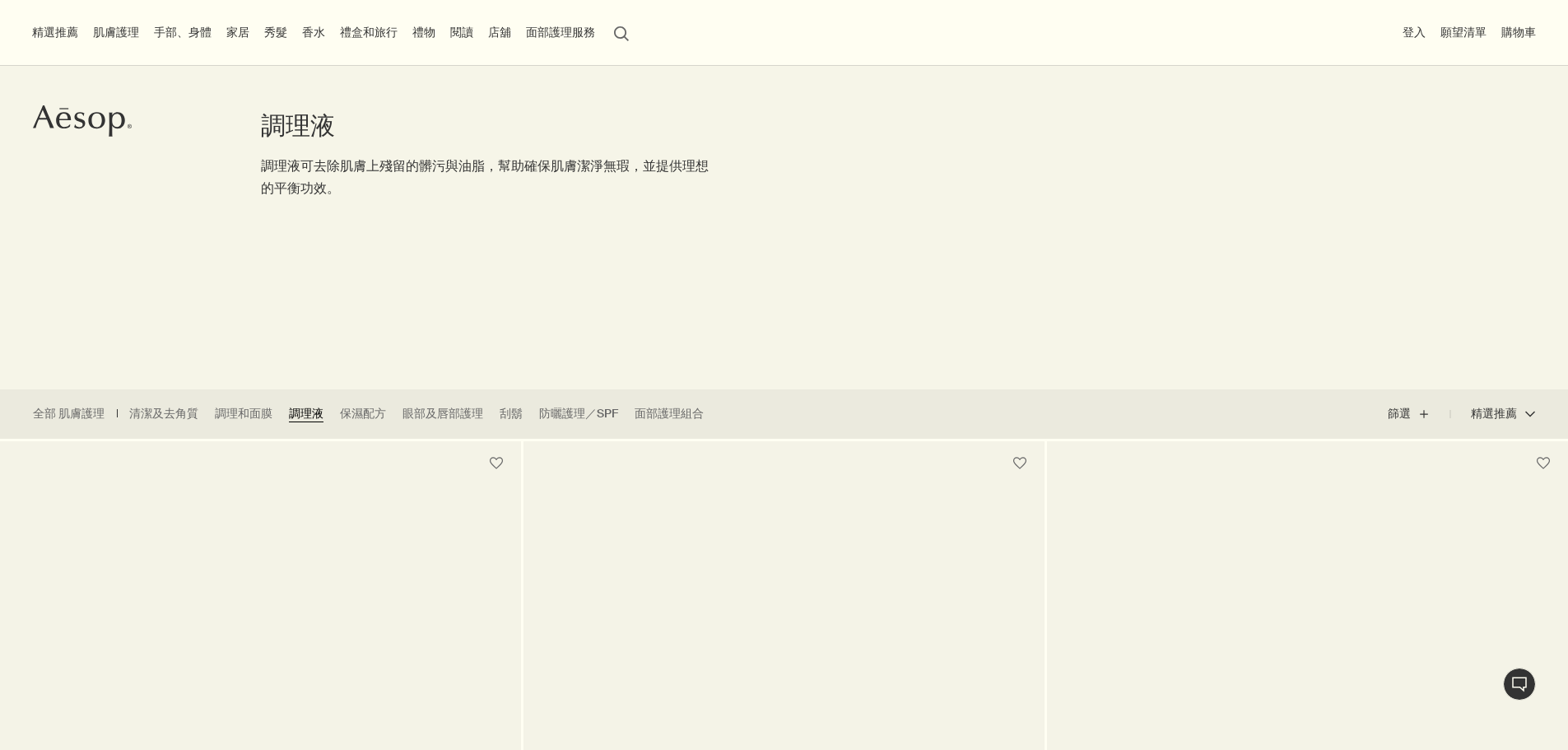scroll, scrollTop: 0, scrollLeft: 0, axis: both 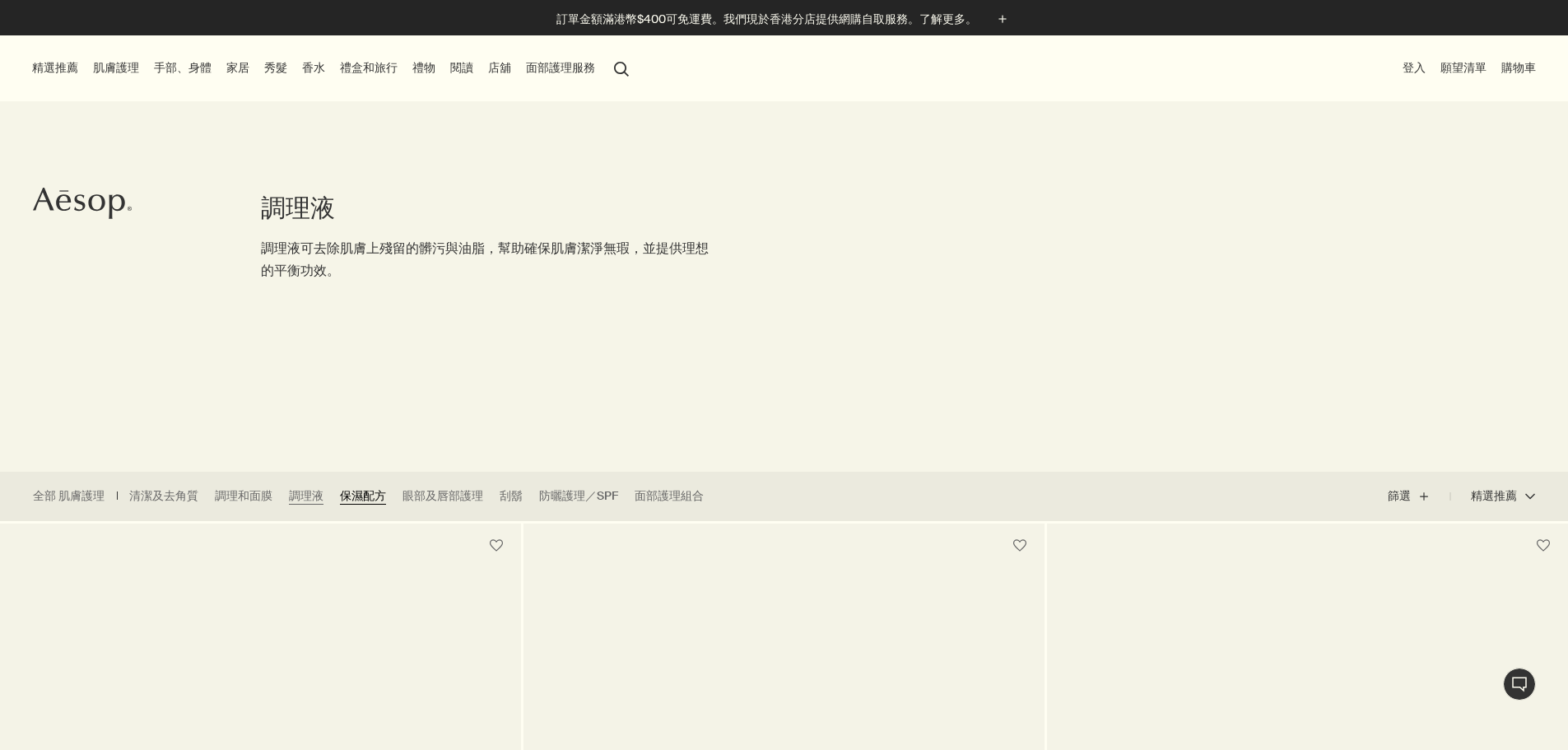 click on "保濕配方" at bounding box center (363, 496) 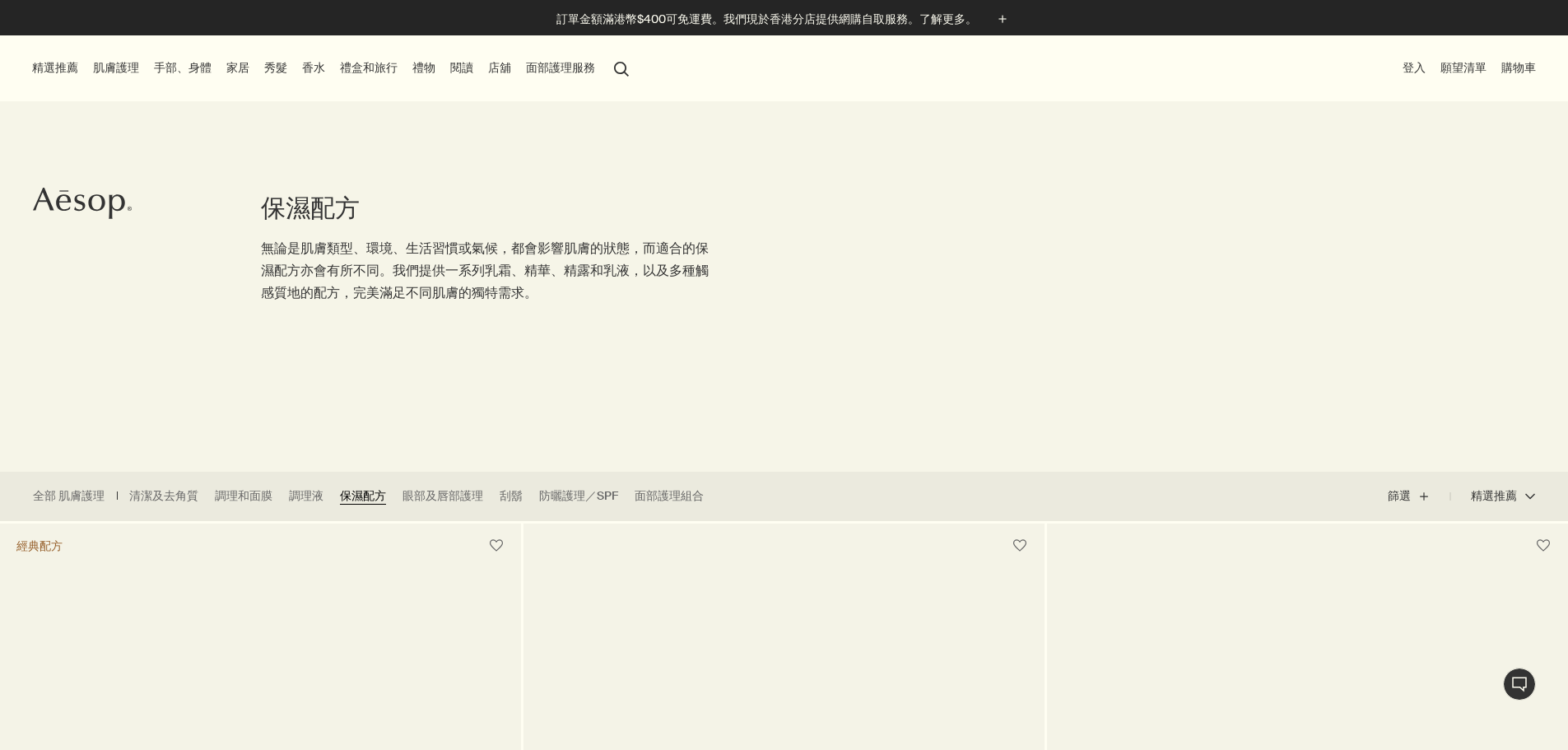 click on "保濕配方" at bounding box center [363, 496] 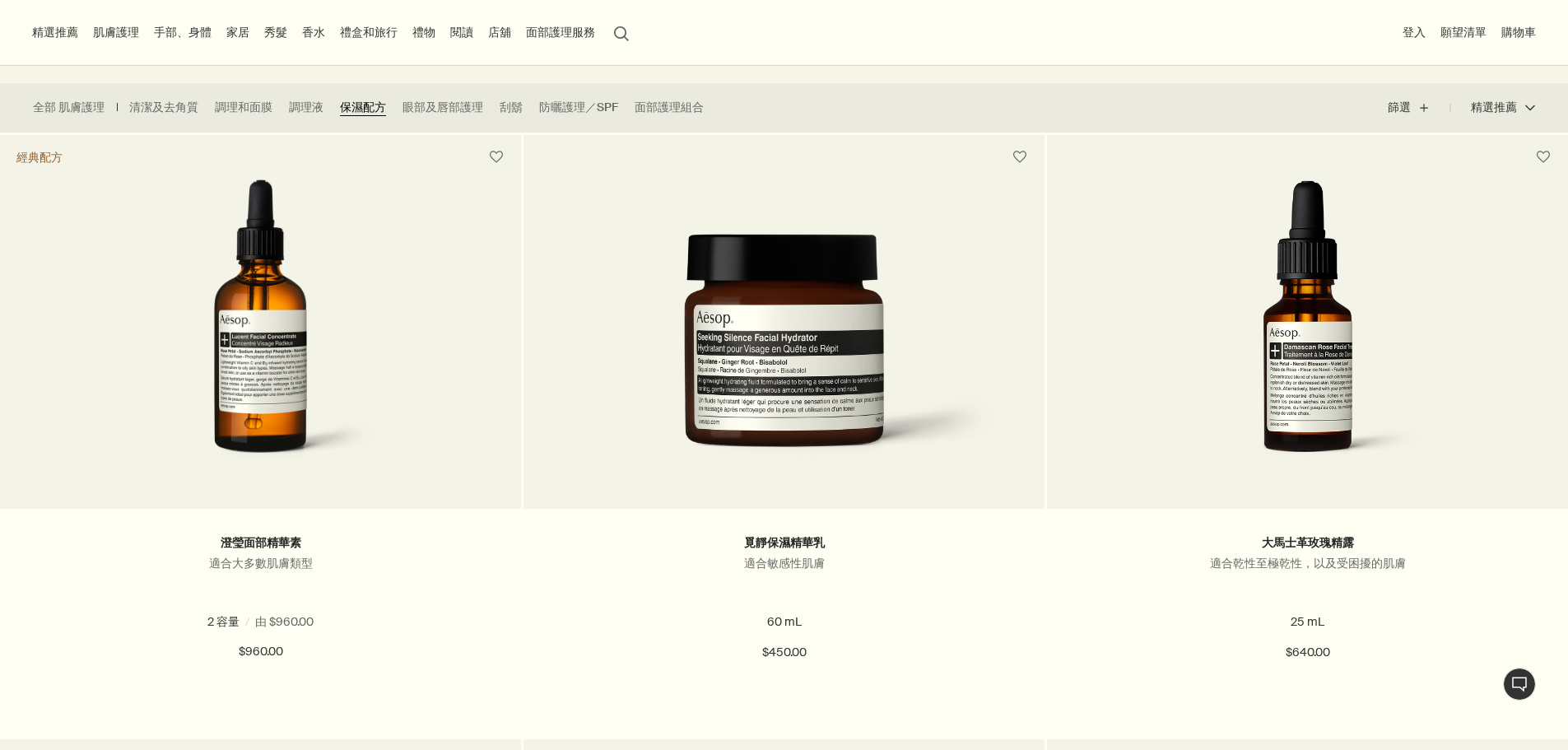 scroll, scrollTop: 247, scrollLeft: 0, axis: vertical 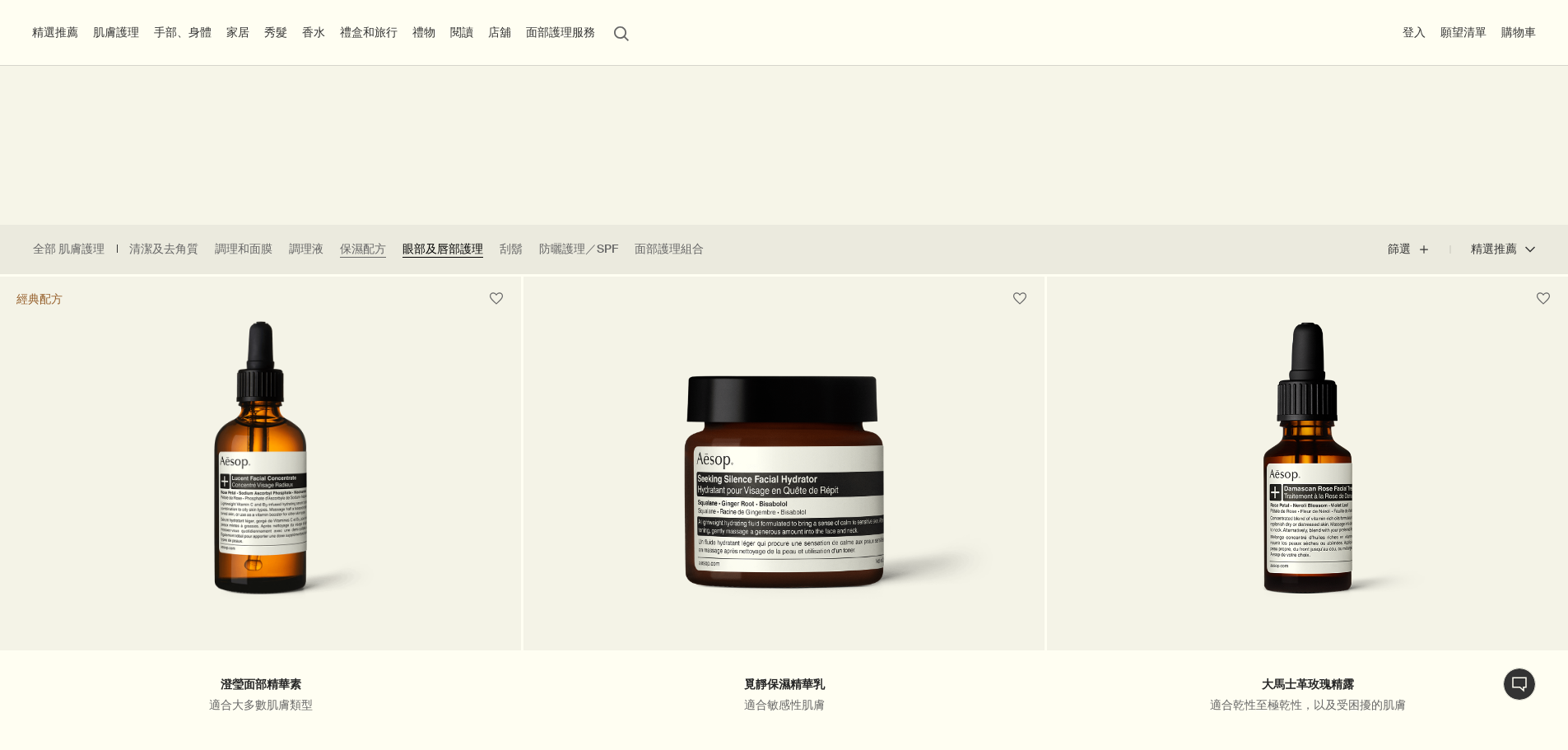 click on "眼部及唇部護理" at bounding box center (443, 249) 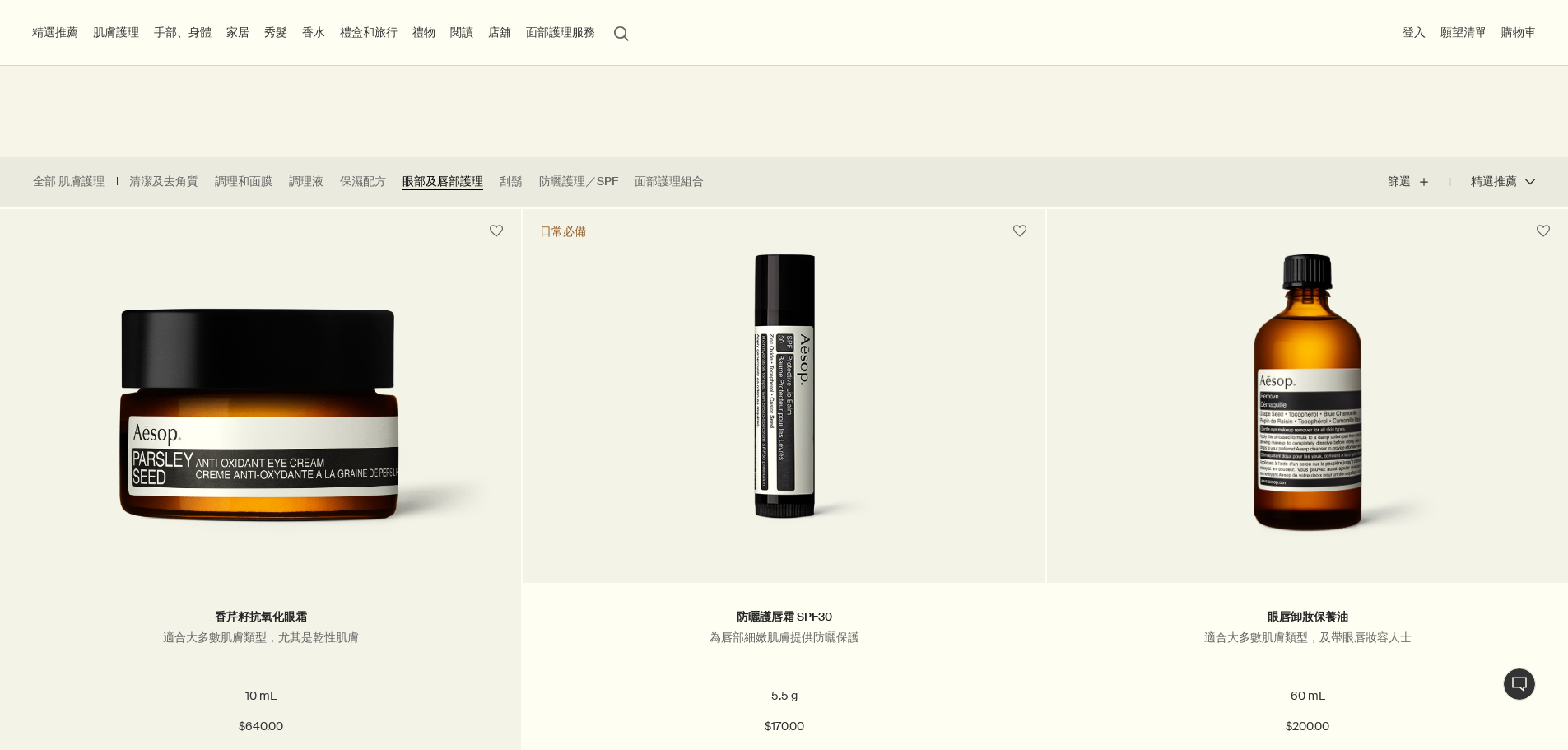 scroll, scrollTop: 82, scrollLeft: 0, axis: vertical 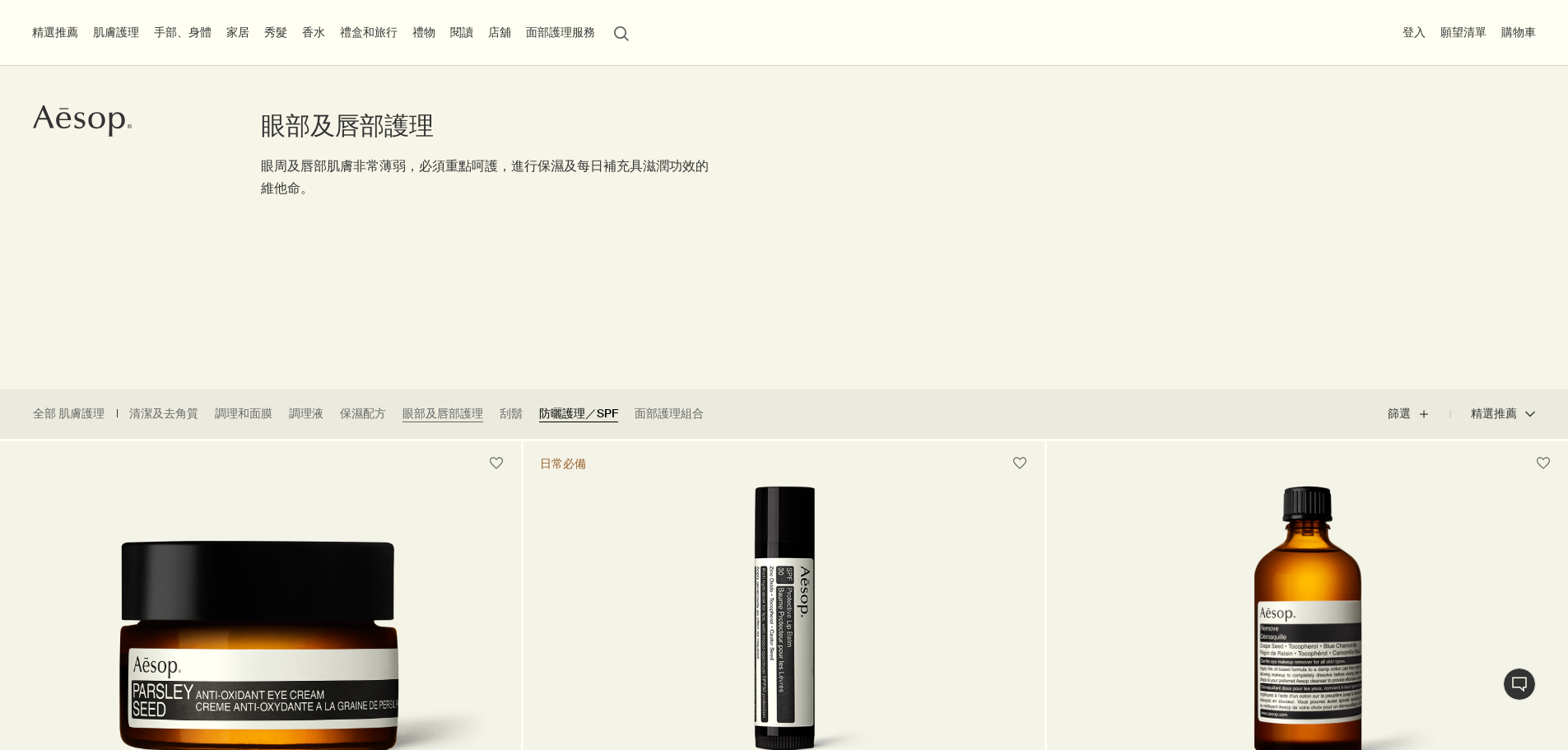 click on "防曬護理／SPF" at bounding box center (579, 414) 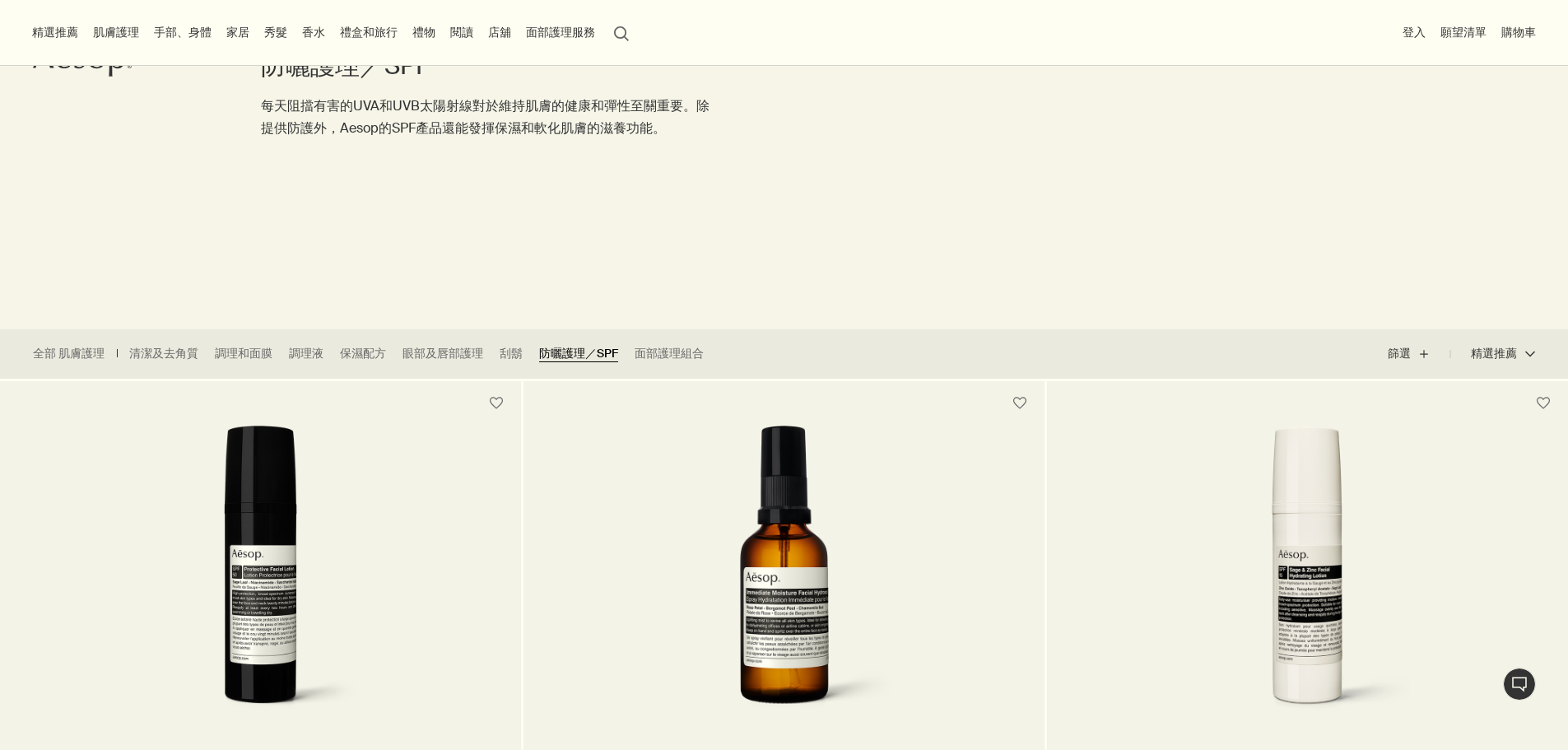 scroll, scrollTop: 82, scrollLeft: 0, axis: vertical 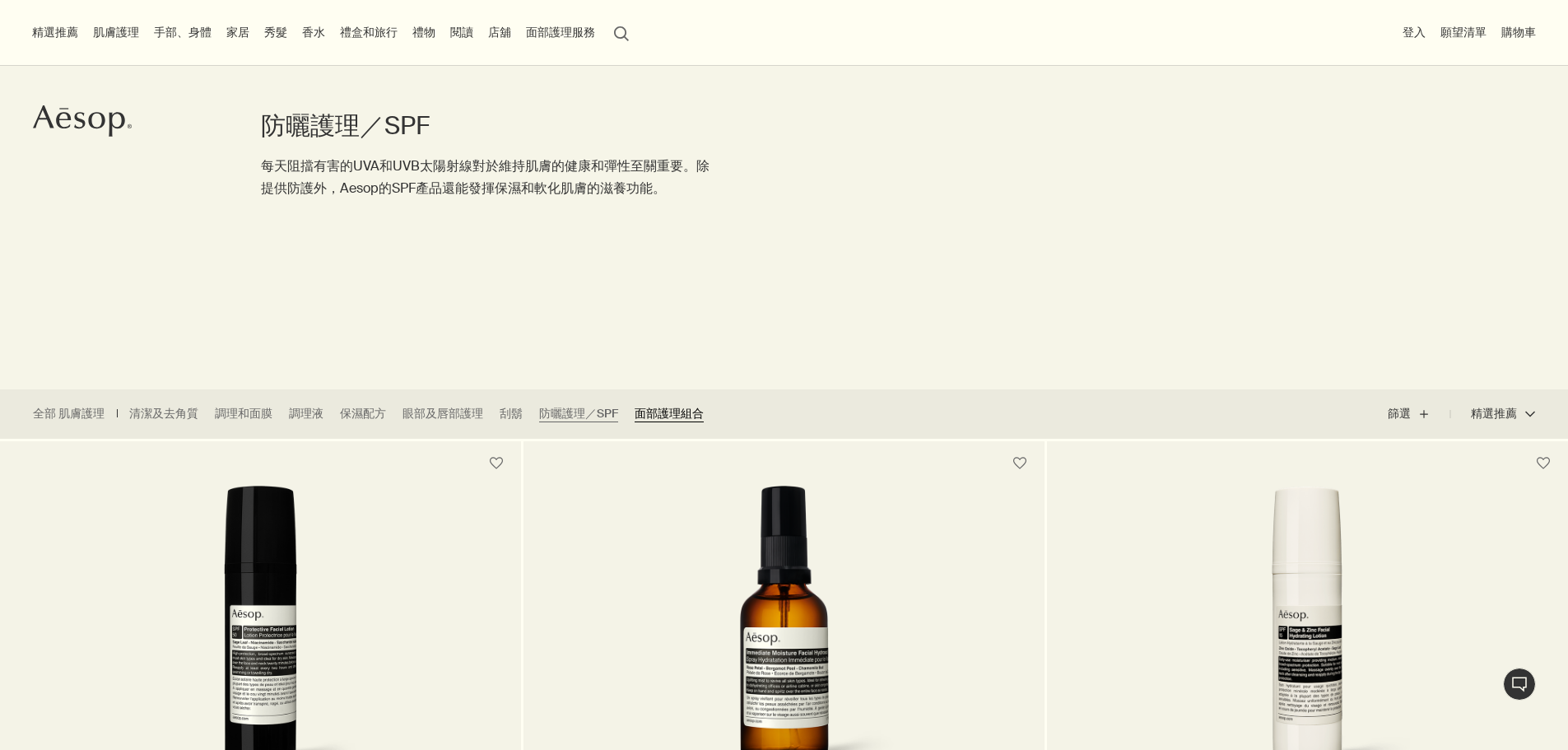 click on "面部護理組合" at bounding box center (669, 414) 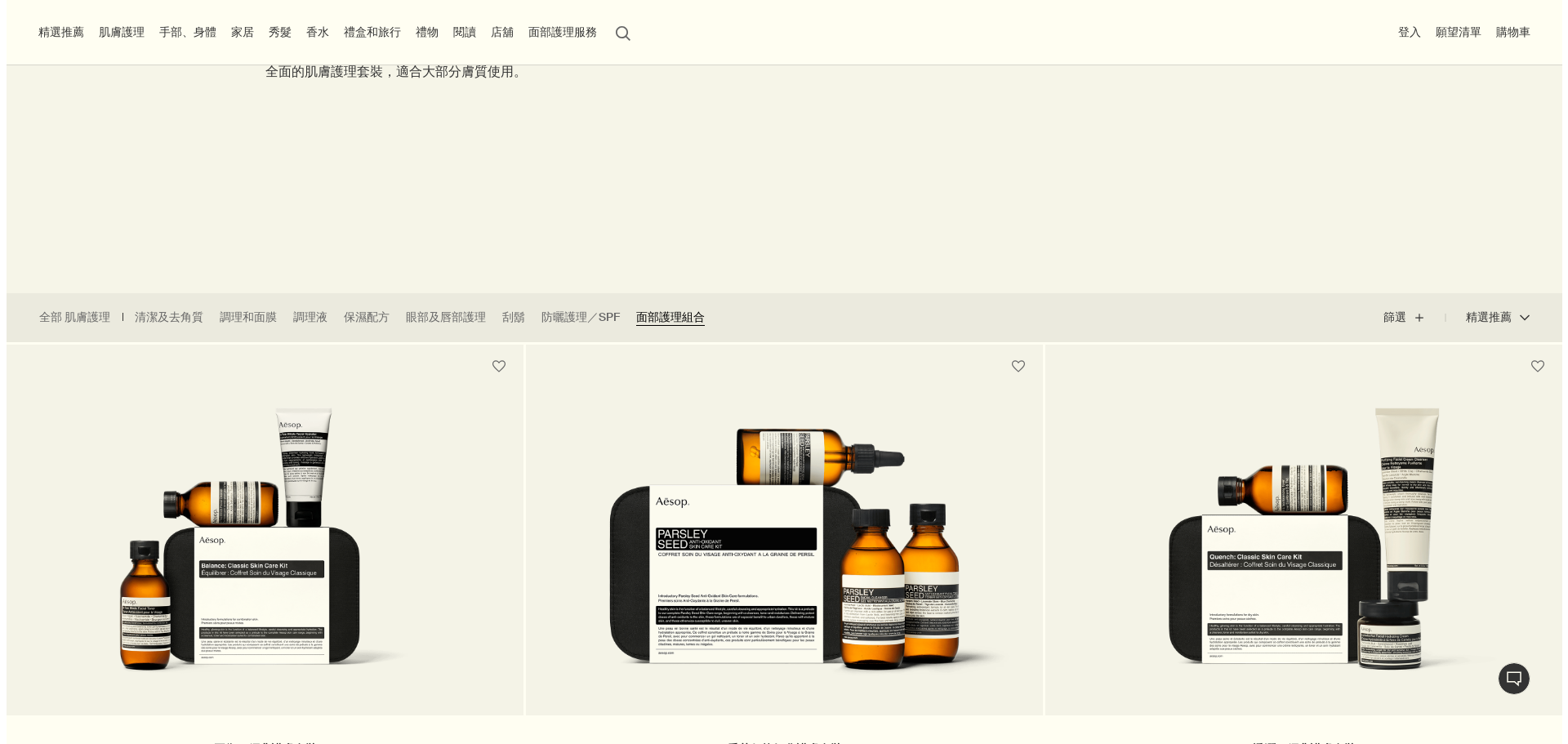 scroll, scrollTop: 0, scrollLeft: 0, axis: both 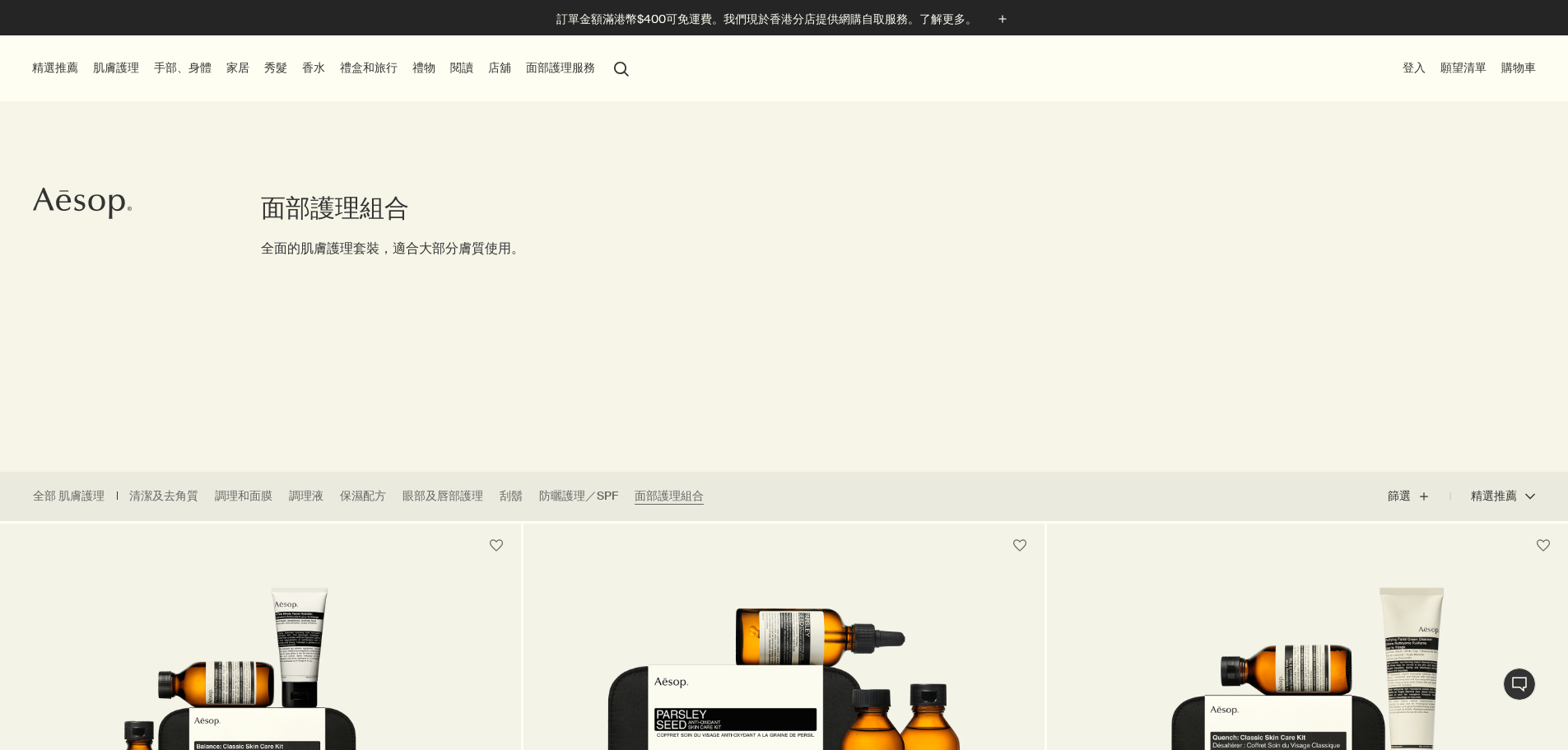 click on "秀髮" at bounding box center (276, 68) 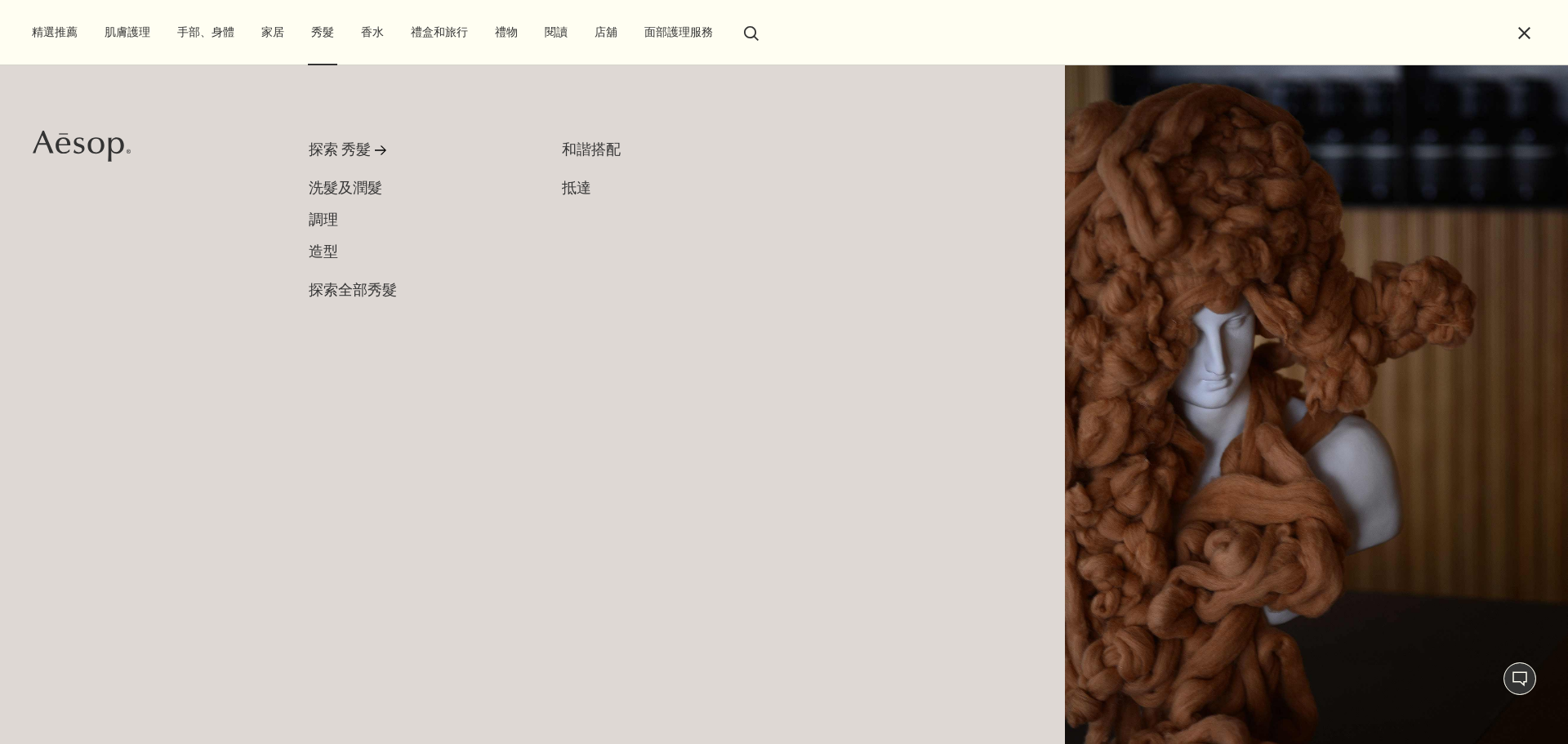 click on "家居" at bounding box center (273, 32) 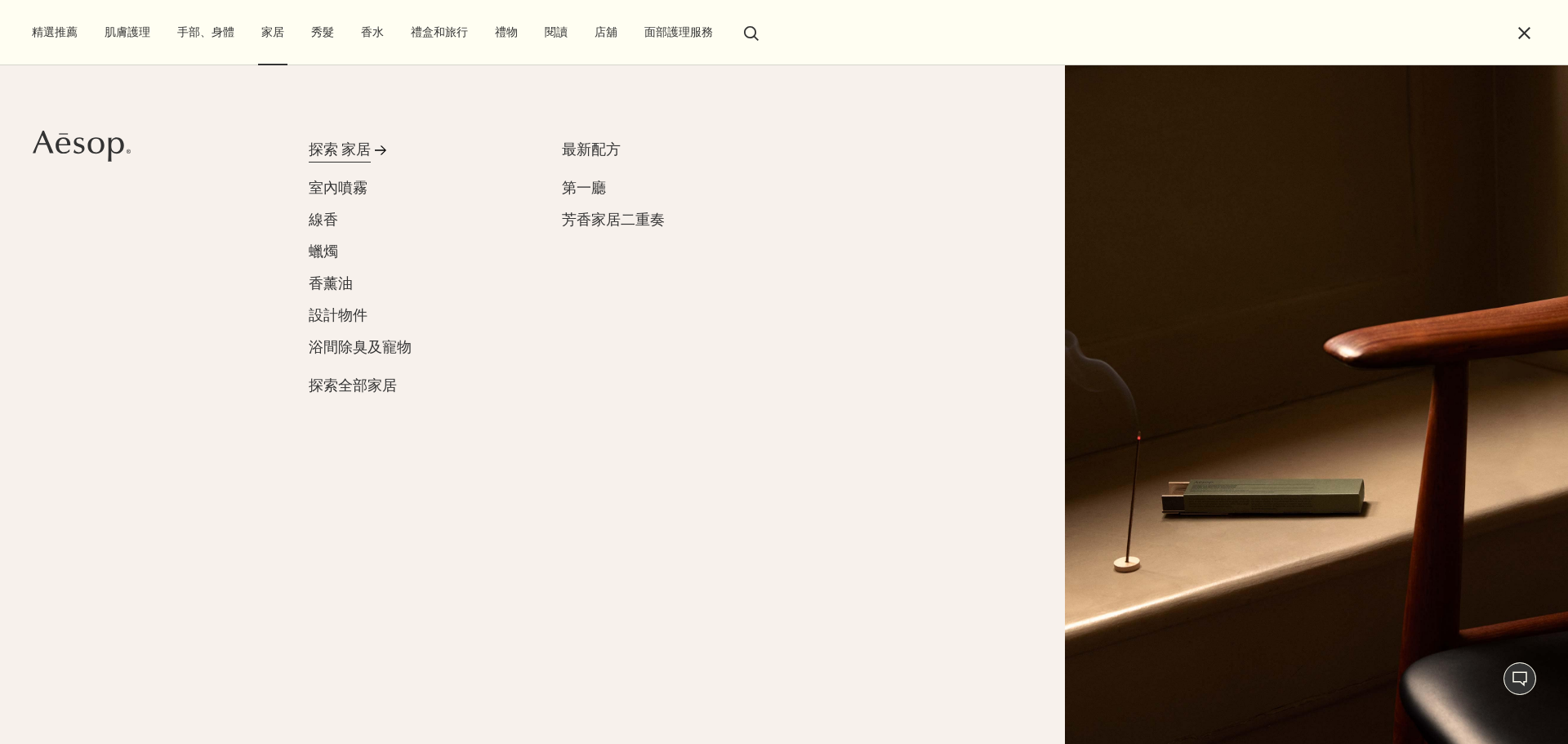 click on "探索 家居" at bounding box center [340, 149] 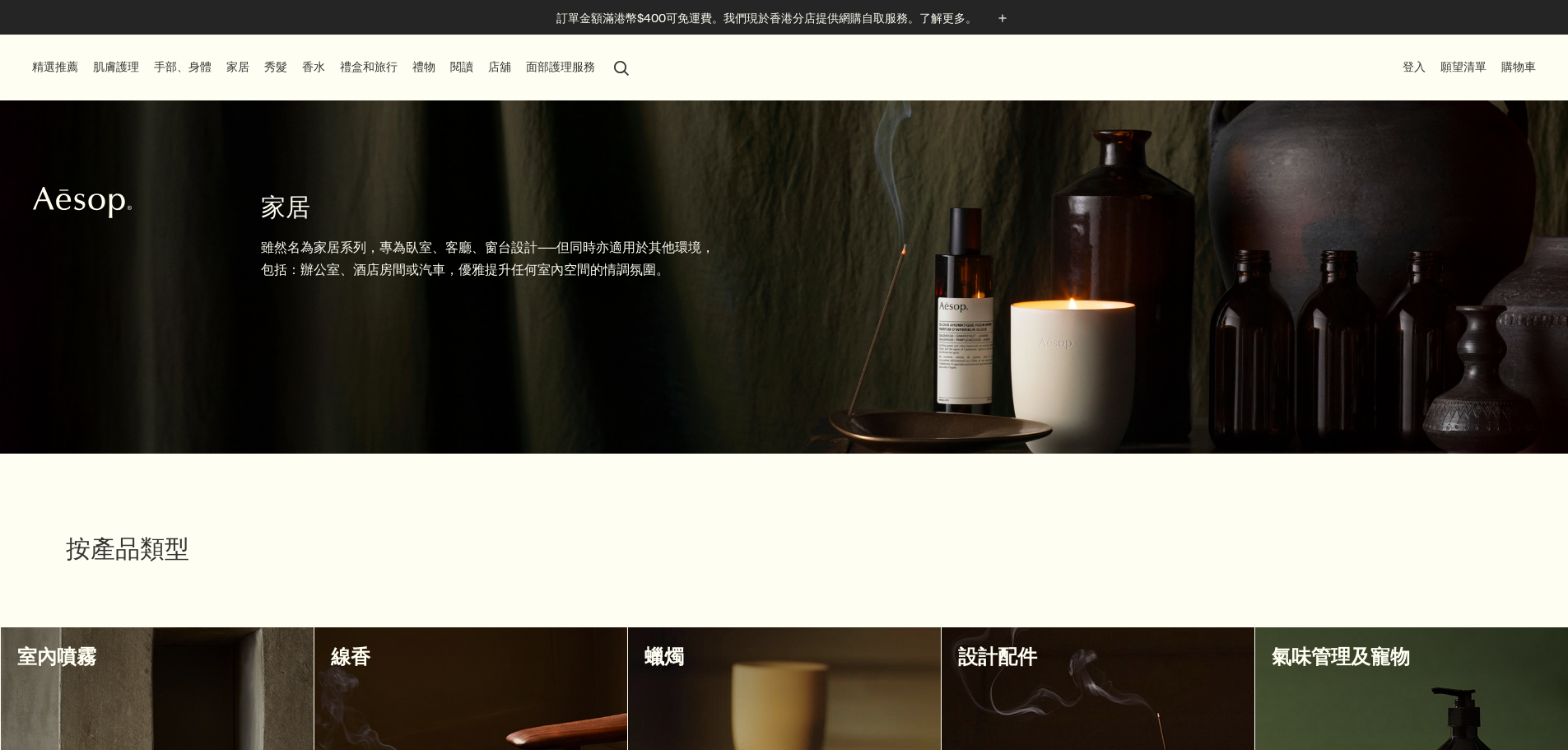 scroll, scrollTop: 0, scrollLeft: 0, axis: both 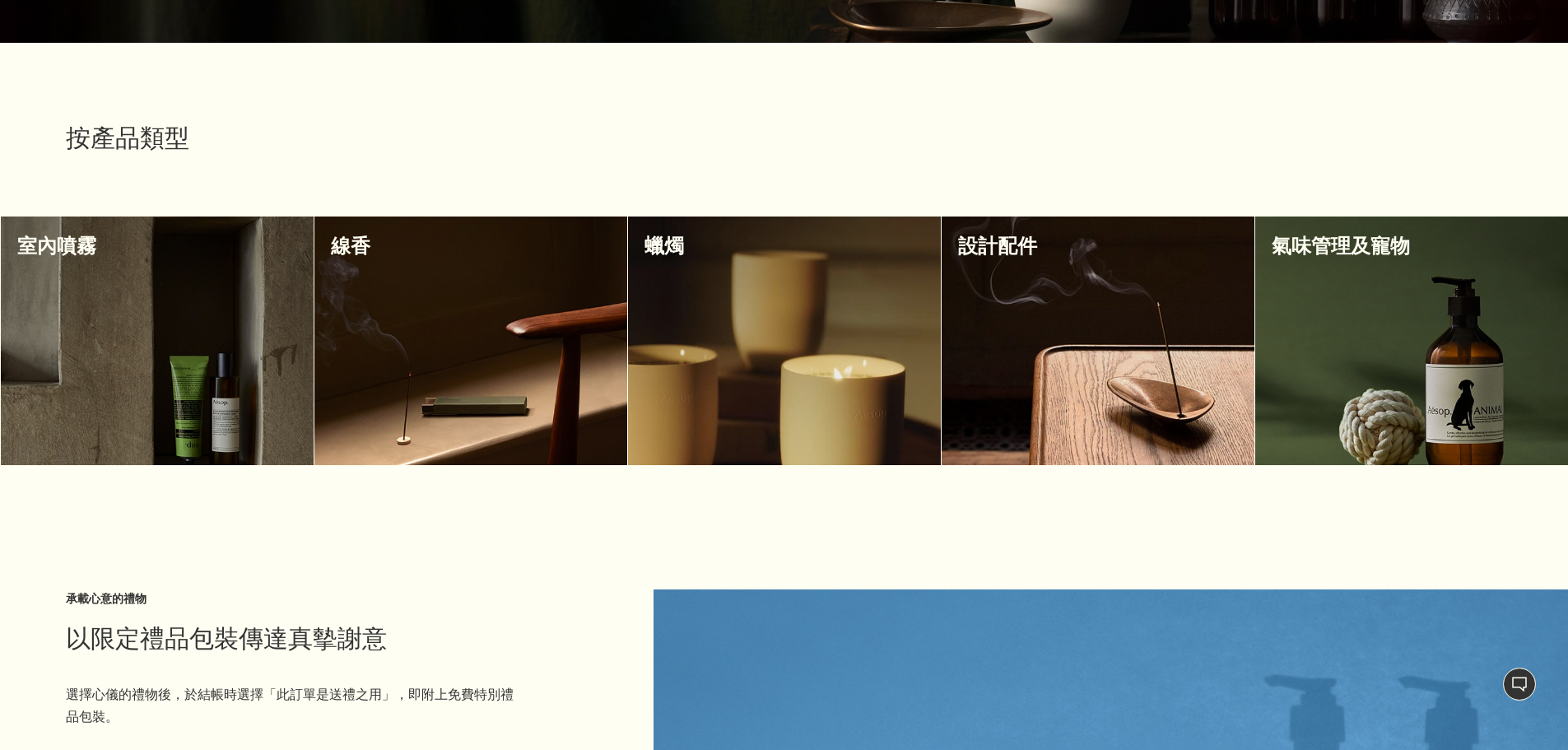 click at bounding box center (157, 341) 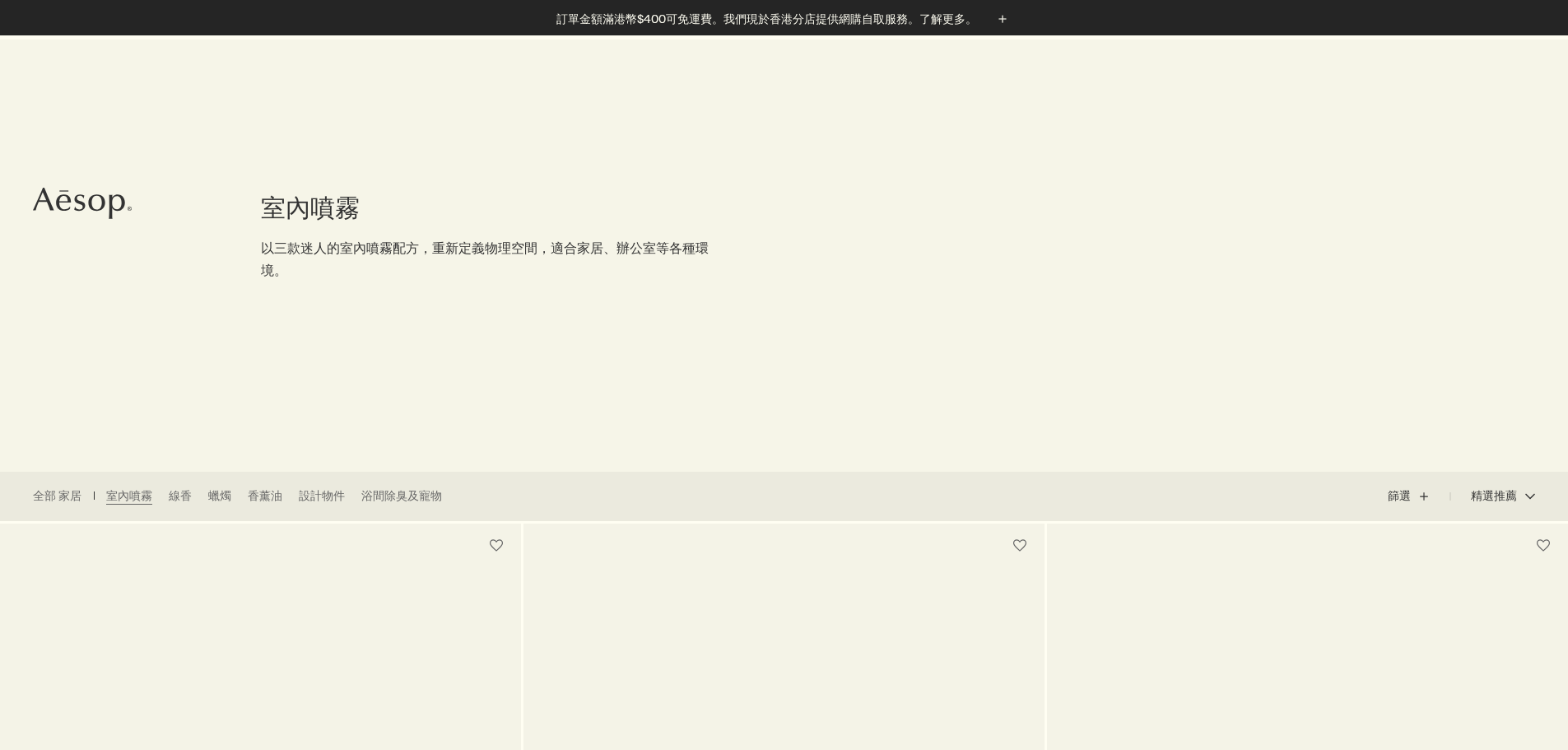 scroll, scrollTop: 329, scrollLeft: 0, axis: vertical 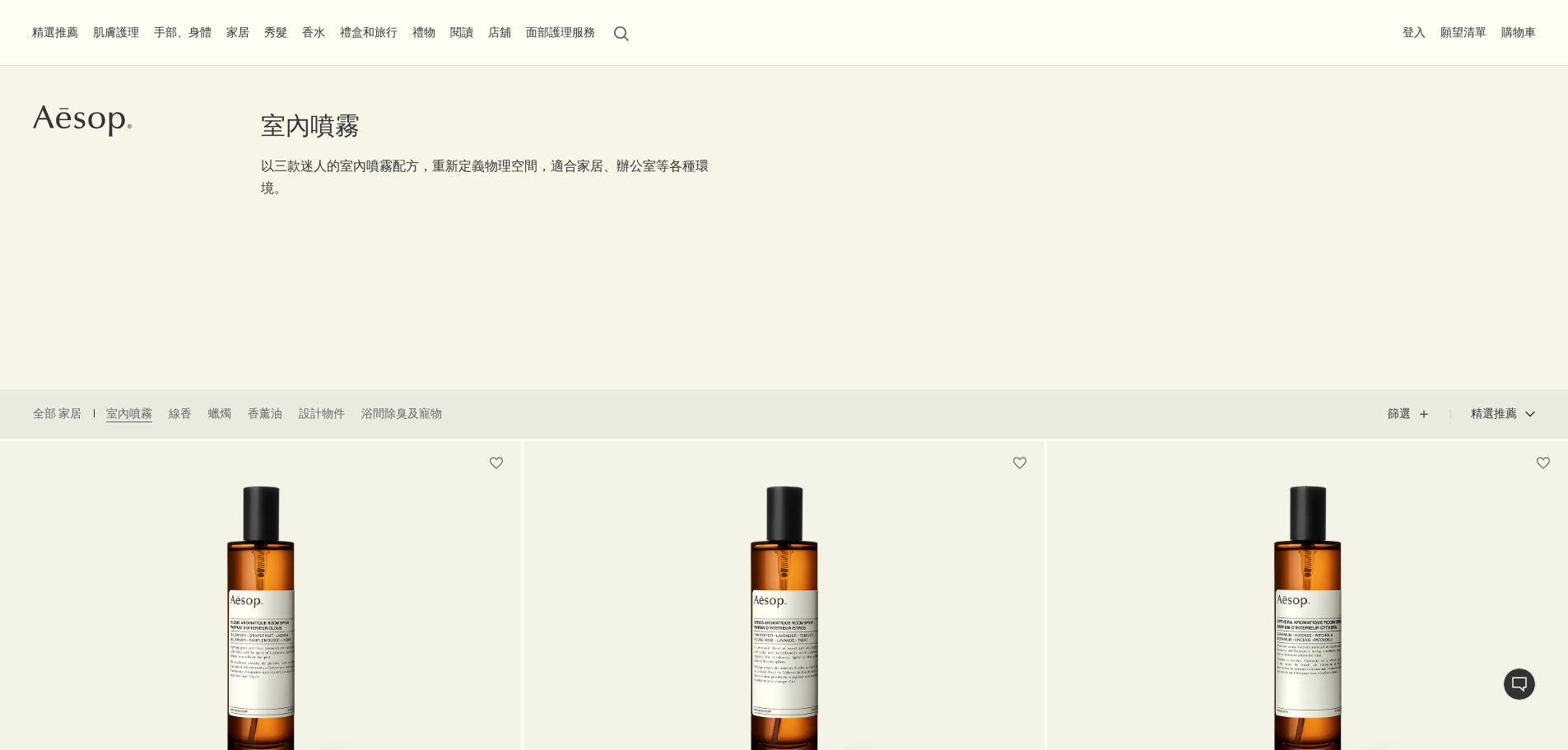 click on "香水" at bounding box center (314, 32) 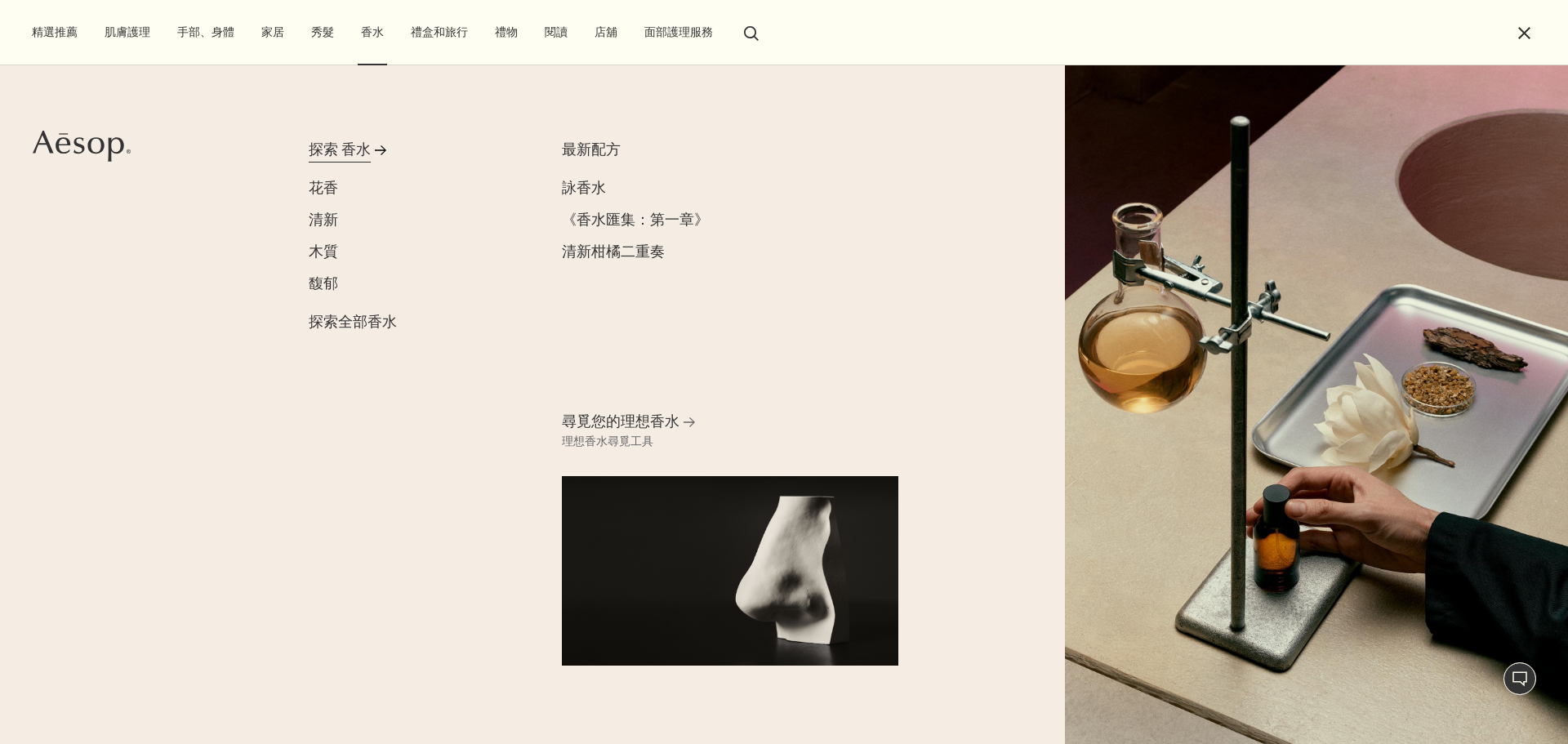click on "探索 香水" at bounding box center [340, 149] 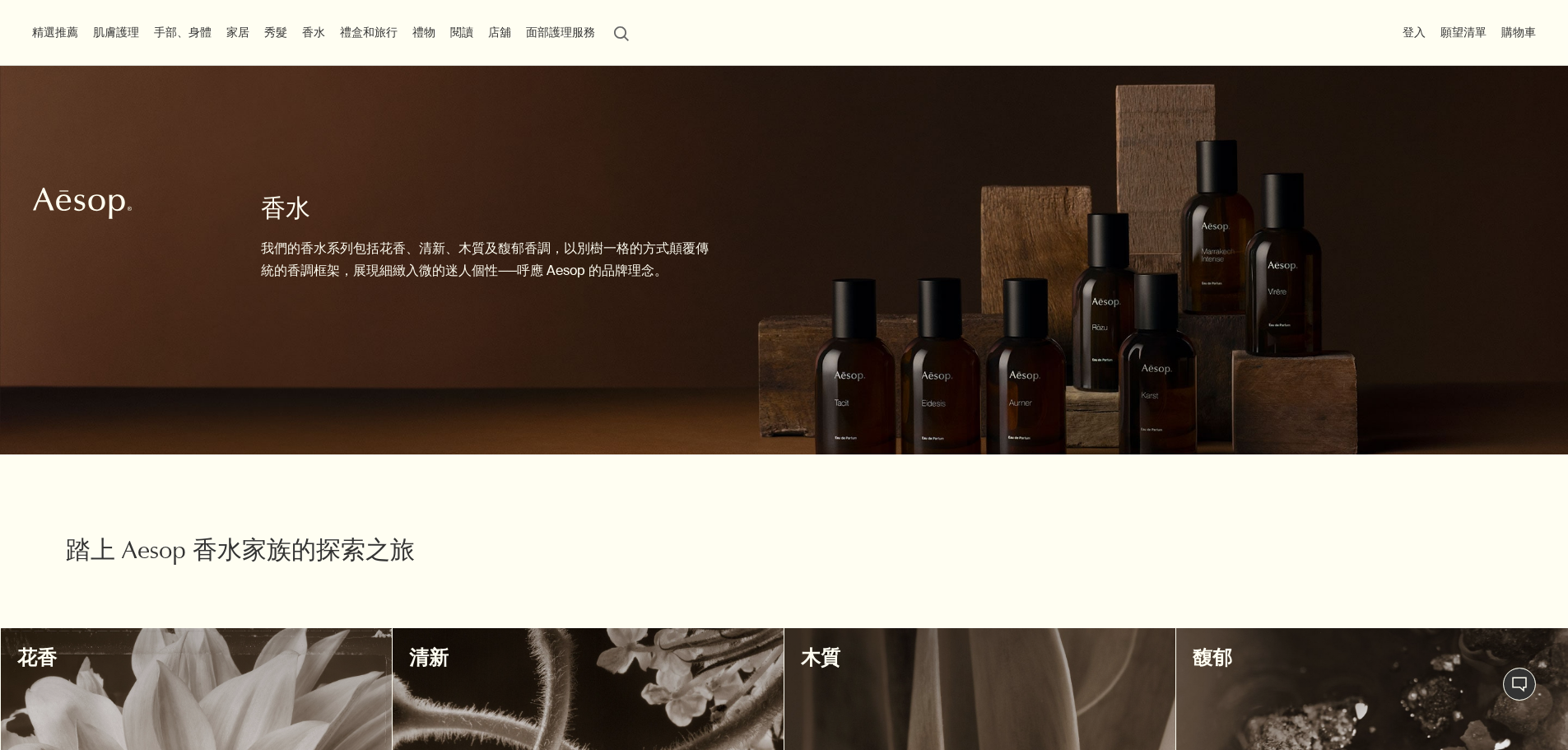 scroll, scrollTop: 329, scrollLeft: 0, axis: vertical 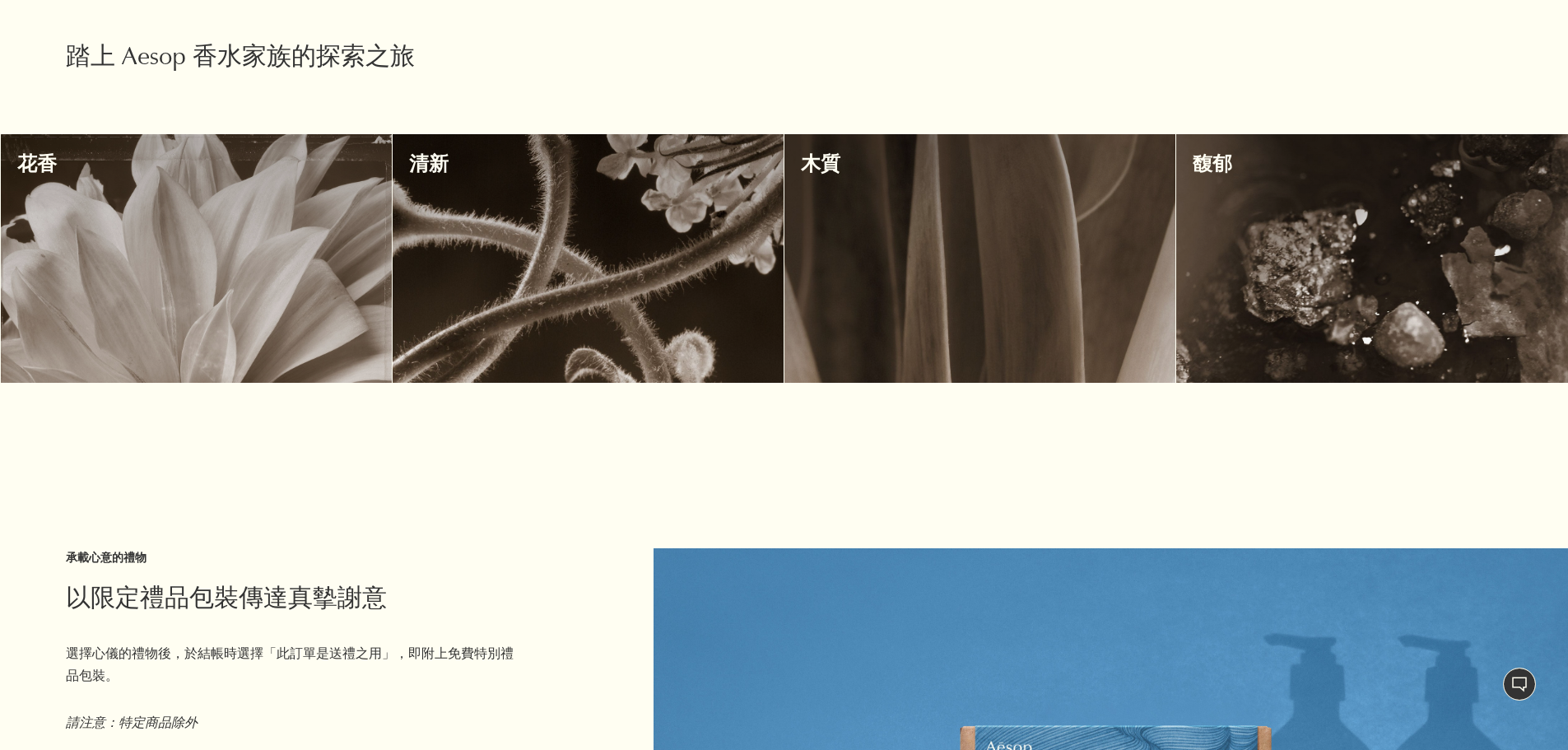 click at bounding box center [588, 259] 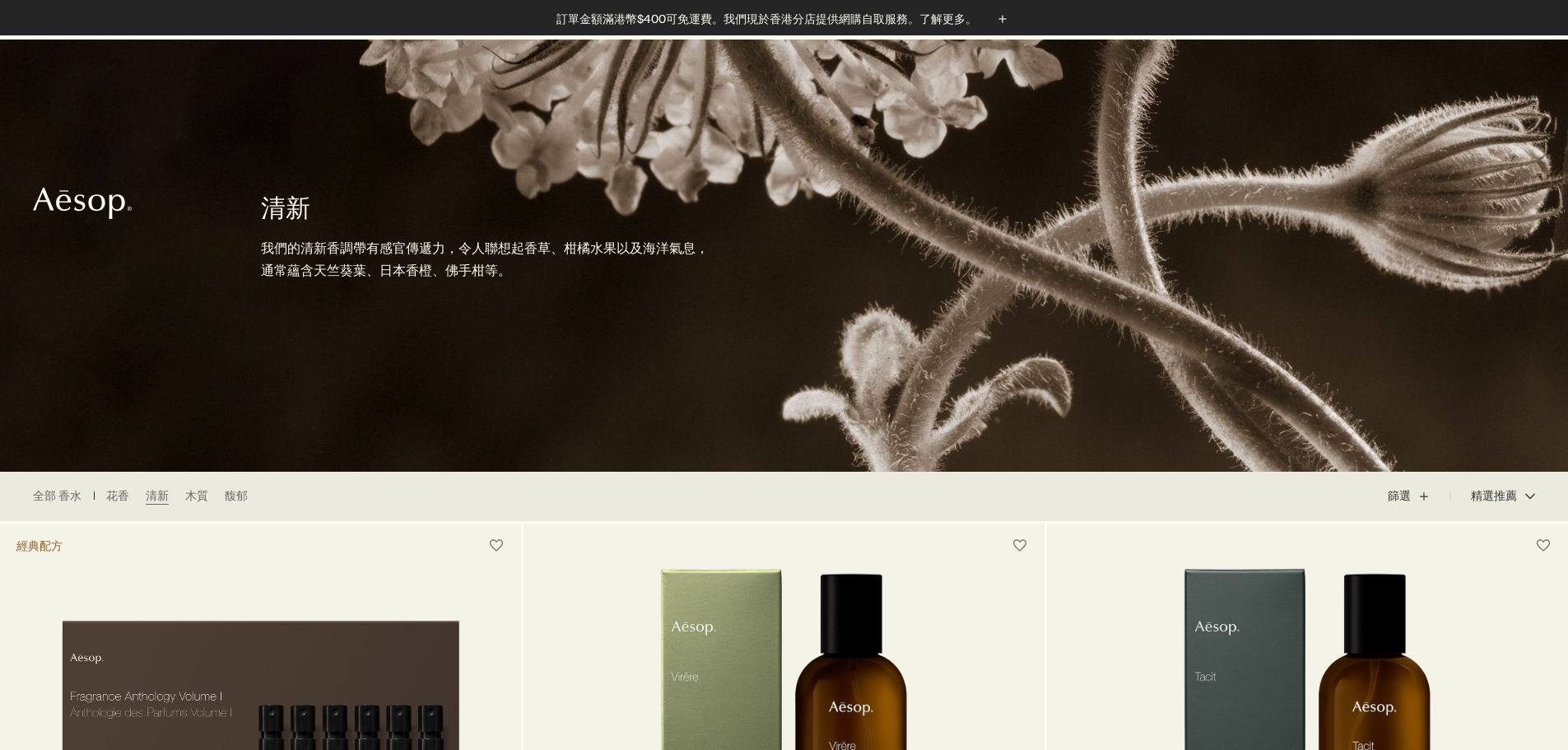 scroll, scrollTop: 329, scrollLeft: 0, axis: vertical 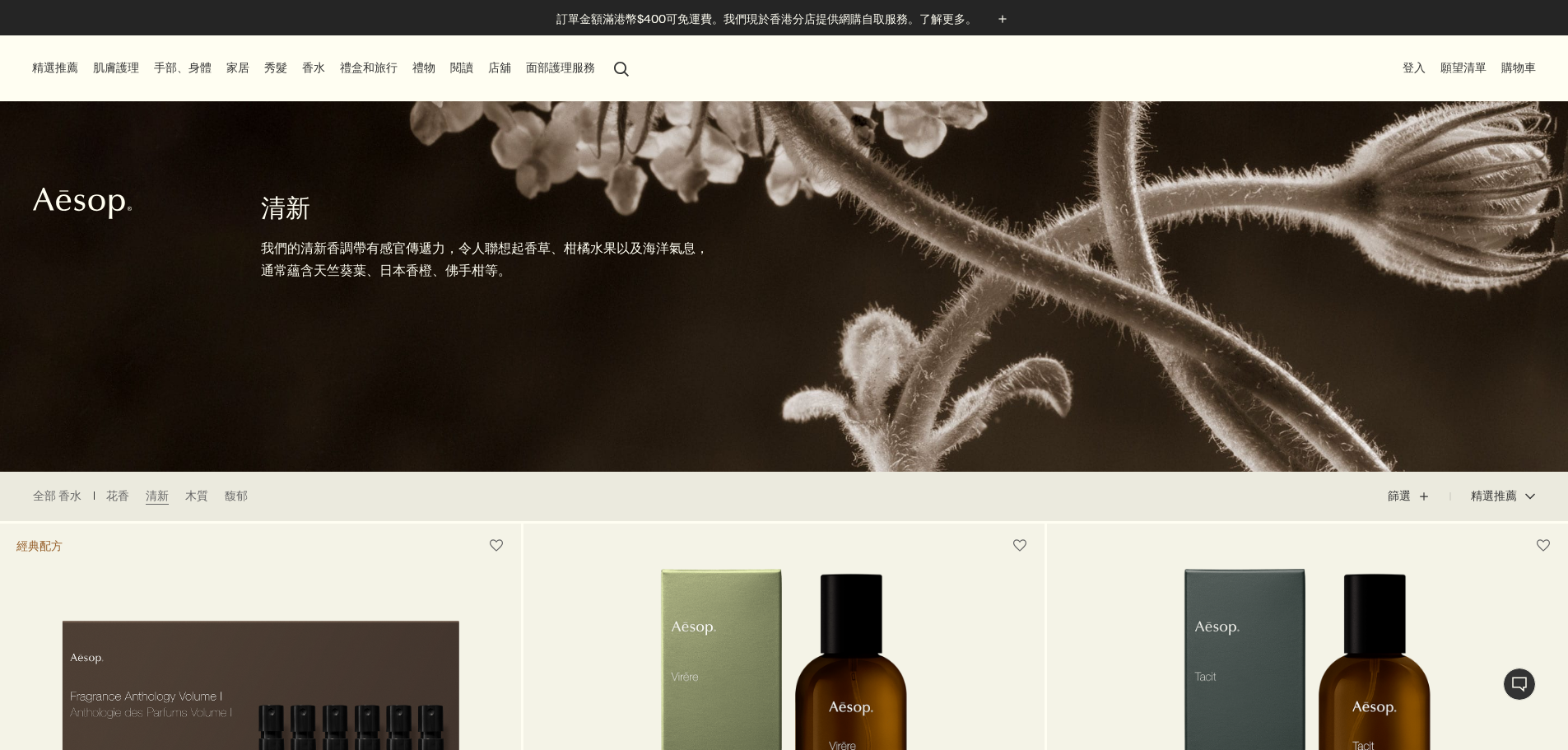 click on "秀髮" at bounding box center (276, 68) 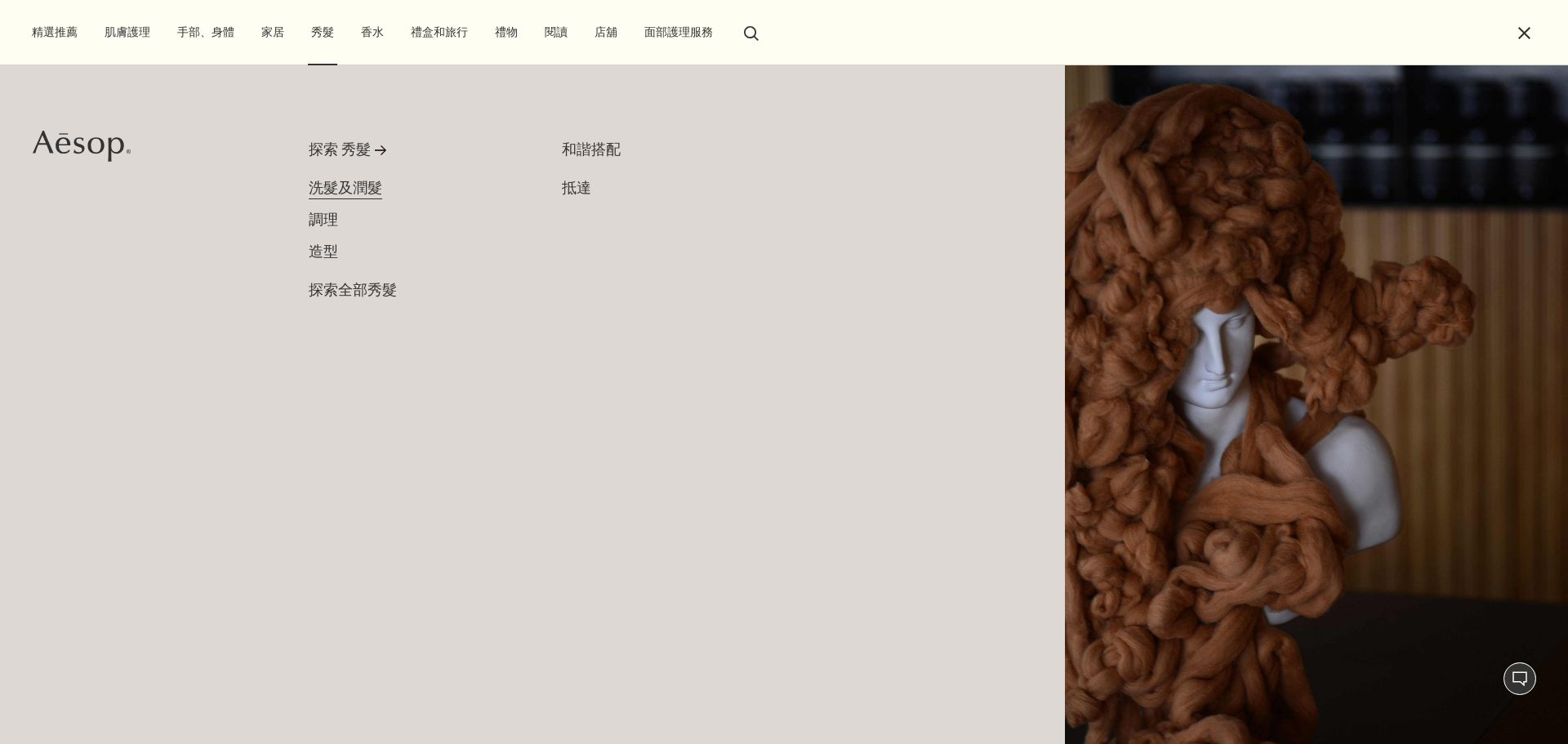 click on "洗髮及潤髮" at bounding box center [345, 188] 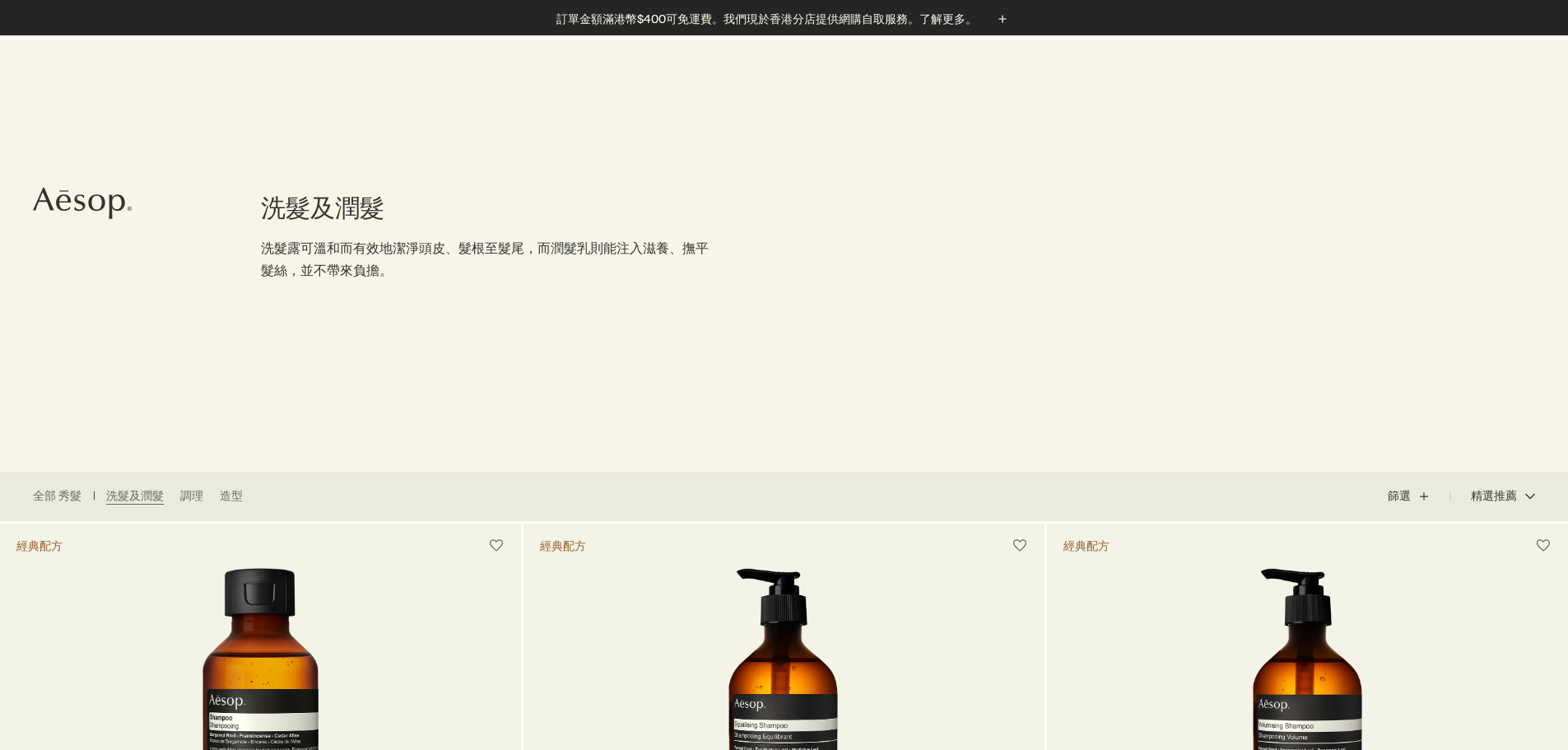 scroll, scrollTop: 329, scrollLeft: 0, axis: vertical 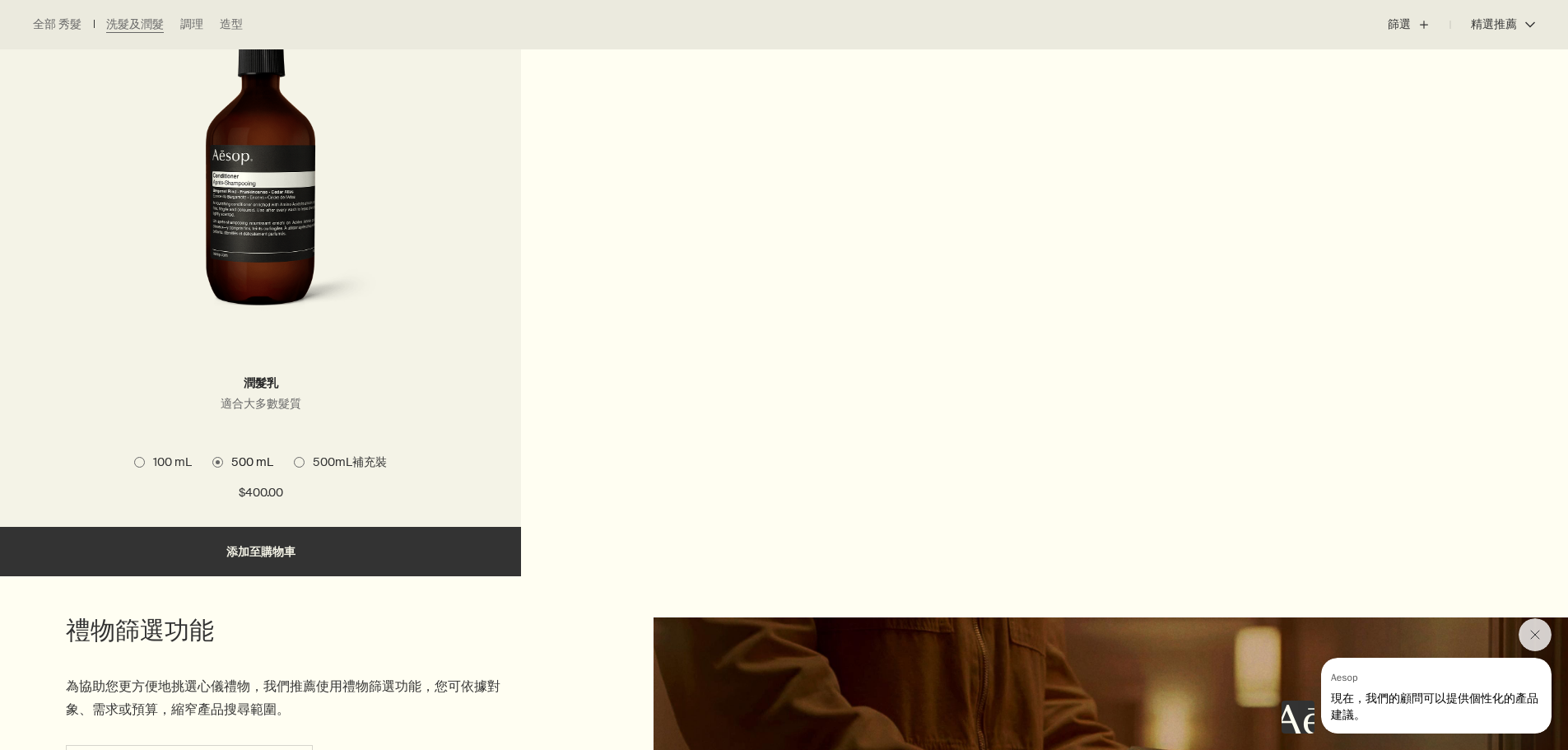 click at bounding box center (260, 172) 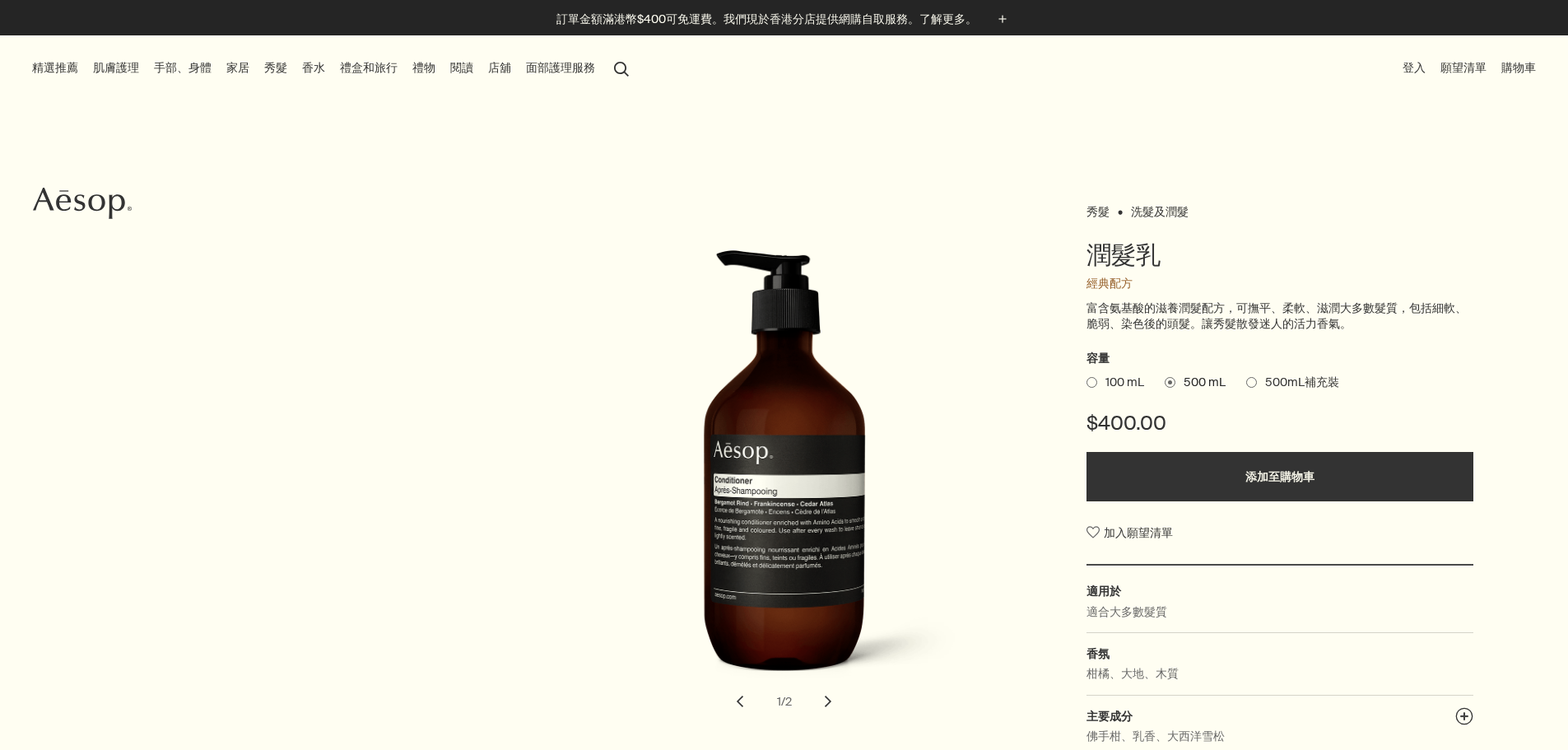 scroll, scrollTop: 0, scrollLeft: 0, axis: both 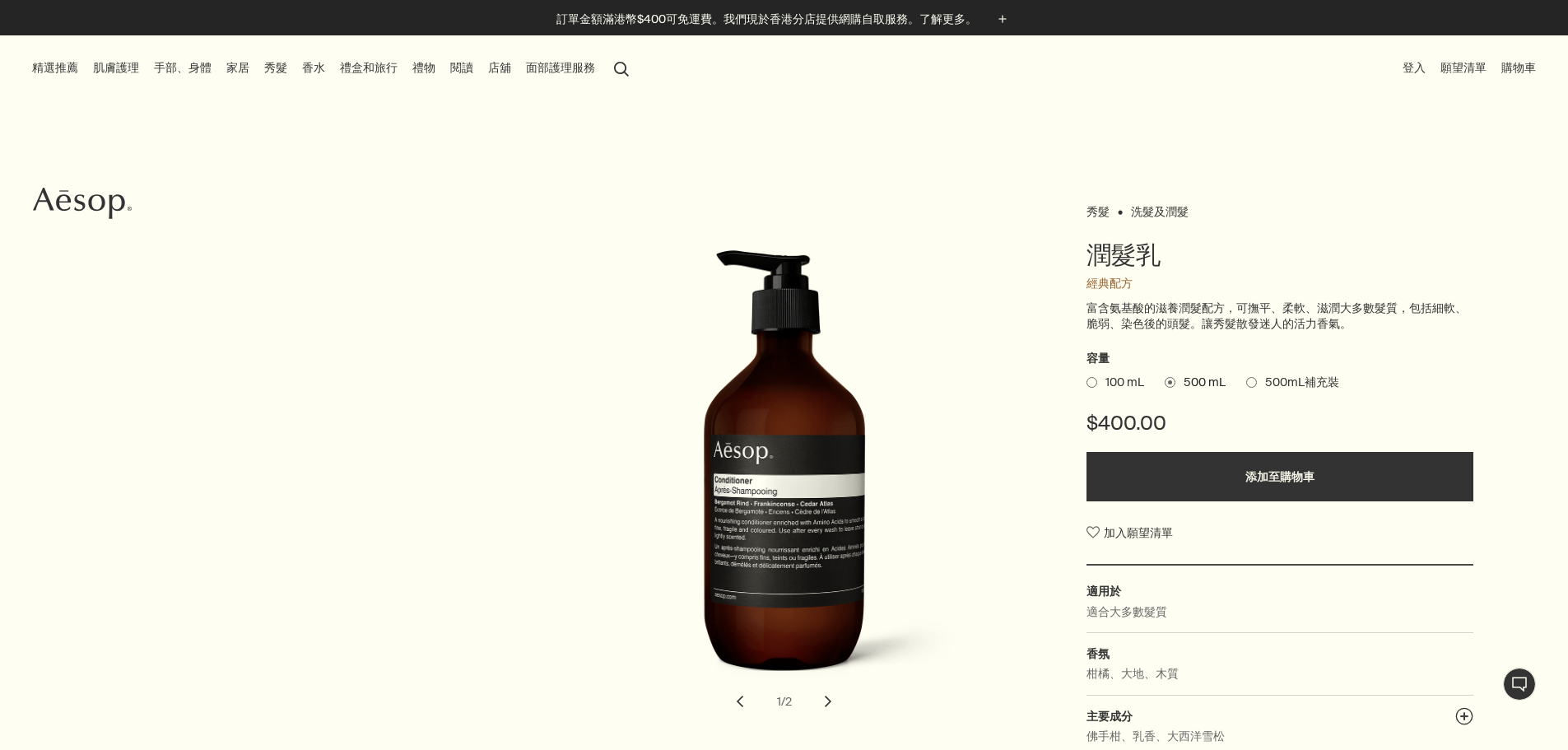 click on "100 mL" at bounding box center [1120, 383] 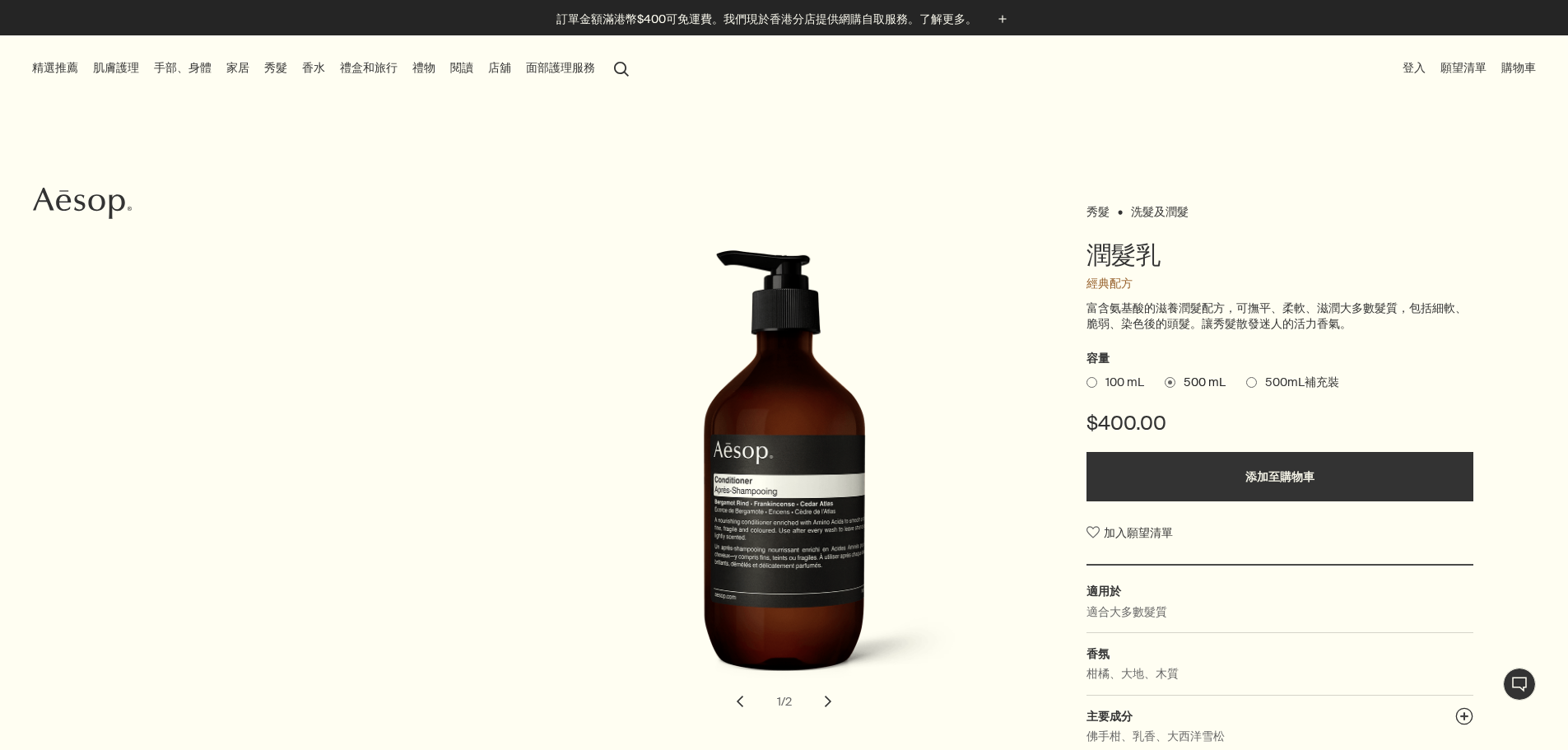 click on "100 mL" at bounding box center [1086, 380] 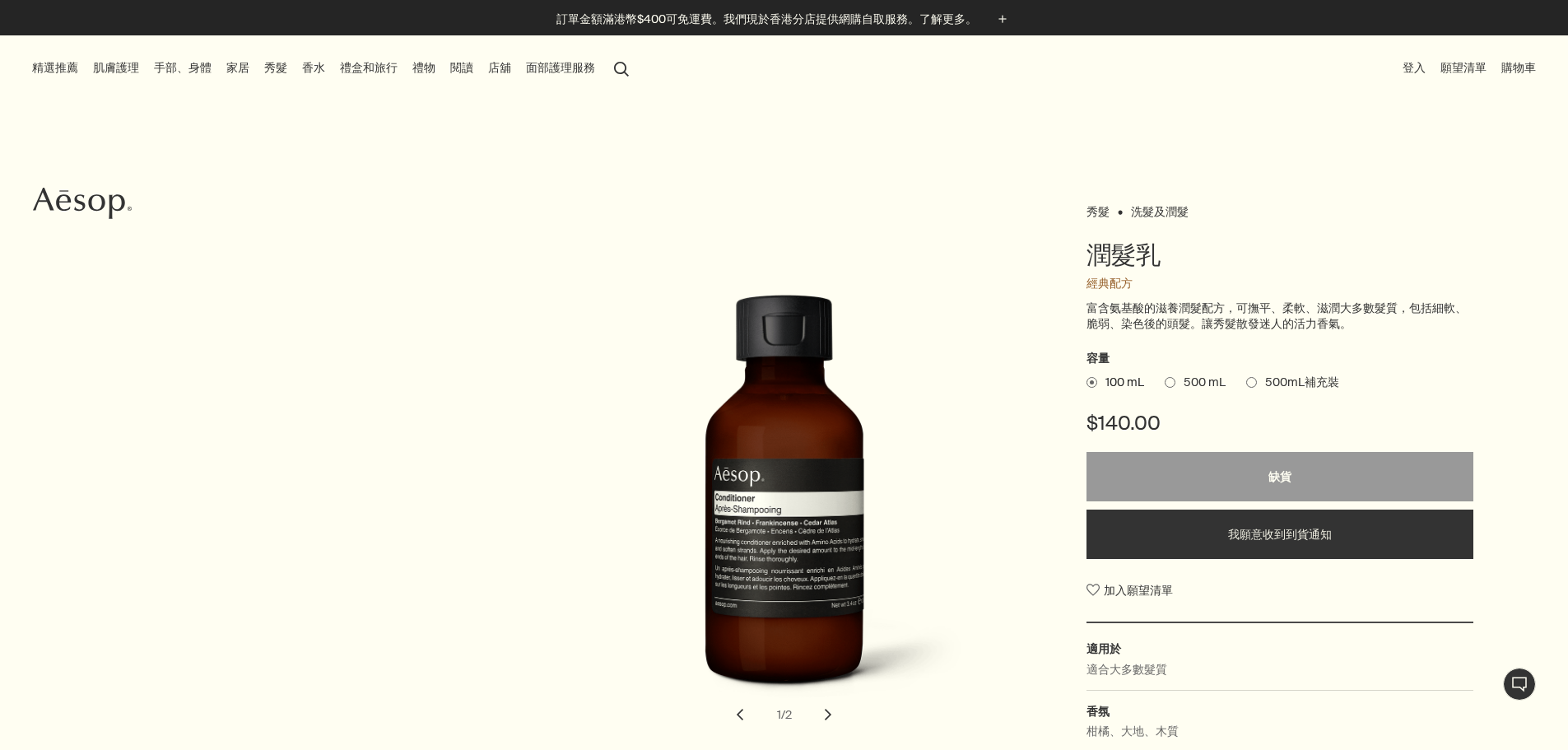 click on "500 mL" at bounding box center [1200, 383] 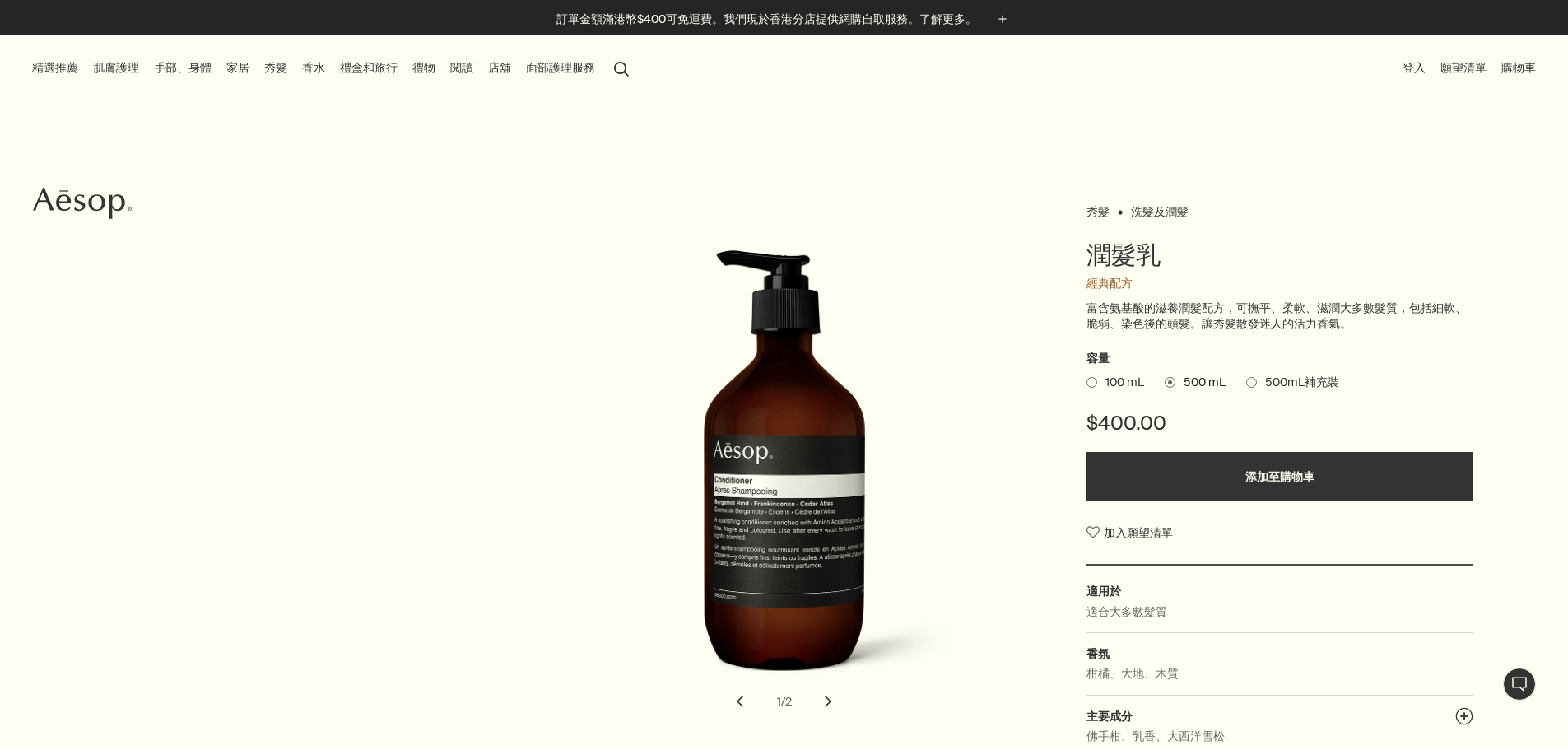 click at bounding box center [1251, 382] 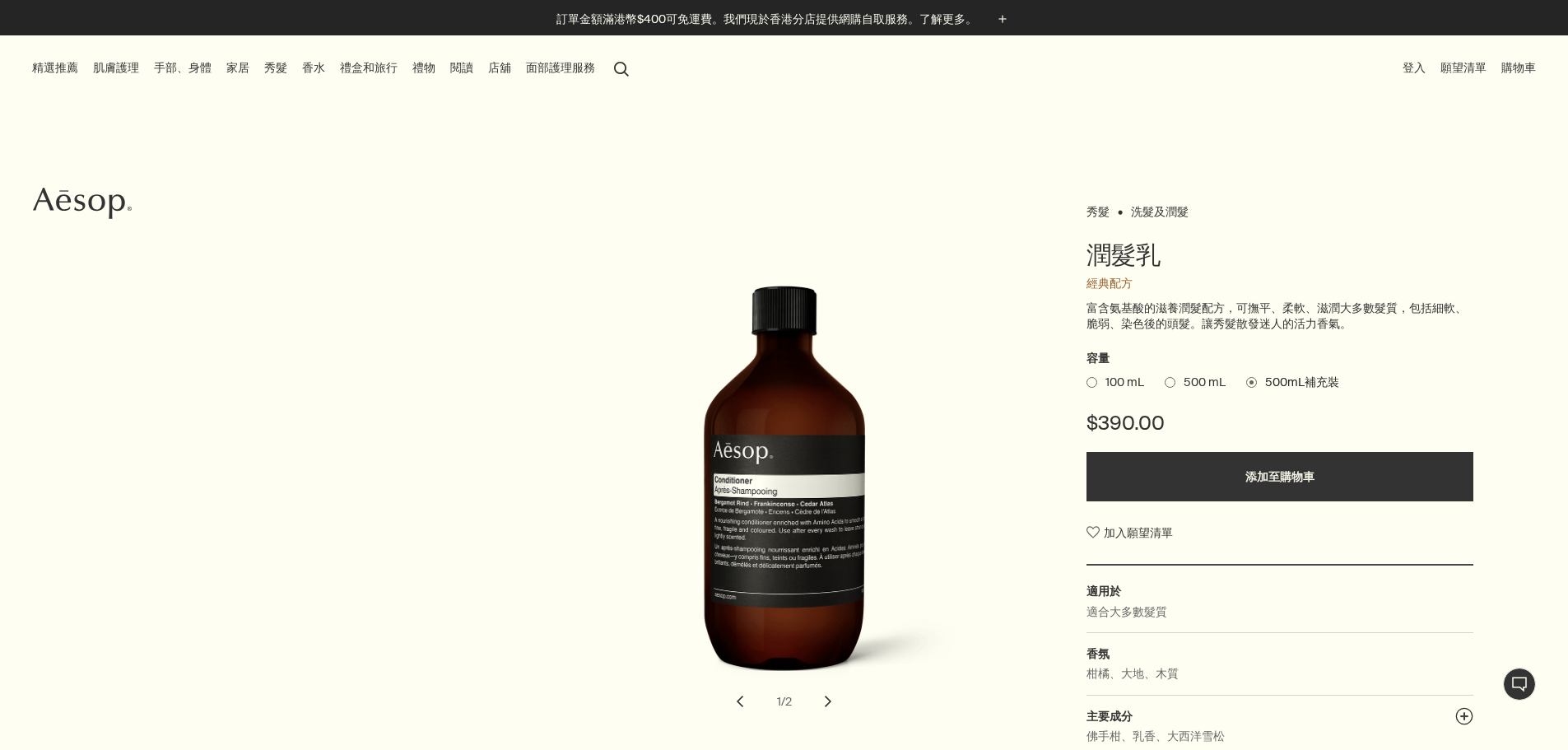click on "500 mL" at bounding box center [1200, 383] 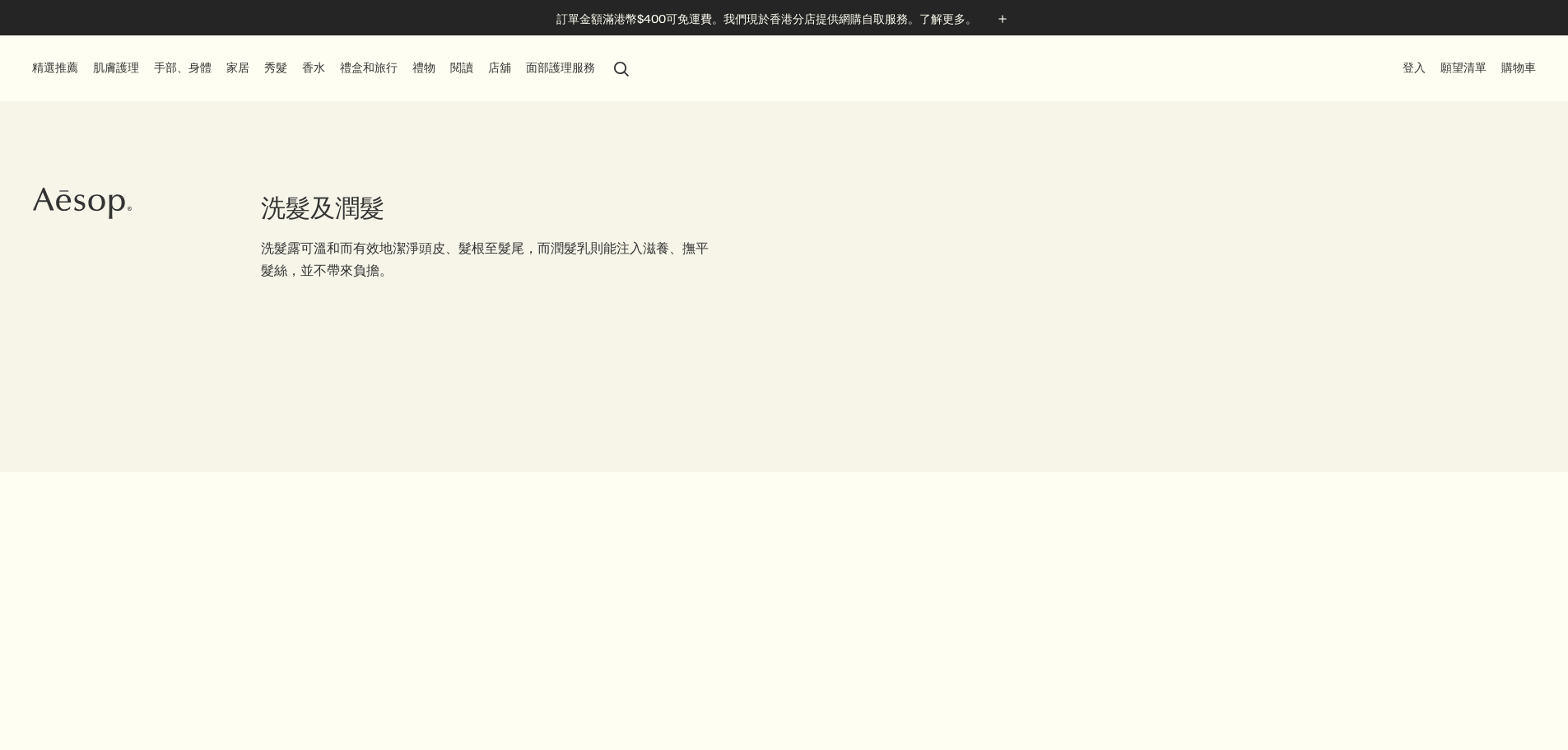 scroll, scrollTop: 1153, scrollLeft: 0, axis: vertical 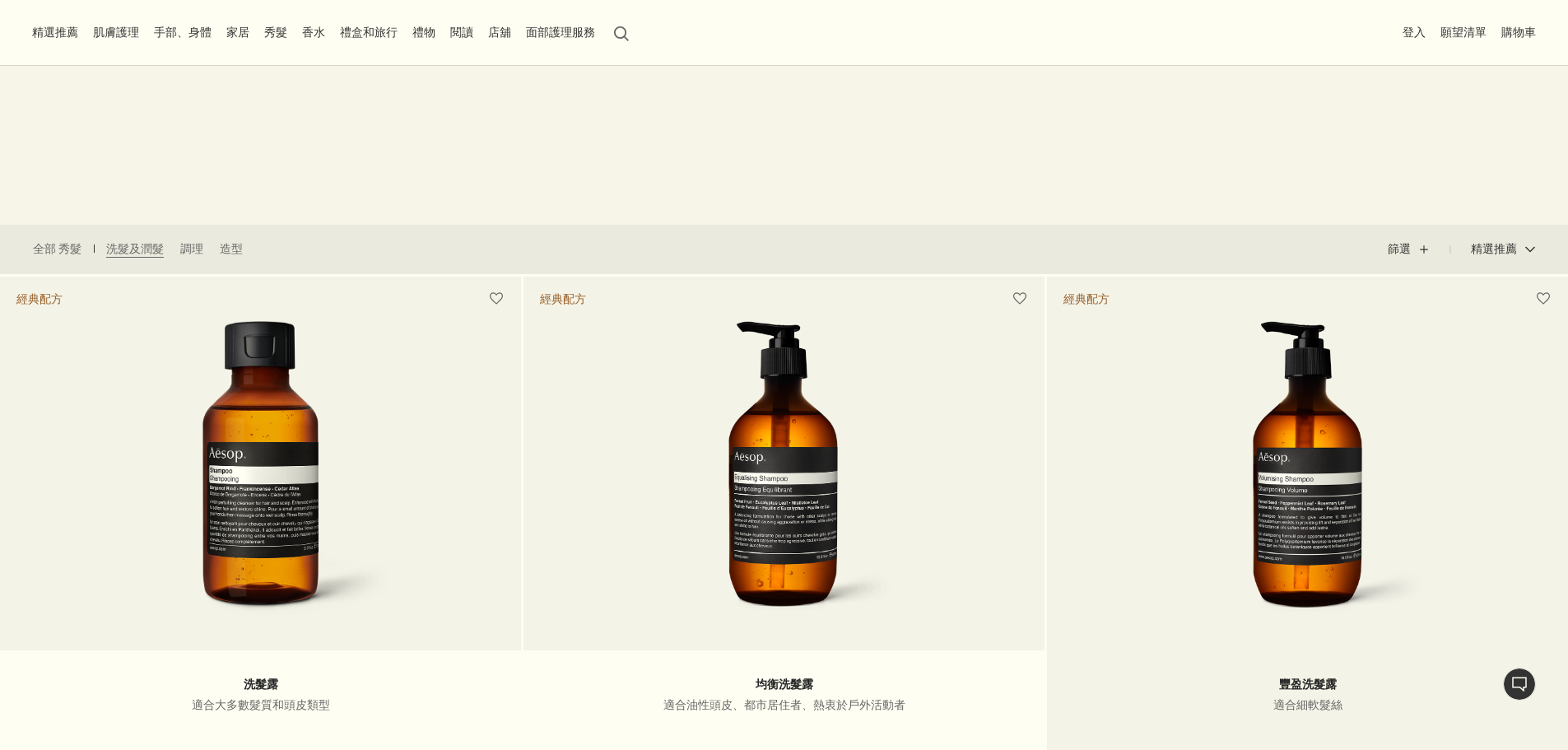 click at bounding box center (1307, 473) 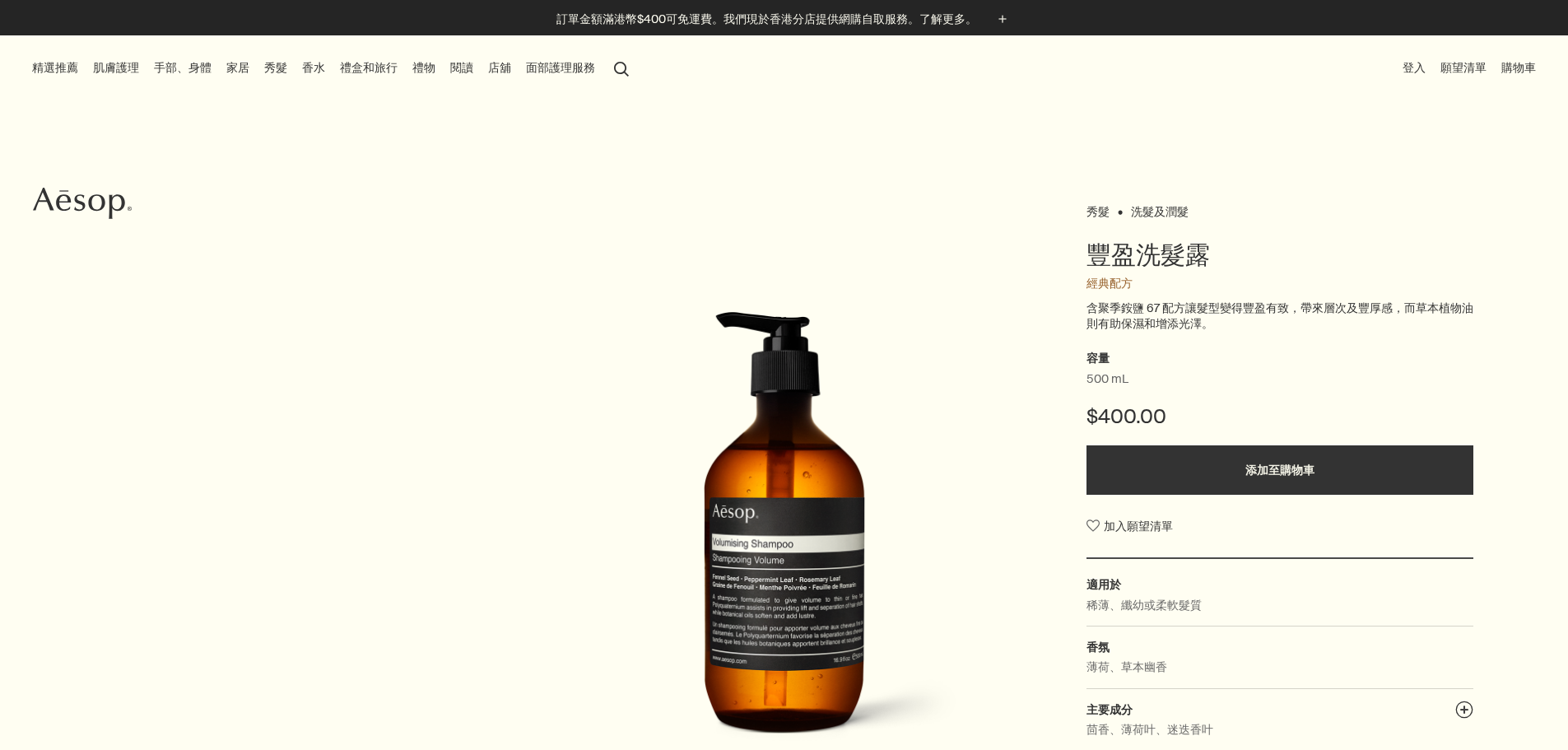 scroll, scrollTop: 0, scrollLeft: 0, axis: both 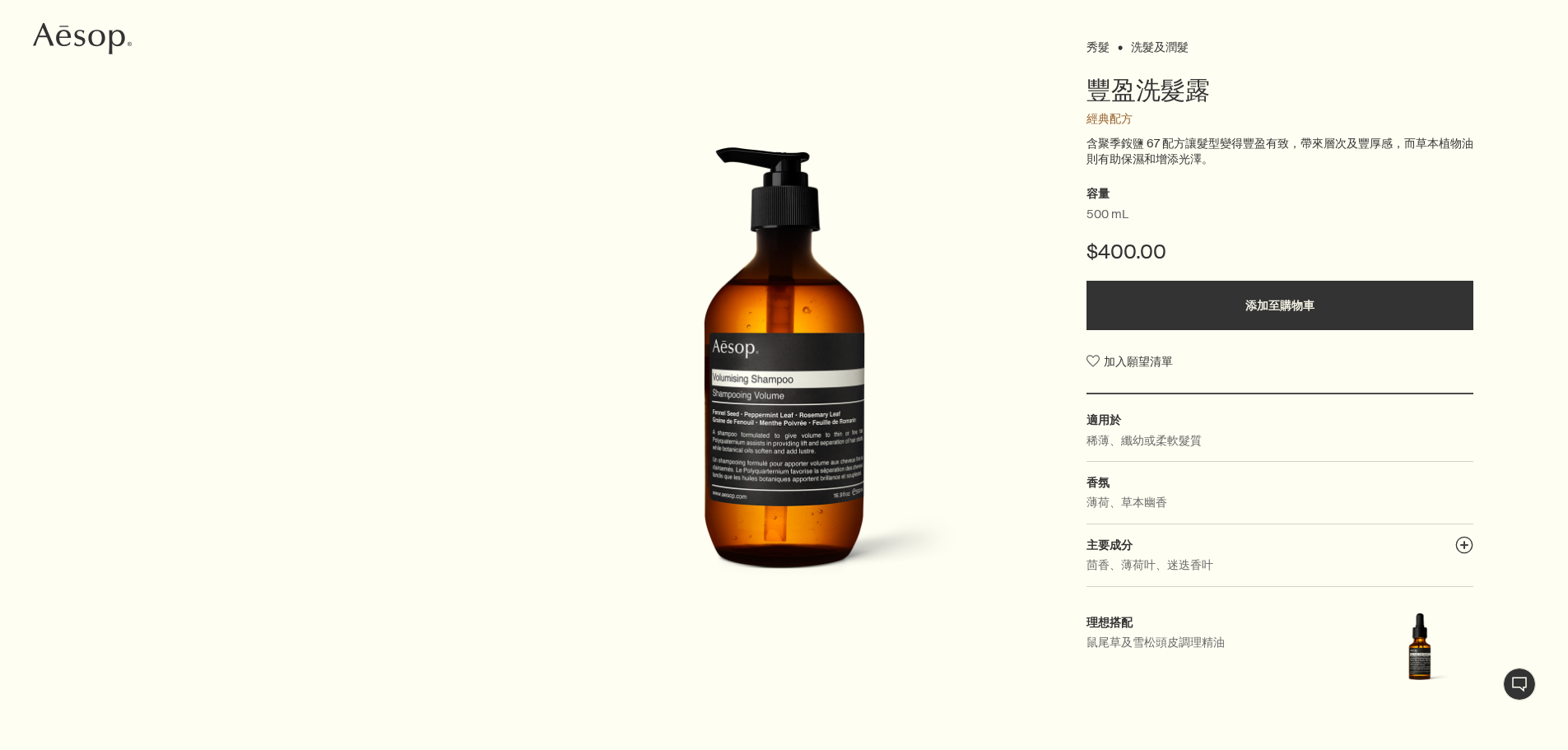 click on "秀髮 洗髮及潤髮 豐盈洗髮露 經典配方 含聚季銨鹽 67 配方讓髮型變得豐盈有致，帶來層次及豐厚感，而草本植物油則有助保濕和增添光澤。 容量 500 mL  [PRICE]   添加至購物車 加入願望清單 適用於 稀薄、纖幼或柔軟髮質 香氛 薄荷、草本幽香 主要成分 plusAndCloseWithCircle 茴香、薄荷叶、迷迭香叶 理想搭配 鼠尾草及雪松頭皮調理精油" at bounding box center (784, 373) 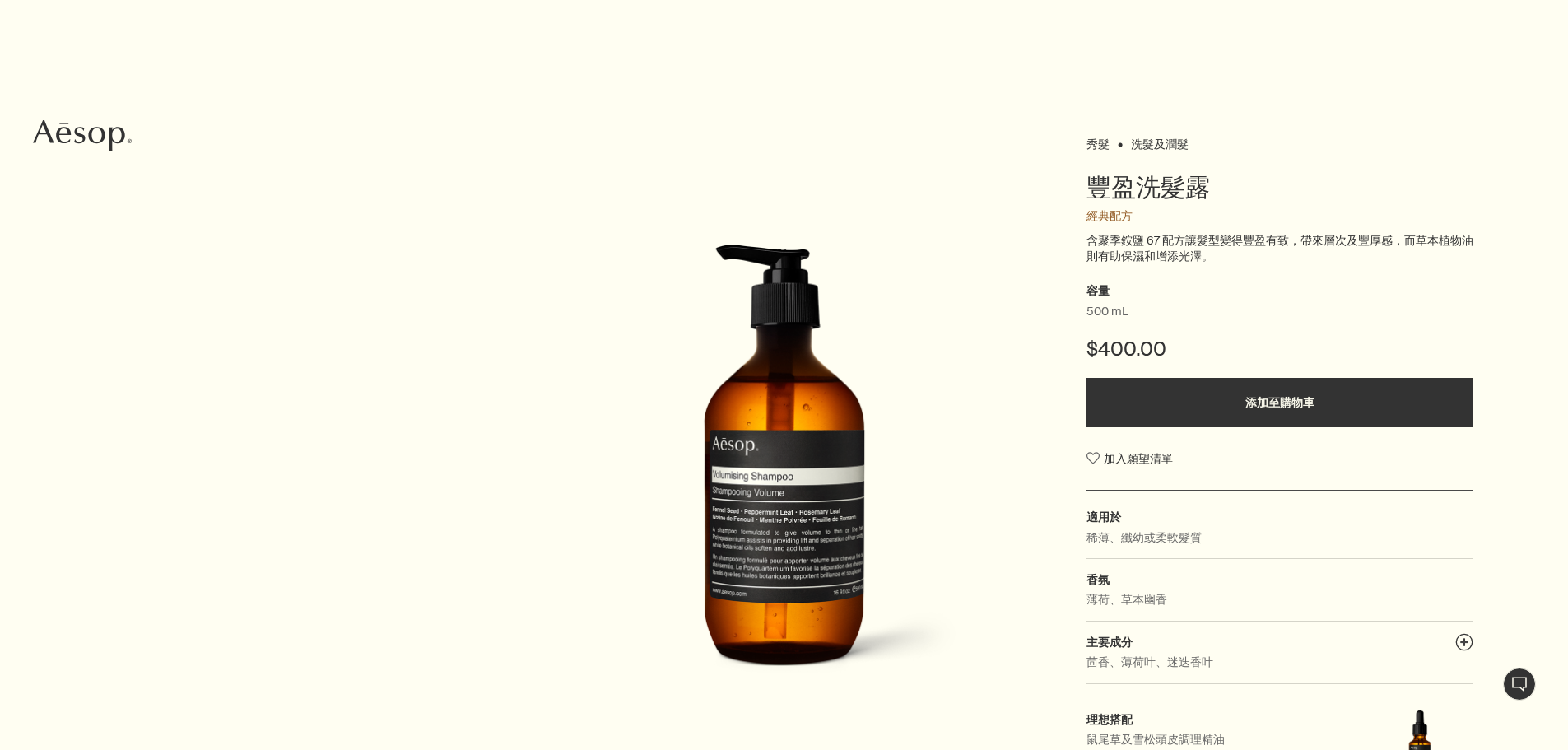 scroll, scrollTop: 0, scrollLeft: 0, axis: both 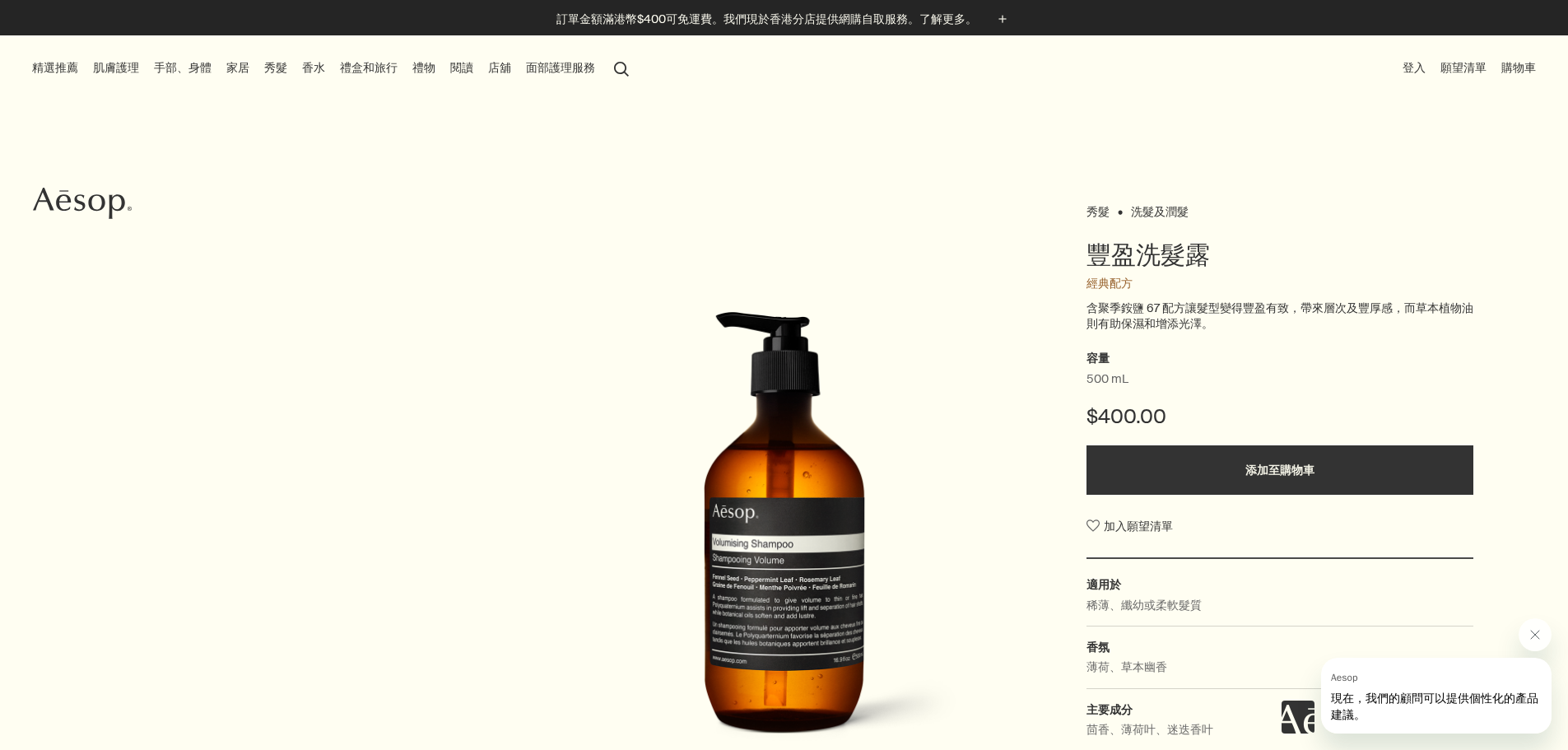 click on "禮盒和旅行" at bounding box center [369, 68] 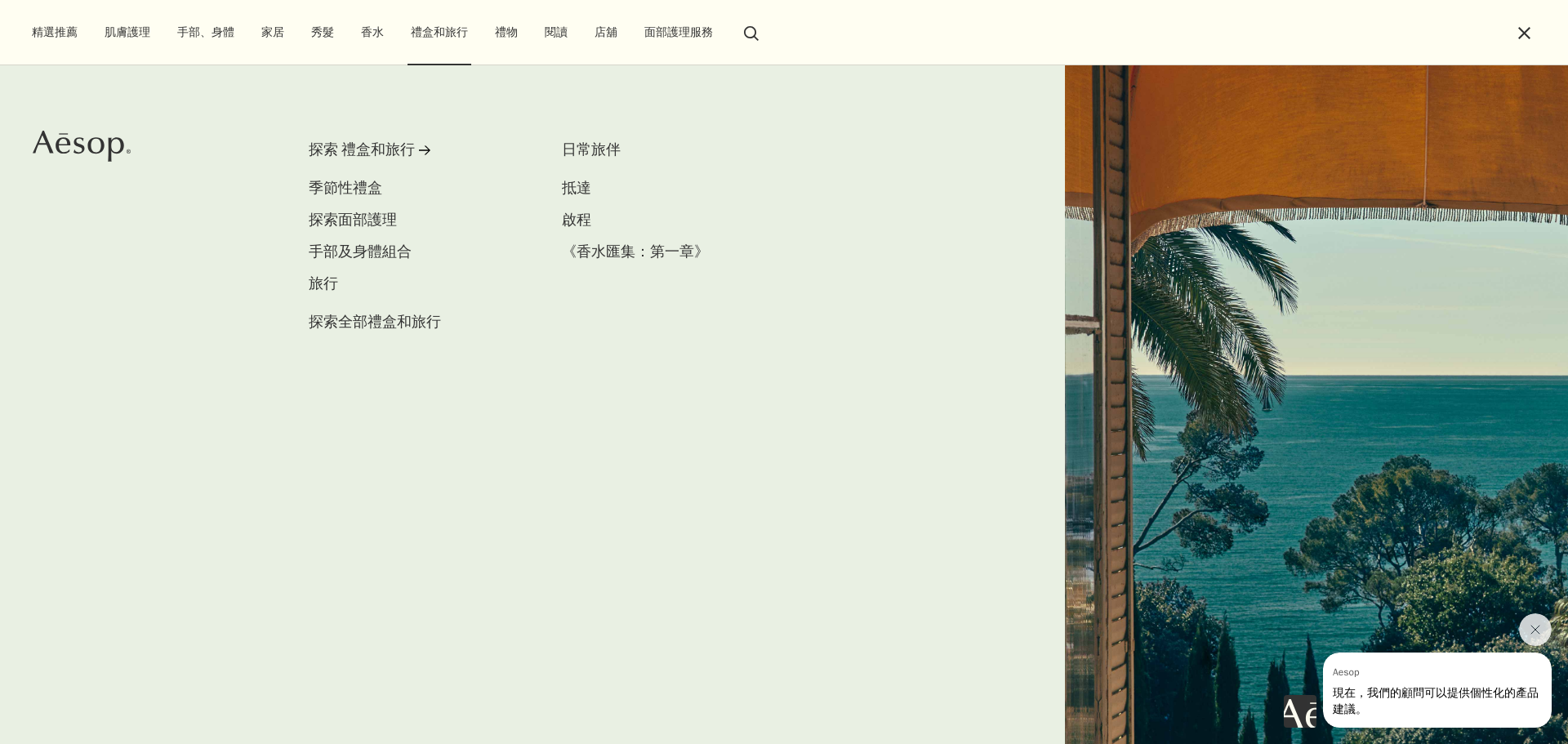 click on "香水" at bounding box center (372, 32) 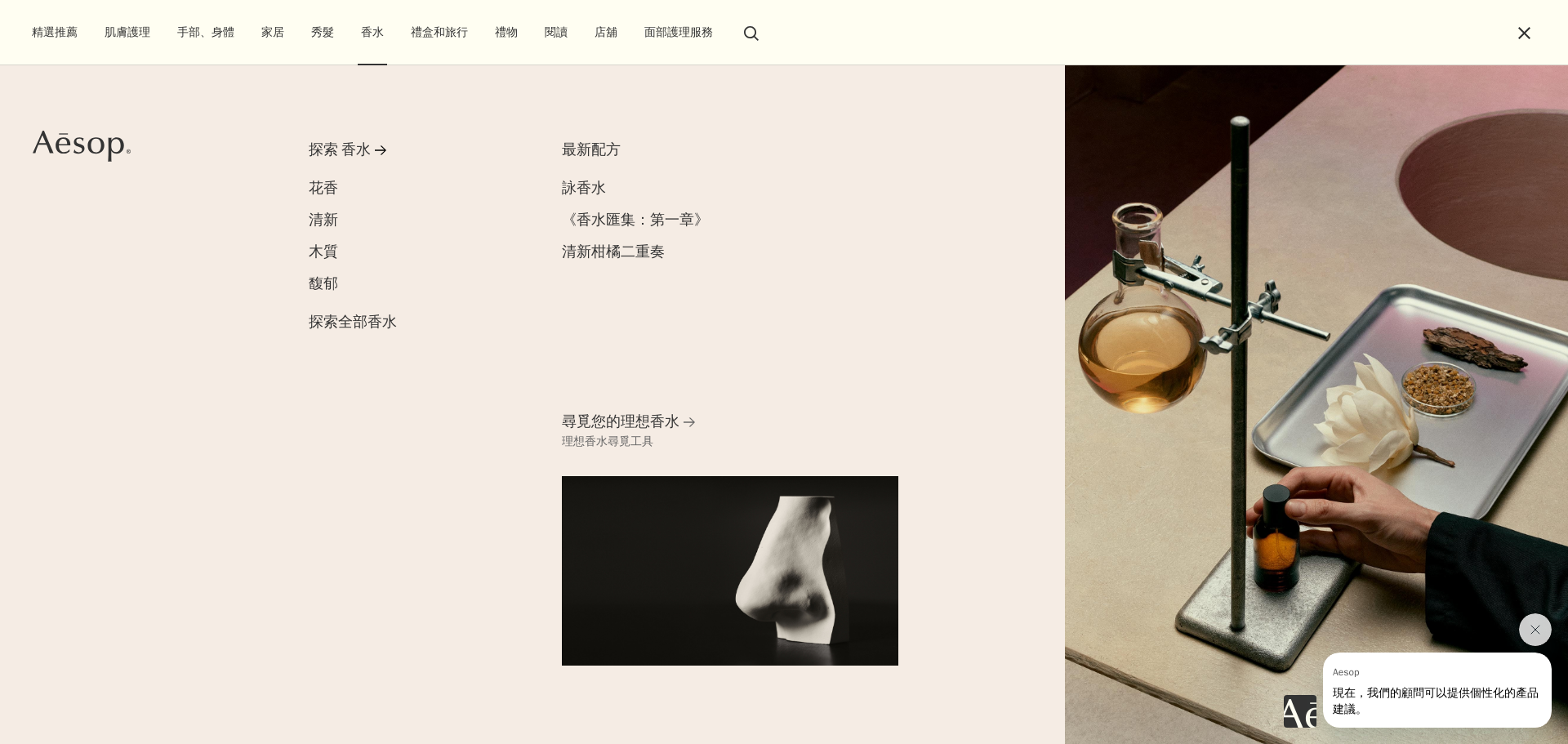 click on "家居" at bounding box center (273, 32) 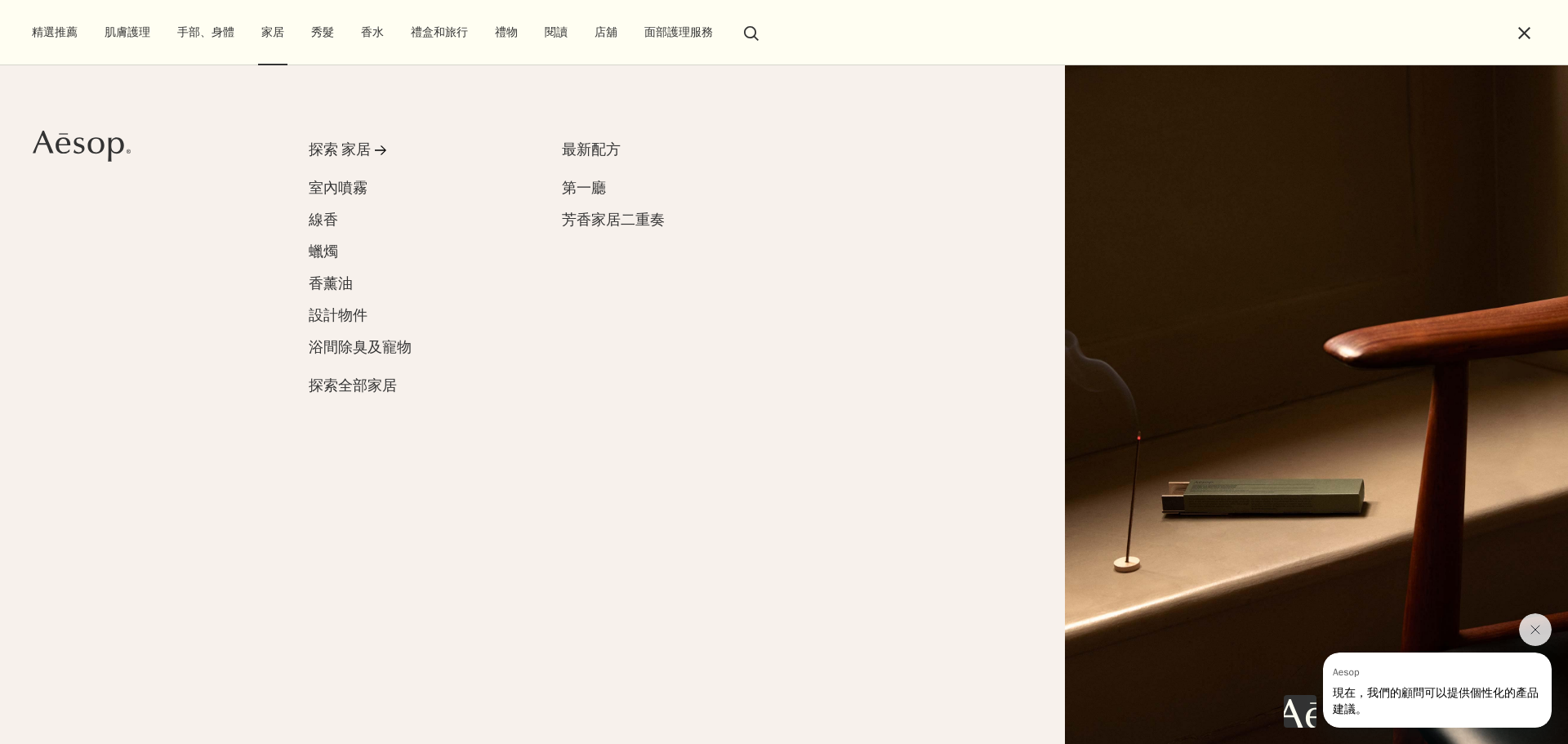click on "手部、身體" at bounding box center (206, 32) 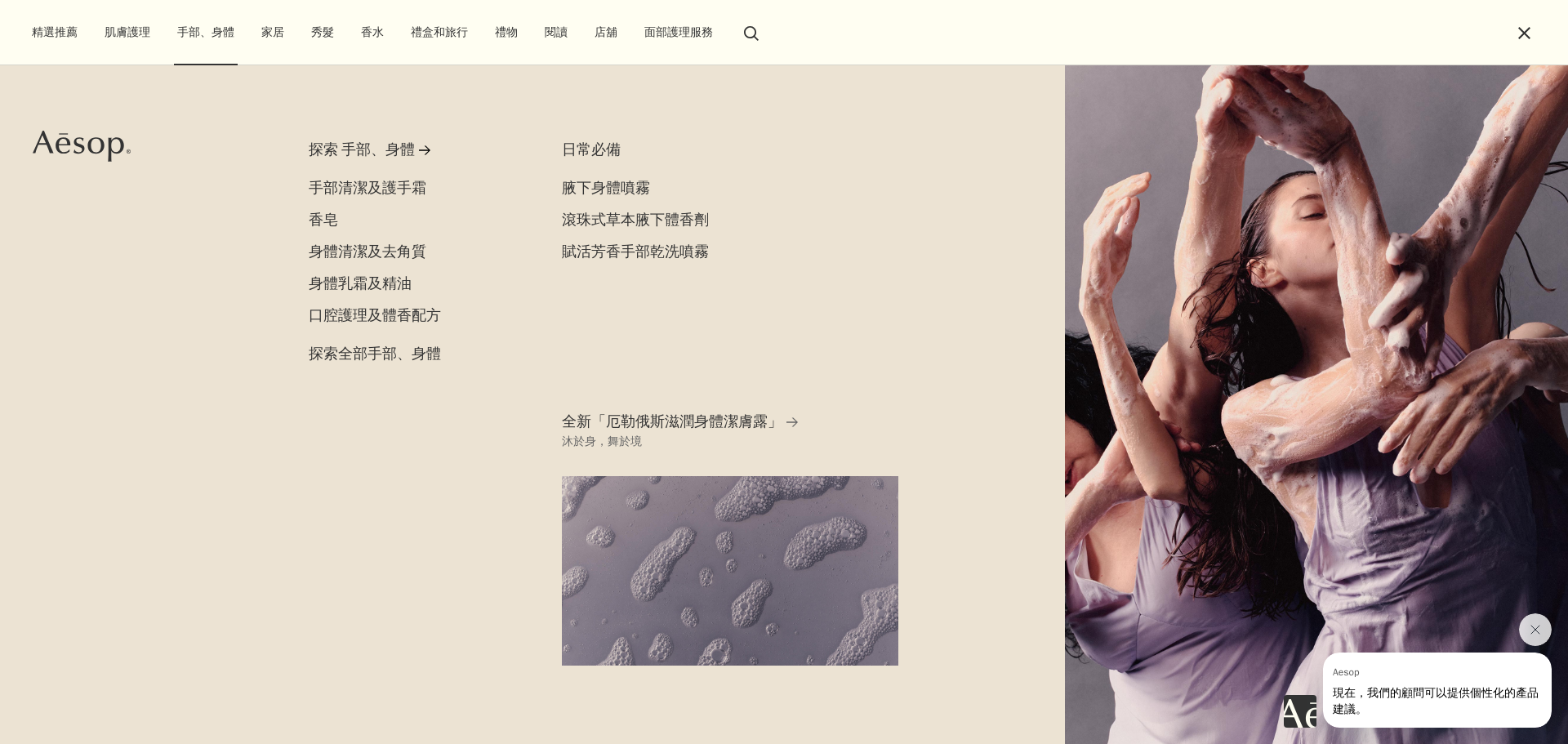 click on "肌膚護理" at bounding box center [127, 32] 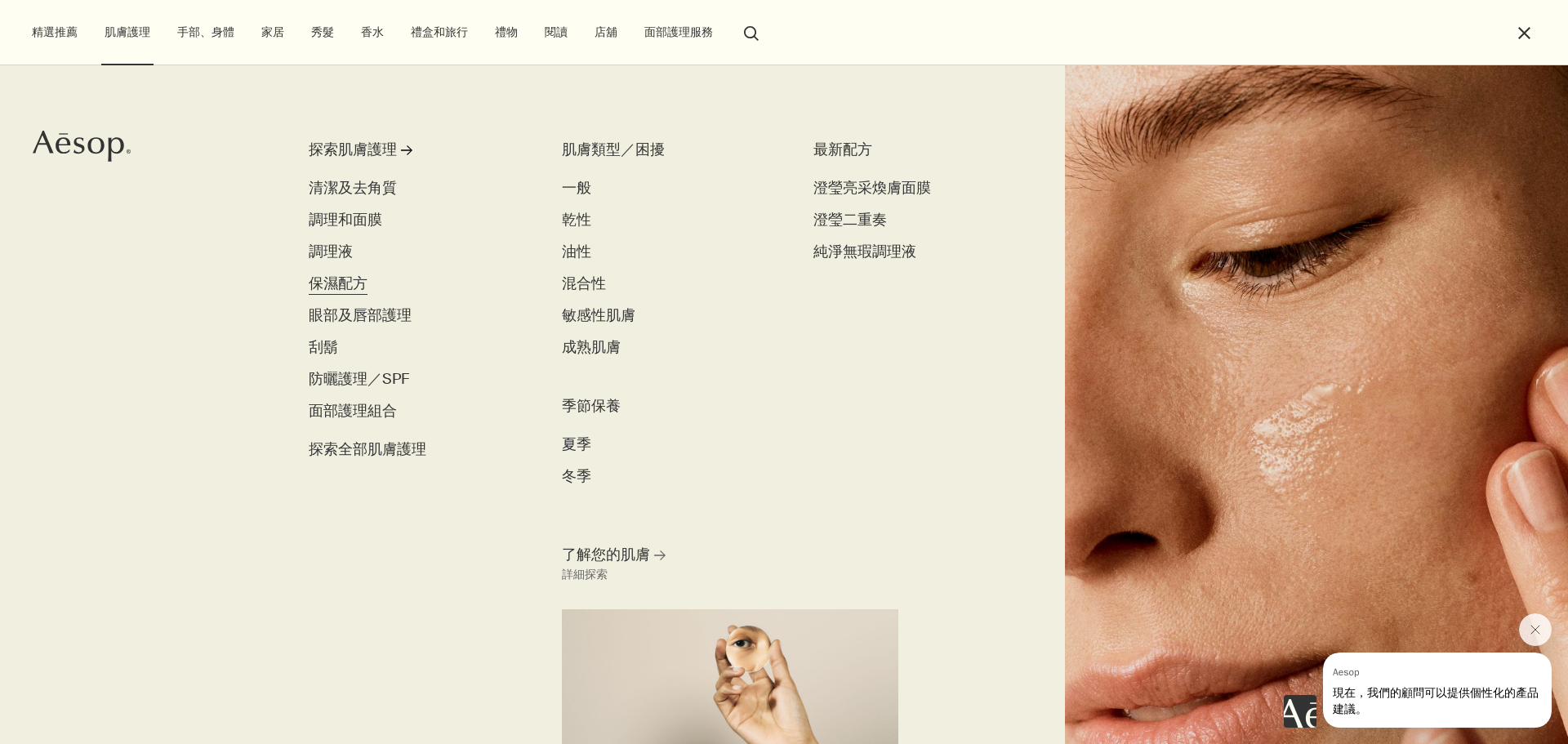 click on "保濕配方" at bounding box center (338, 283) 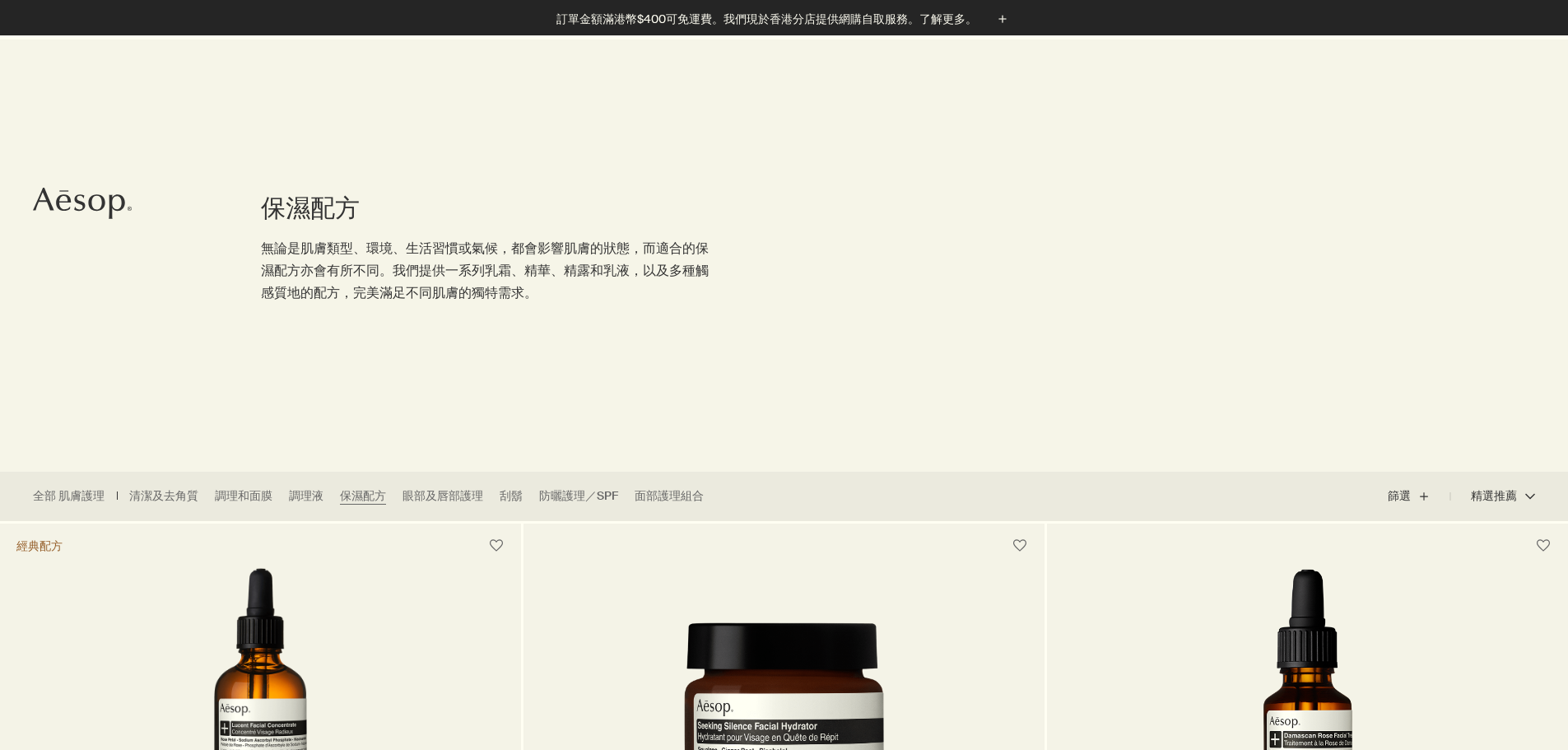 scroll, scrollTop: 329, scrollLeft: 0, axis: vertical 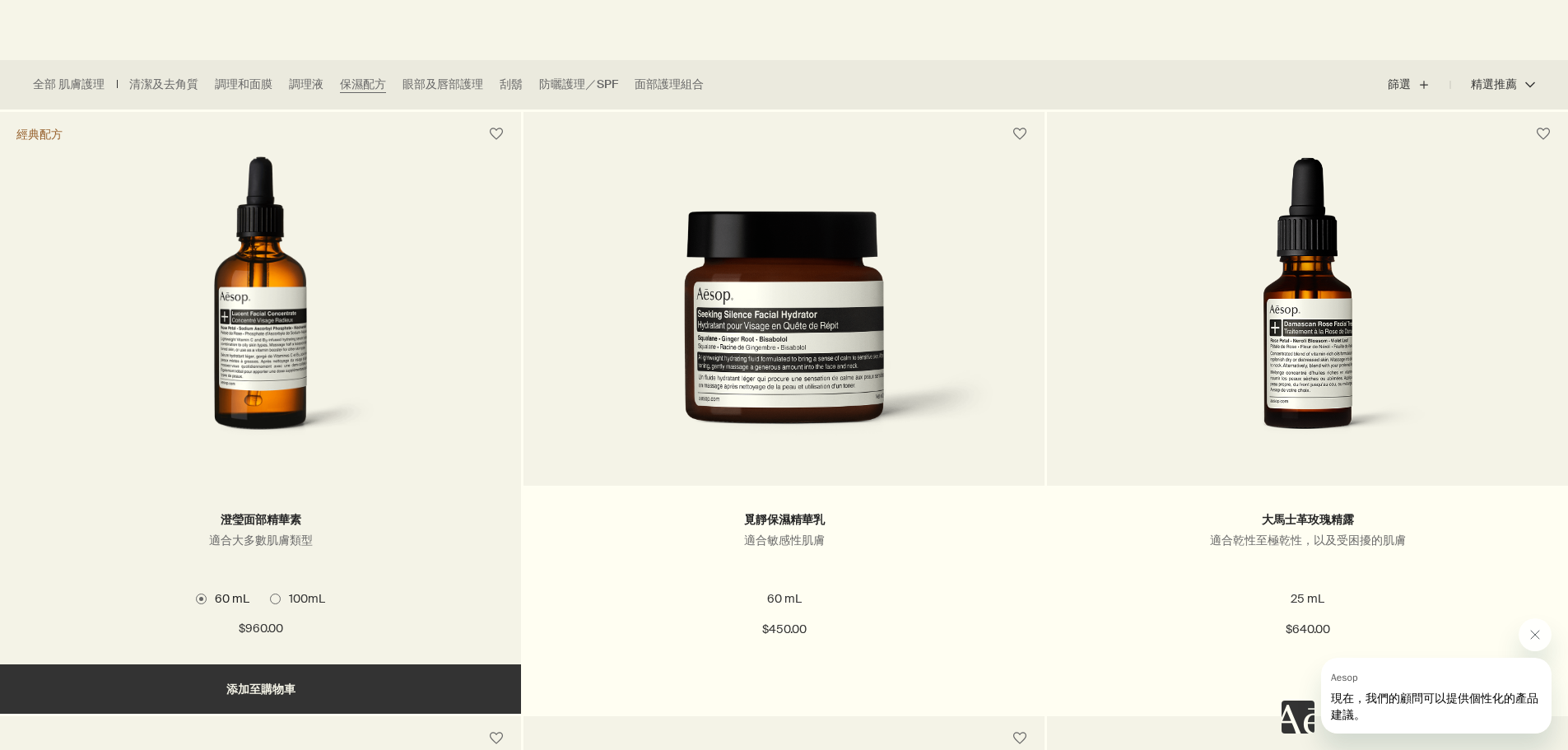 click at bounding box center [260, 309] 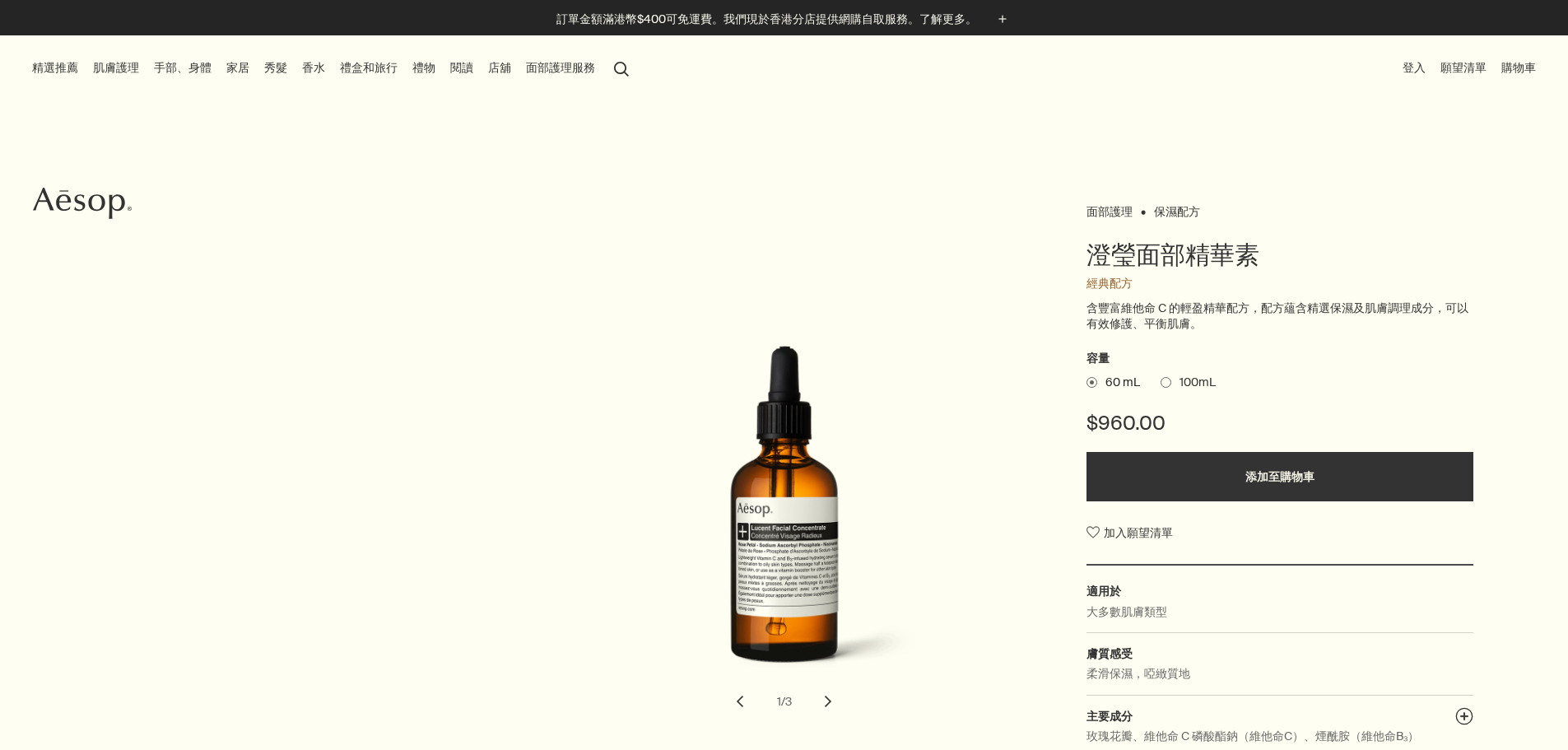 scroll, scrollTop: 0, scrollLeft: 0, axis: both 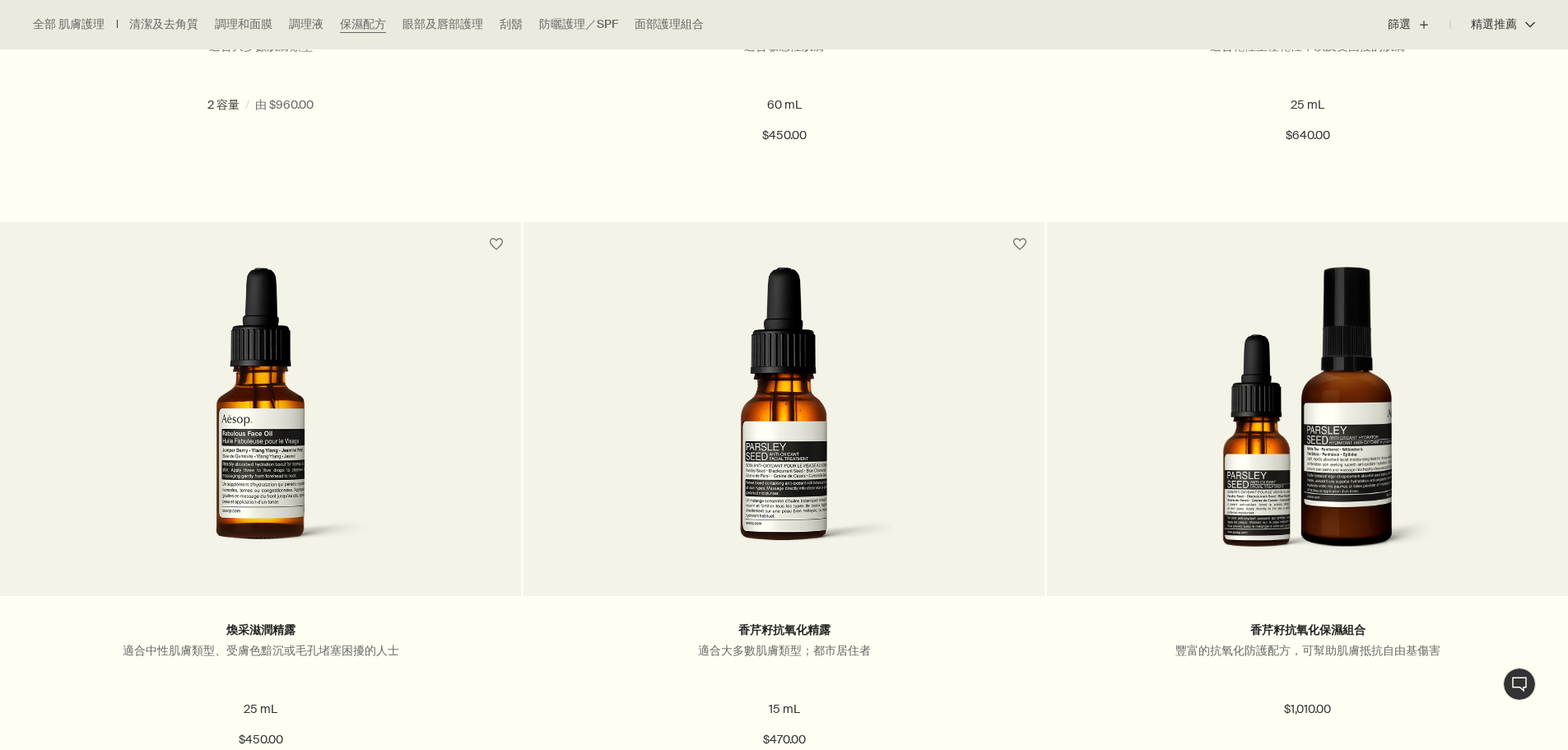 click on "澄瑩面部精華素 適合大多數肌膚類型 2 容量  /  由 $960.00 60 mL 100mL 60 mL 100mL $960.00 chevron $960.00   加入購物車 添加至購物車 經典配方 覓靜保濕精華乳 適合敏感性肌膚 60 mL $450.00   加入購物車 添加至購物車 大馬士革玫瑰精露 適合乾性至極乾性，以及受困擾的肌膚 25 mL $640.00   加入購物車 添加至購物車 煥采滋潤精露 適合中性肌膚類型、受膚色黯沉或毛孔堵塞困擾的人士 25 mL $450.00   加入購物車 添加至購物車 香芹籽抗氧化精露 適合大多數肌膚類型；都市居住者 15 mL $470.00   加入購物車 添加至購物車 香芹籽抗氧化保濕組合 豐富的抗氧化防護配方，可幫助肌膚抵抗自由基傷害 $1,010.00   加入購物車 添加至購物車 天生一對：煥膚二重奏 為肌膚提供加倍支持，締造均勻透亮肌膚 $1,360.00   加入購物車 添加至購物車 摩洛哥橙花鬚後護膚液 適合中性、混合性及敏感性肌膚 60 mL" at bounding box center (784, 2320) 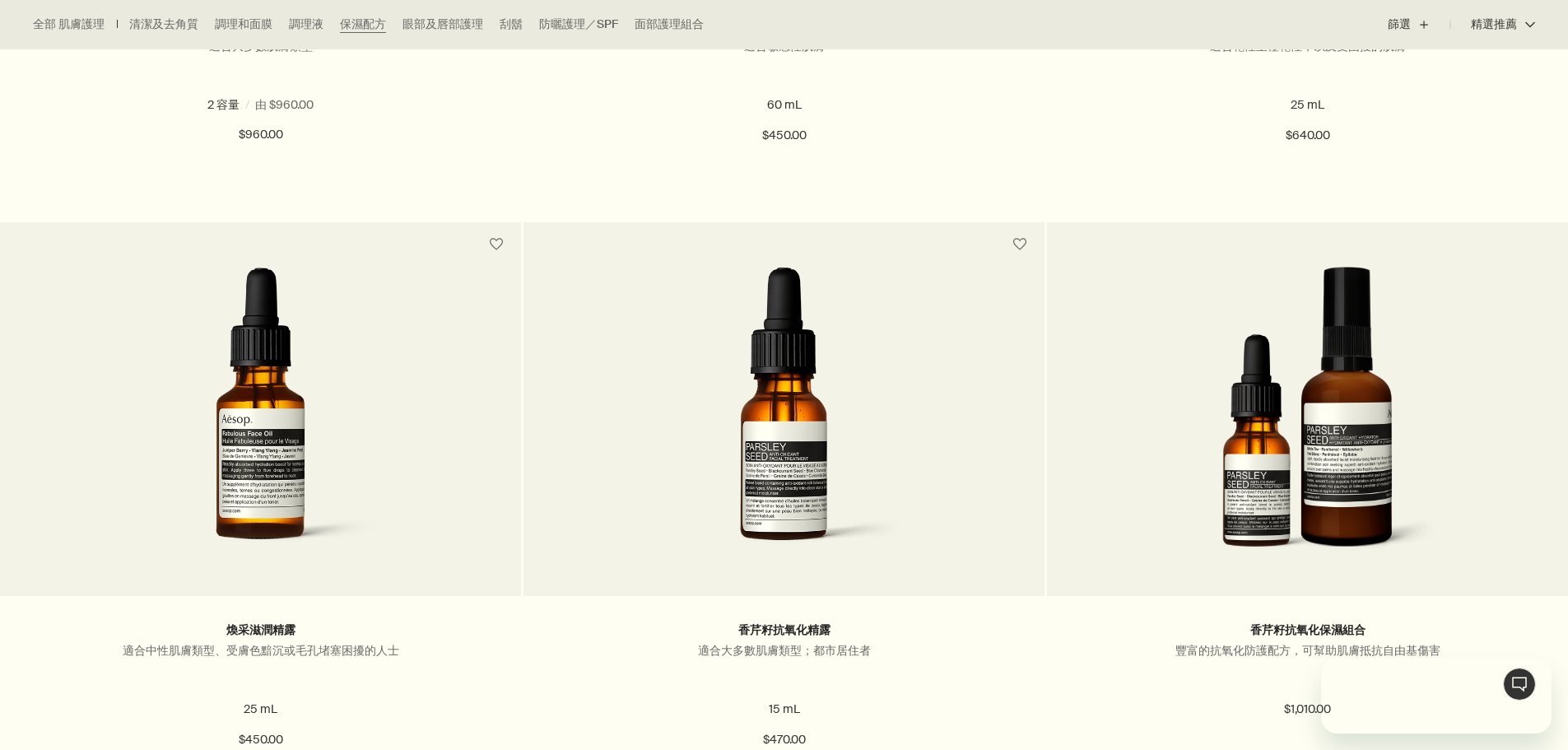scroll, scrollTop: 0, scrollLeft: 0, axis: both 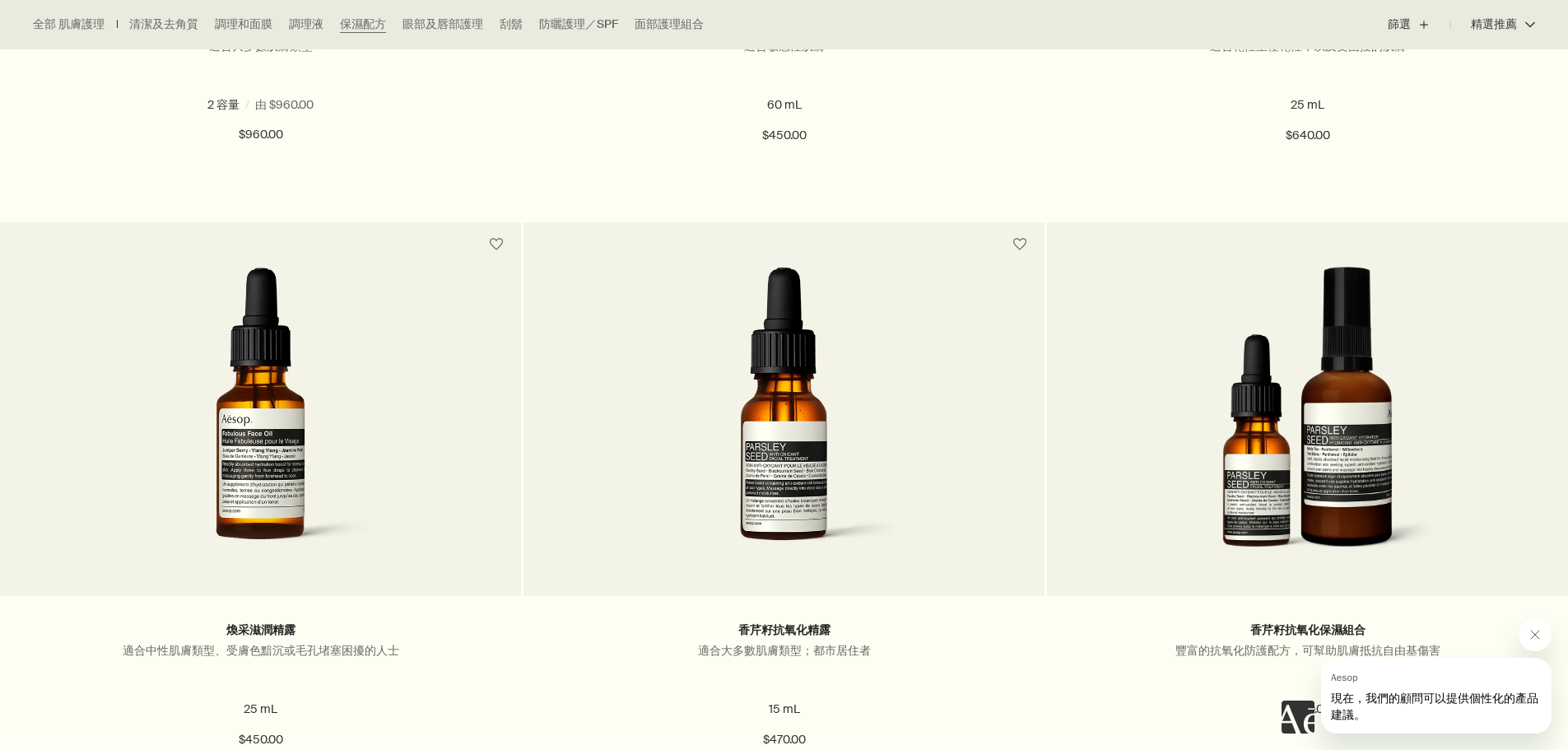 click on "澄瑩面部精華素 適合大多數肌膚類型 2 容量  /  由 $960.00 60 mL 100mL 60 mL 100mL $960.00 chevron $960.00   加入購物車 添加至購物車 經典配方 覓靜保濕精華乳 適合敏感性肌膚 60 mL $450.00   加入購物車 添加至購物車 大馬士革玫瑰精露 適合乾性至極乾性，以及受困擾的肌膚 25 mL $640.00   加入購物車 添加至購物車 煥采滋潤精露 適合中性肌膚類型、受膚色黯沉或毛孔堵塞困擾的人士 25 mL $450.00   加入購物車 添加至購物車 香芹籽抗氧化精露 適合大多數肌膚類型；都市居住者 15 mL $470.00   加入購物車 添加至購物車 香芹籽抗氧化保濕組合 豐富的抗氧化防護配方，可幫助肌膚抵抗自由基傷害 $1,010.00   加入購物車 添加至購物車 天生一對：煥膚二重奏 為肌膚提供加倍支持，締造均勻透亮肌膚 $1,360.00   加入購物車 添加至購物車 摩洛哥橙花鬚後護膚液 適合中性、混合性及敏感性肌膚 60 mL" at bounding box center (784, 2320) 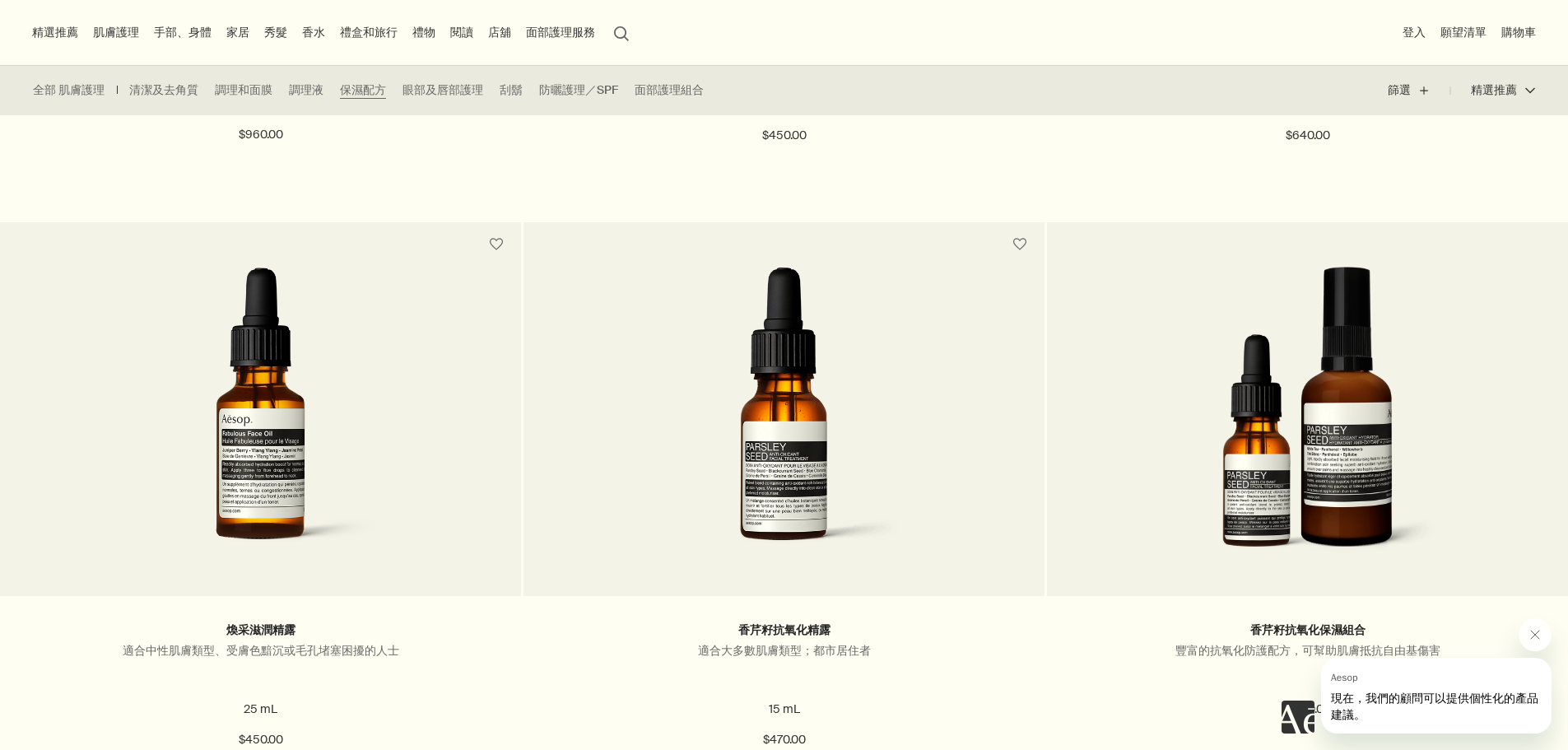 scroll, scrollTop: 823, scrollLeft: 0, axis: vertical 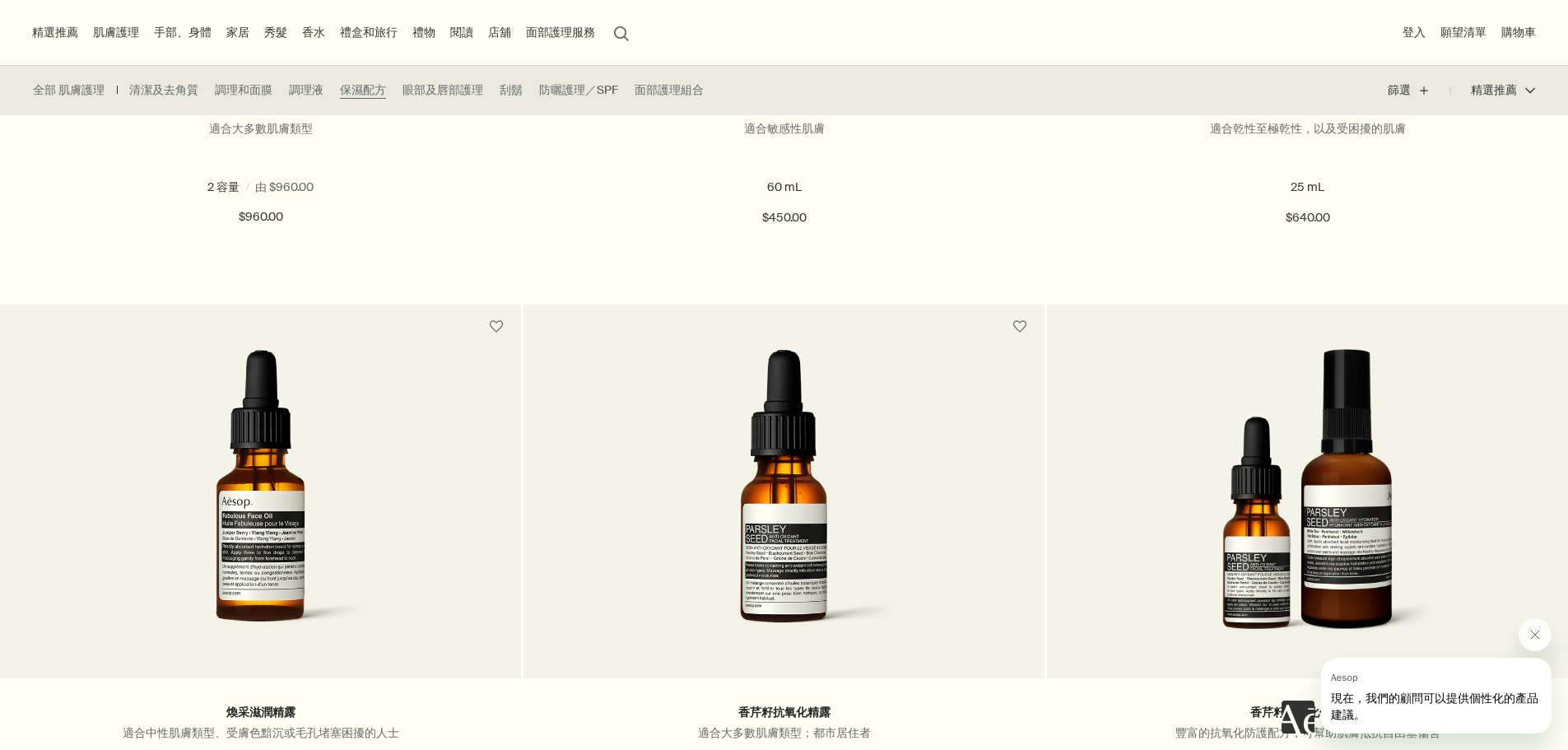 click on "澄瑩面部精華素 適合大多數肌膚類型 2 容量  /  由 $960.00 60 mL 100mL 60 mL 100mL $960.00 chevron $960.00   加入購物車 添加至購物車 經典配方 覓靜保濕精華乳 適合敏感性肌膚 60 mL $450.00   加入購物車 添加至購物車 大馬士革玫瑰精露 適合乾性至極乾性，以及受困擾的肌膚 25 mL $640.00   加入購物車 添加至購物車 煥采滋潤精露 適合中性肌膚類型、受膚色黯沉或毛孔堵塞困擾的人士 25 mL $450.00   加入購物車 添加至購物車 香芹籽抗氧化精露 適合大多數肌膚類型；都市居住者 15 mL $470.00   加入購物車 添加至購物車 香芹籽抗氧化保濕組合 豐富的抗氧化防護配方，可幫助肌膚抵抗自由基傷害 $1,010.00   加入購物車 添加至購物車 天生一對：煥膚二重奏 為肌膚提供加倍支持，締造均勻透亮肌膚 $1,360.00   加入購物車 添加至購物車 摩洛哥橙花鬚後護膚液 適合中性、混合性及敏感性肌膚 60 mL" at bounding box center (784, 2402) 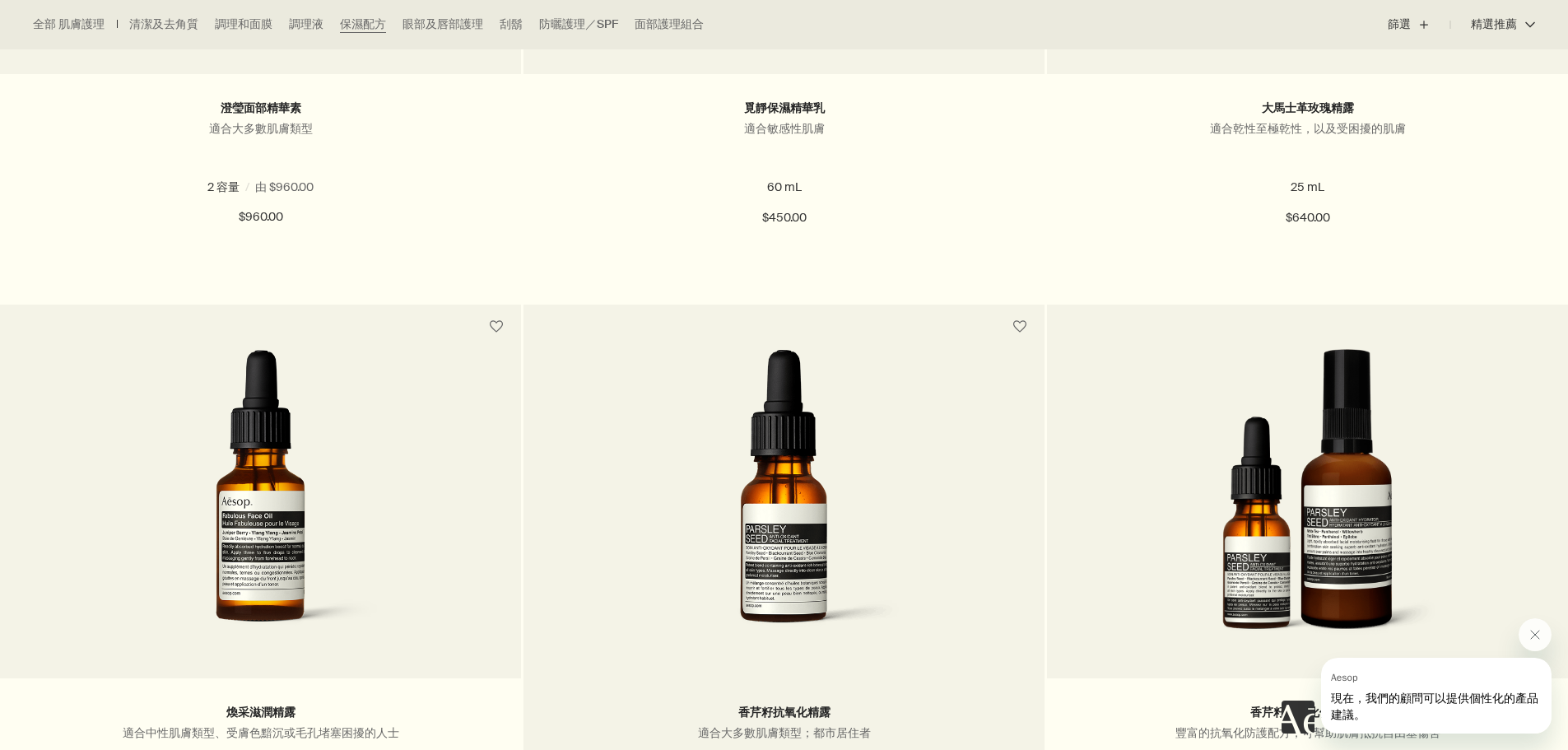 scroll, scrollTop: 1070, scrollLeft: 0, axis: vertical 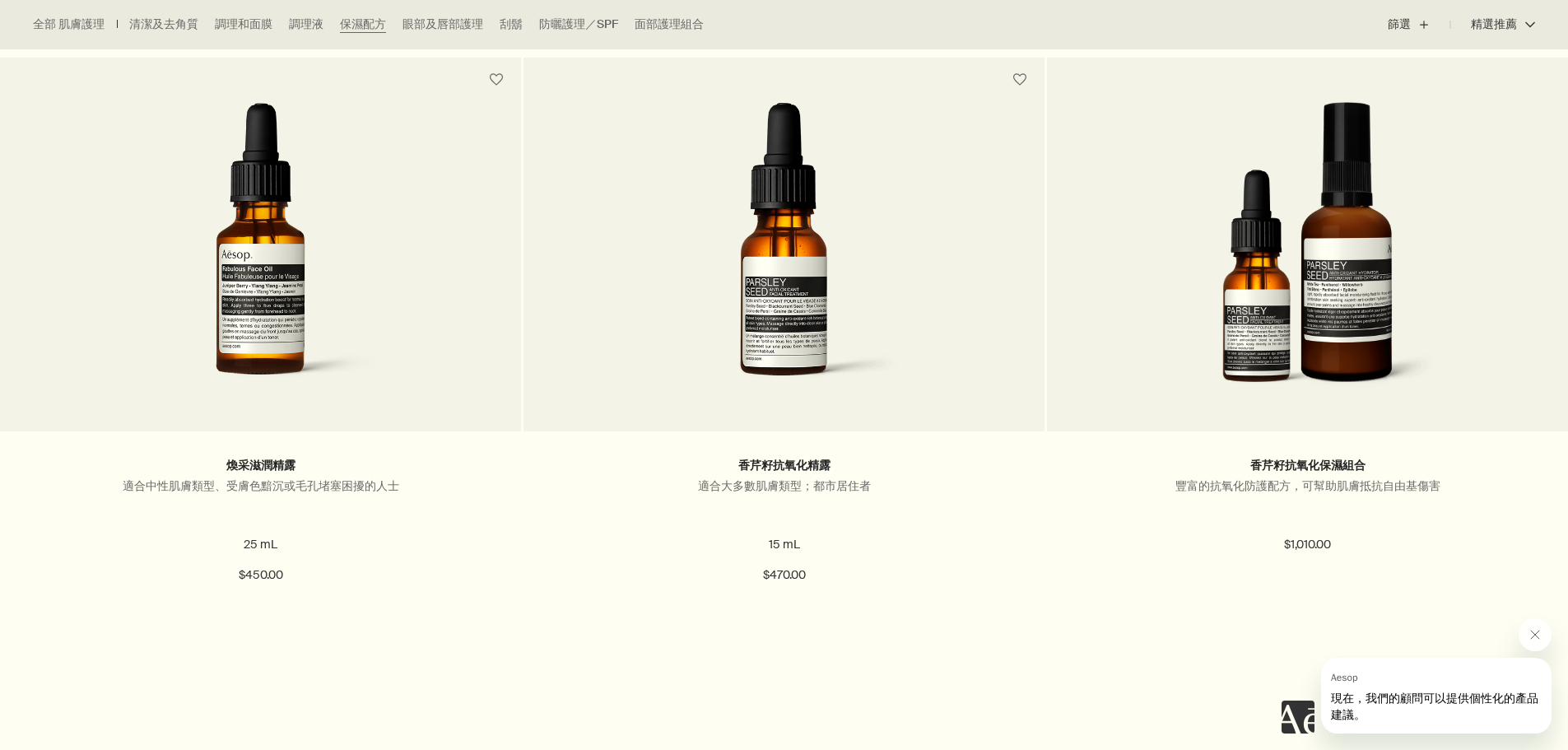 click on "澄瑩面部精華素 適合大多數肌膚類型 2 容量  /  由 $960.00 60 mL 100mL 60 mL 100mL $960.00 chevron $960.00   加入購物車 添加至購物車 經典配方 覓靜保濕精華乳 適合敏感性肌膚 60 mL $450.00   加入購物車 添加至購物車 大馬士革玫瑰精露 適合乾性至極乾性，以及受困擾的肌膚 25 mL $640.00   加入購物車 添加至購物車 煥采滋潤精露 適合中性肌膚類型、受膚色黯沉或毛孔堵塞困擾的人士 25 mL $450.00   加入購物車 添加至購物車 香芹籽抗氧化精露 適合大多數肌膚類型；都市居住者 15 mL $470.00   加入購物車 添加至購物車 香芹籽抗氧化保濕組合 豐富的抗氧化防護配方，可幫助肌膚抵抗自由基傷害 $1,010.00   加入購物車 添加至購物車 天生一對：煥膚二重奏 為肌膚提供加倍支持，締造均勻透亮肌膚 $1,360.00   加入購物車 添加至購物車 摩洛哥橙花鬚後護膚液 適合中性、混合性及敏感性肌膚 60 mL" at bounding box center (784, 2155) 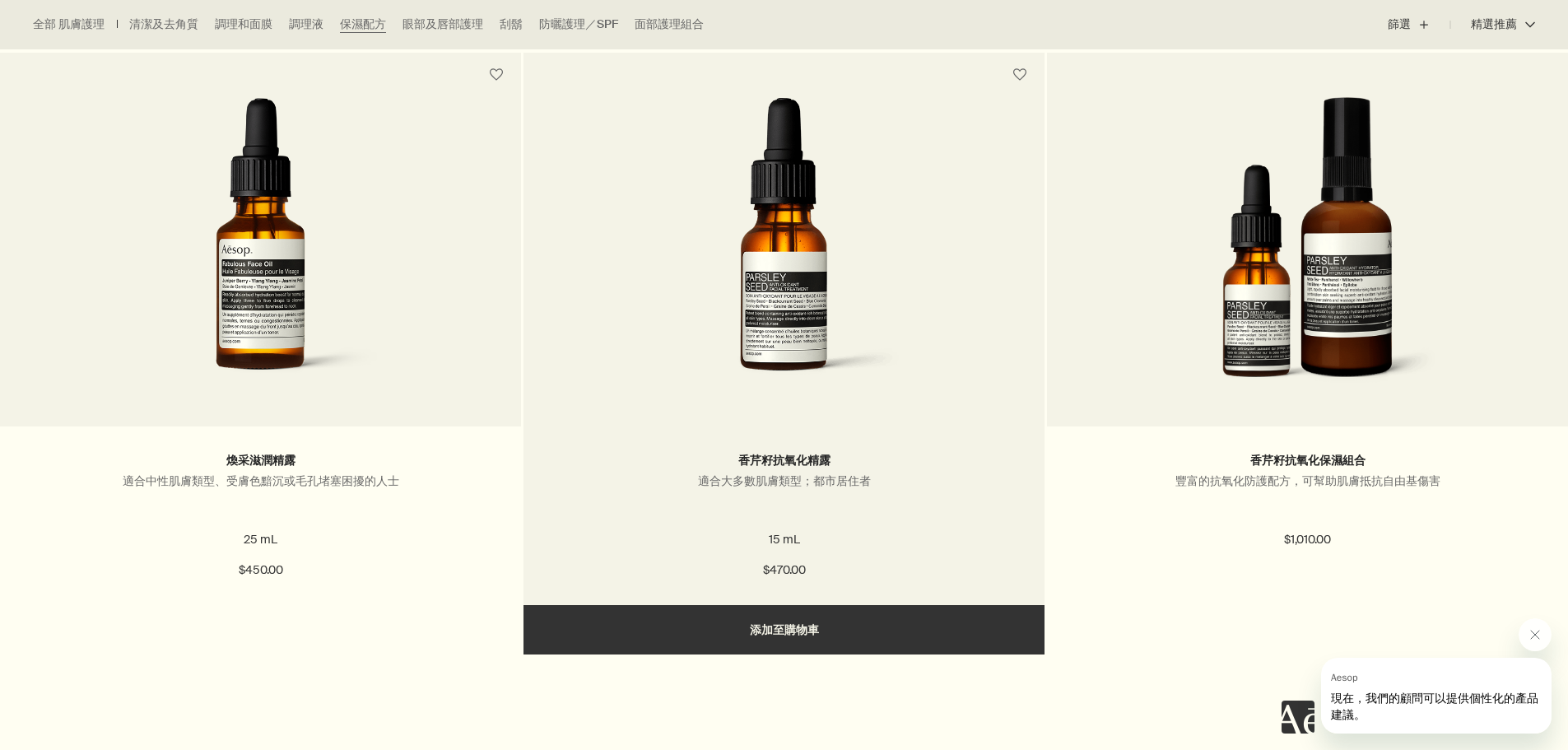 scroll, scrollTop: 1482, scrollLeft: 0, axis: vertical 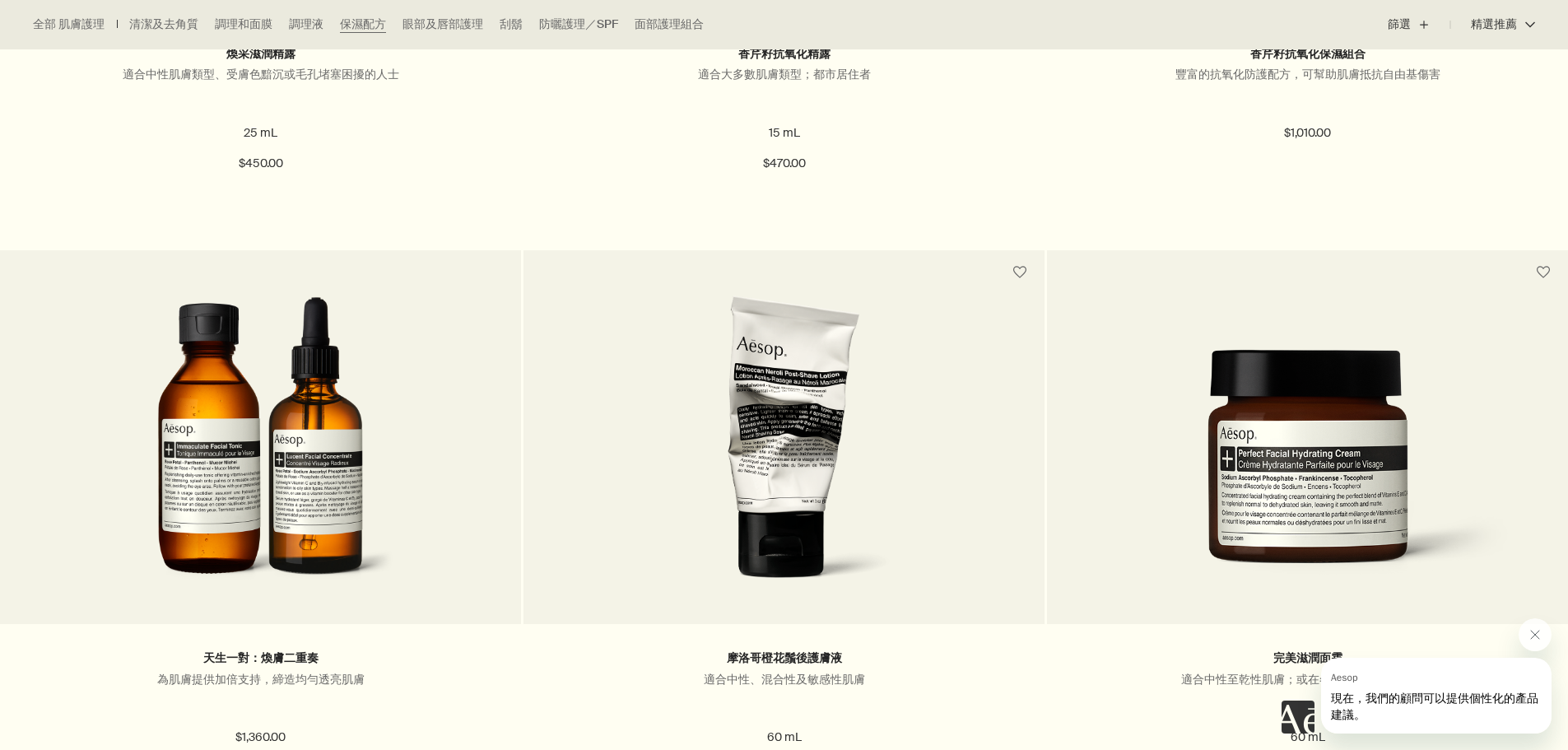 click on "澄瑩面部精華素 適合大多數肌膚類型 2 容量  /  由 $960.00 60 mL 100mL 60 mL 100mL $960.00 chevron $960.00   加入購物車 添加至購物車 經典配方 覓靜保濕精華乳 適合敏感性肌膚 60 mL $450.00   加入購物車 添加至購物車 大馬士革玫瑰精露 適合乾性至極乾性，以及受困擾的肌膚 25 mL $640.00   加入購物車 添加至購物車 煥采滋潤精露 適合中性肌膚類型、受膚色黯沉或毛孔堵塞困擾的人士 25 mL $450.00   加入購物車 添加至購物車 香芹籽抗氧化精露 適合大多數肌膚類型；都市居住者 15 mL $470.00   加入購物車 添加至購物車 香芹籽抗氧化保濕組合 豐富的抗氧化防護配方，可幫助肌膚抵抗自由基傷害 $1,010.00   加入購物車 添加至購物車 天生一對：煥膚二重奏 為肌膚提供加倍支持，締造均勻透亮肌膚 $1,360.00   加入購物車 添加至購物車 摩洛哥橙花鬚後護膚液 適合中性、混合性及敏感性肌膚 60 mL" at bounding box center (784, 1744) 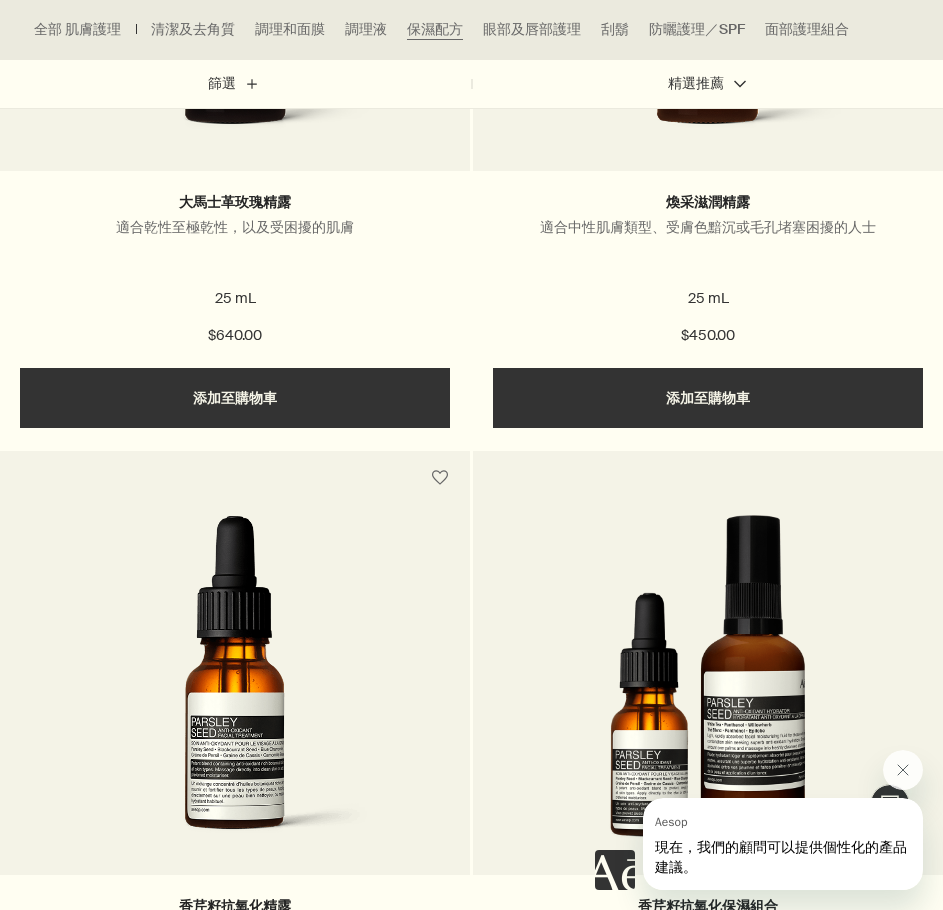 scroll, scrollTop: 2100, scrollLeft: 0, axis: vertical 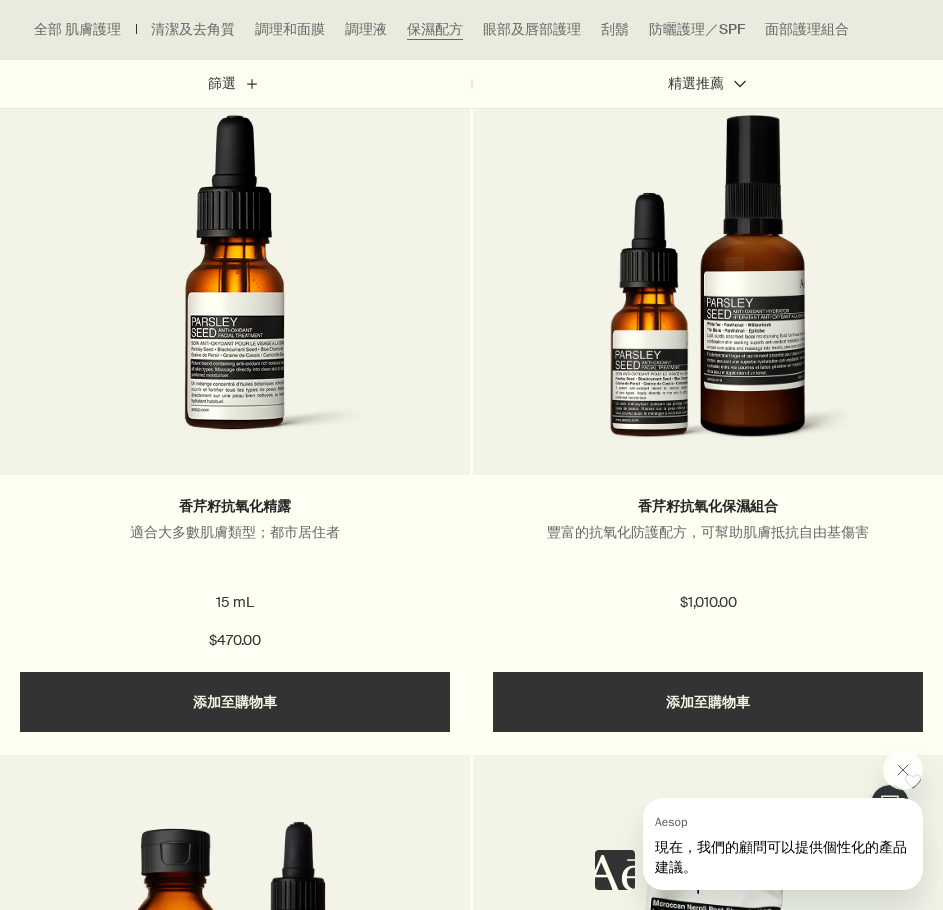 click on "澄瑩面部精華素 適合大多數肌膚類型 2 容量  /  由 $960.00 60 mL 100mL 60 mL 100mL $960.00 chevron $960.00   加入購物車 添加至購物車 經典配方 覓靜保濕精華乳 適合敏感性肌膚 60 mL $450.00   加入購物車 添加至購物車 大馬士革玫瑰精露 適合乾性至極乾性，以及受困擾的肌膚 25 mL $640.00   加入購物車 添加至購物車 煥采滋潤精露 適合中性肌膚類型、受膚色黯沉或毛孔堵塞困擾的人士 25 mL $450.00   加入購物車 添加至購物車 香芹籽抗氧化精露 適合大多數肌膚類型；都市居住者 15 mL $470.00   加入購物車 添加至購物車 香芹籽抗氧化保濕組合 豐富的抗氧化防護配方，可幫助肌膚抵抗自由基傷害 $1,010.00   加入購物車 添加至購物車 天生一對：煥膚二重奏 為肌膚提供加倍支持，締造均勻透亮肌膚 $1,360.00   加入購物車 添加至購物車 摩洛哥橙花鬚後護膚液 適合中性、混合性及敏感性肌膚 60 mL" at bounding box center (471, 3180) 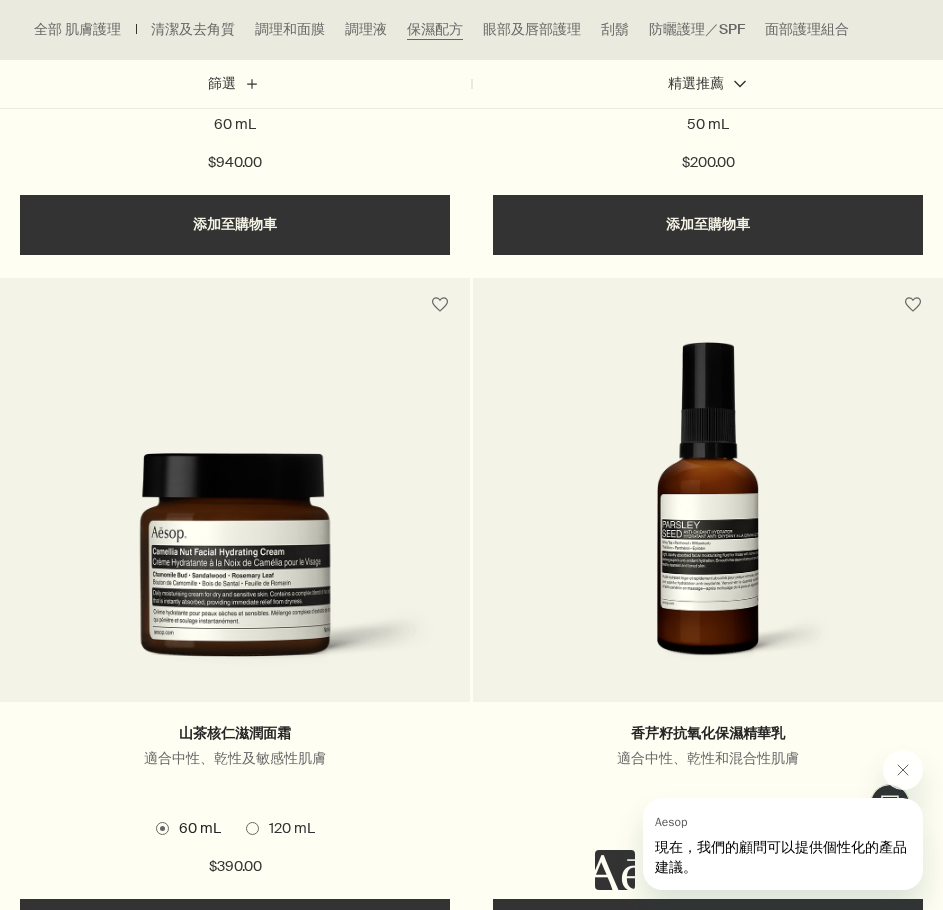 scroll, scrollTop: 4100, scrollLeft: 0, axis: vertical 